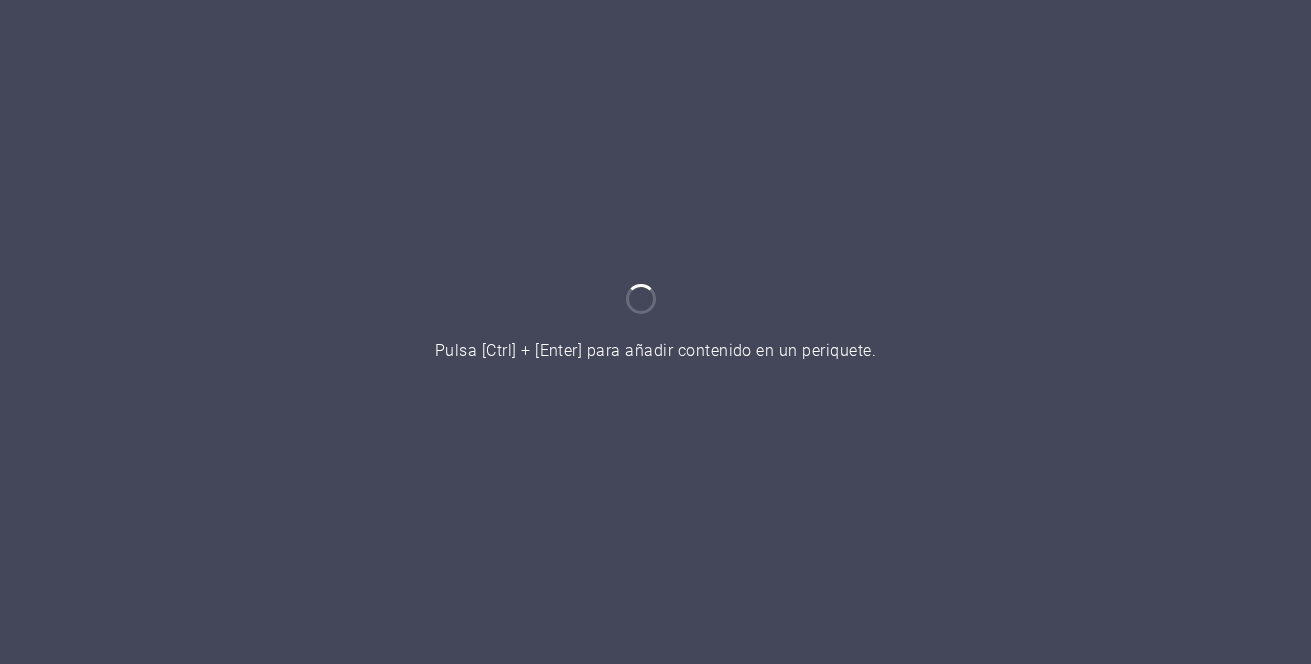 scroll, scrollTop: 0, scrollLeft: 0, axis: both 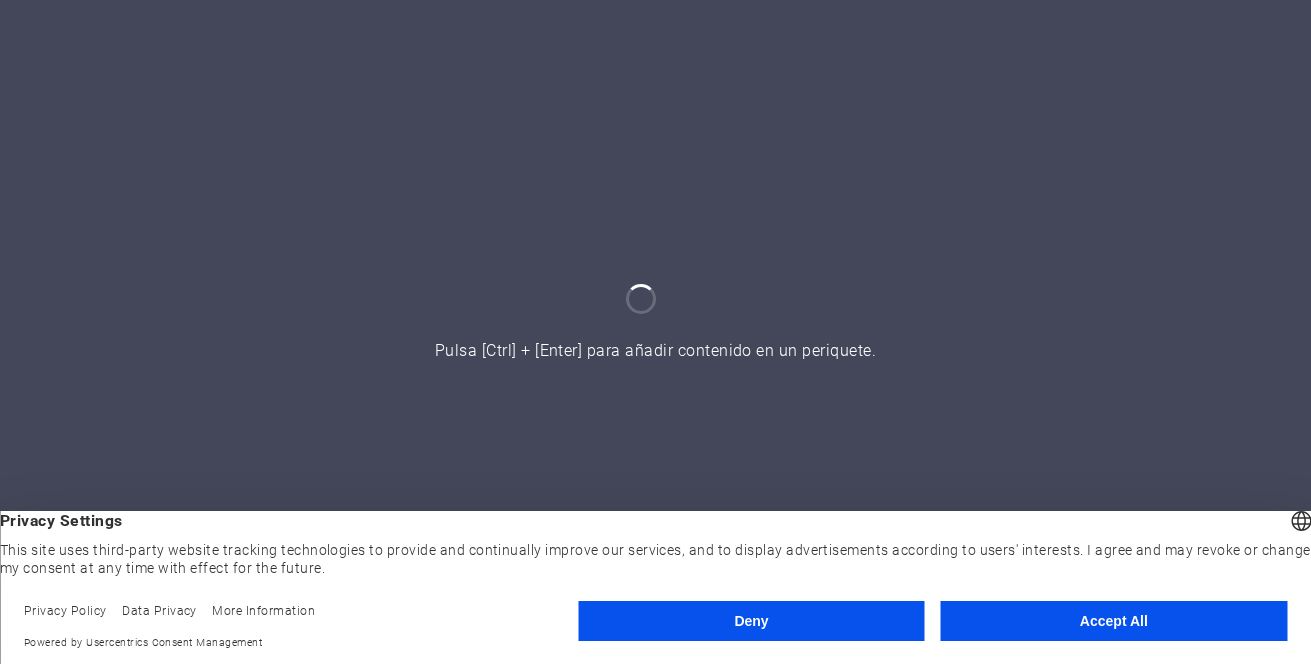 click on "Accept All" at bounding box center (1114, 621) 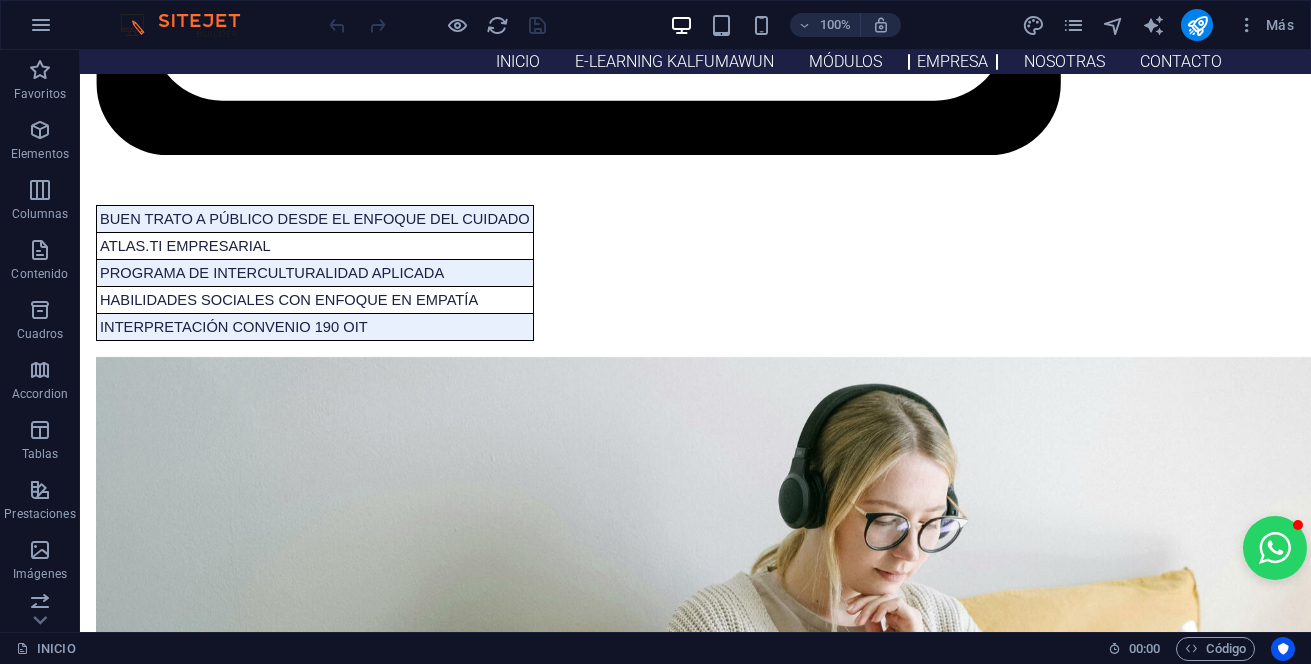 scroll, scrollTop: 2600, scrollLeft: 0, axis: vertical 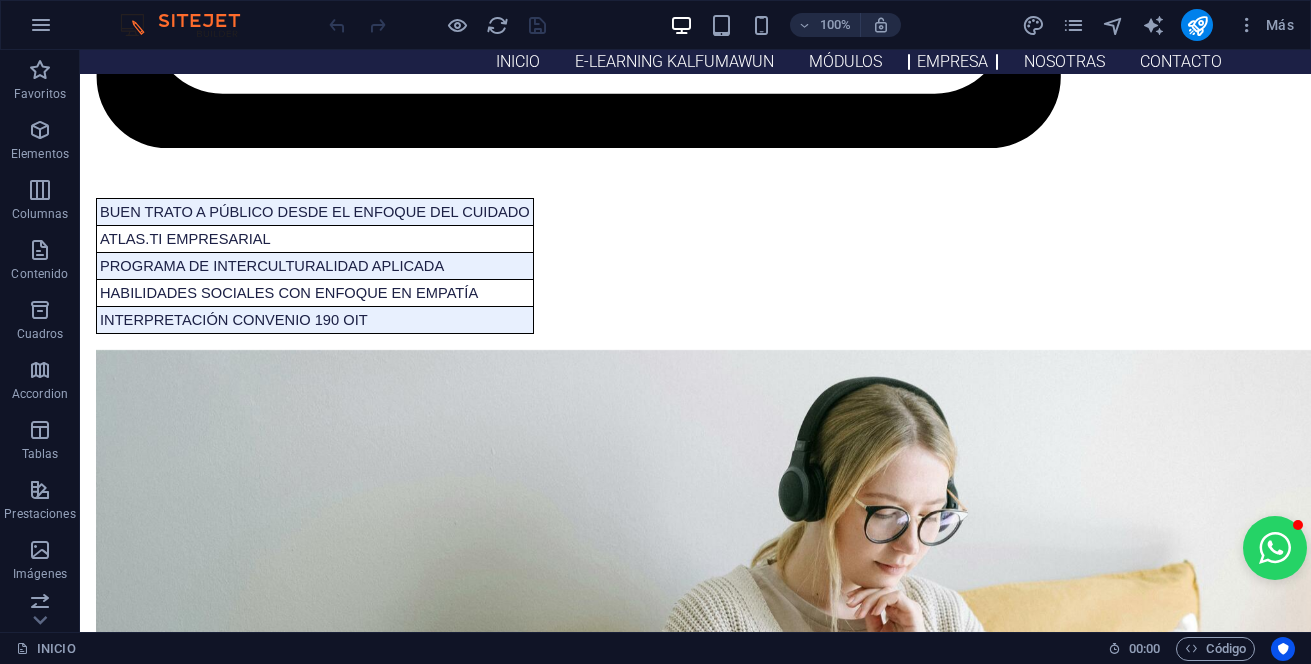 drag, startPoint x: 1293, startPoint y: 309, endPoint x: 1286, endPoint y: 329, distance: 21.189621 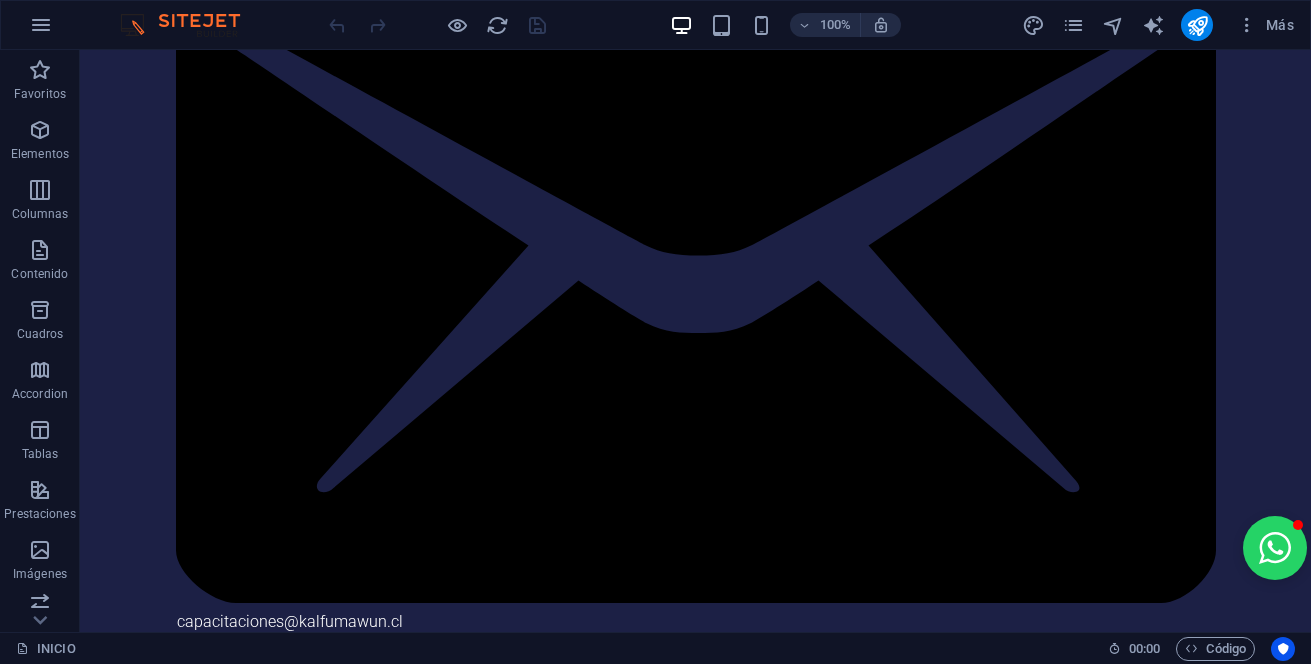 scroll, scrollTop: 0, scrollLeft: 0, axis: both 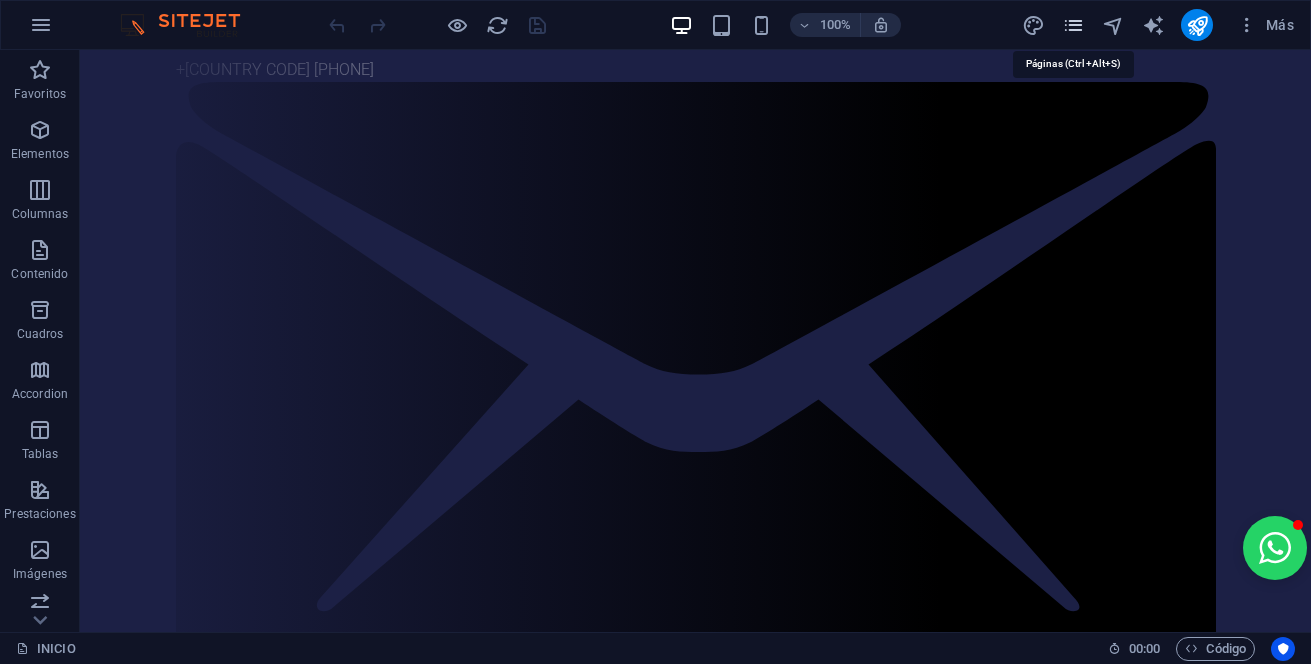 click at bounding box center [1073, 25] 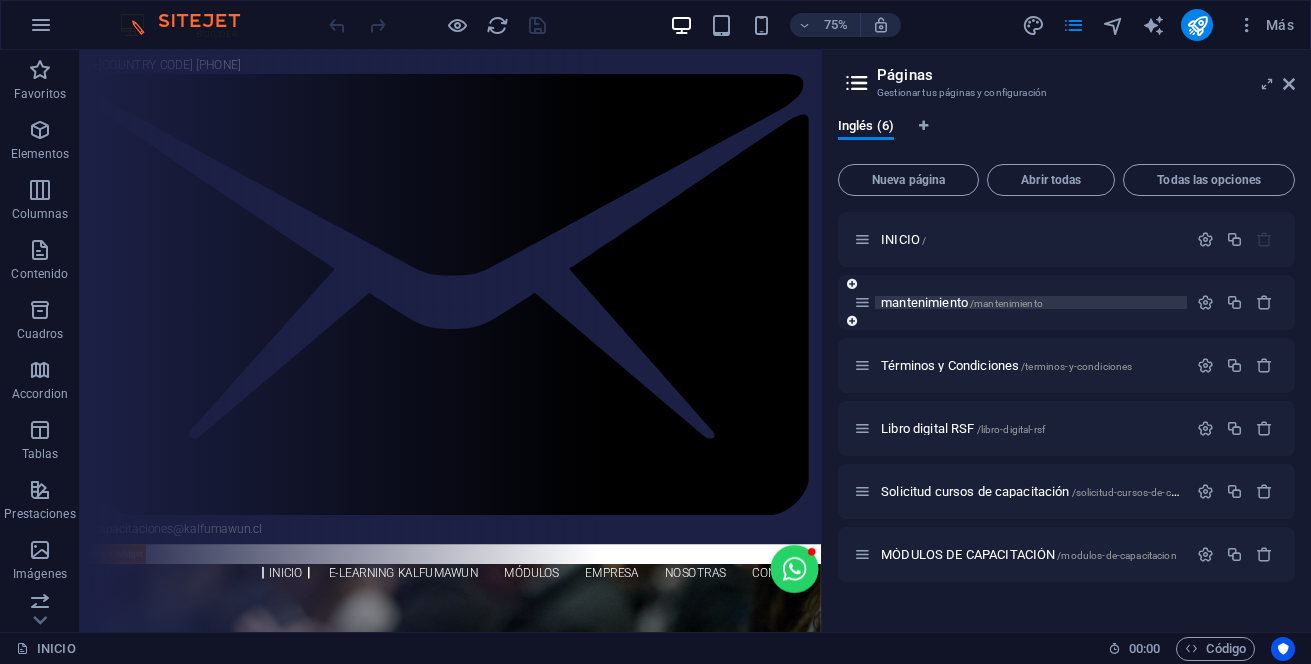 click on "/mantenimiento" at bounding box center (1006, 303) 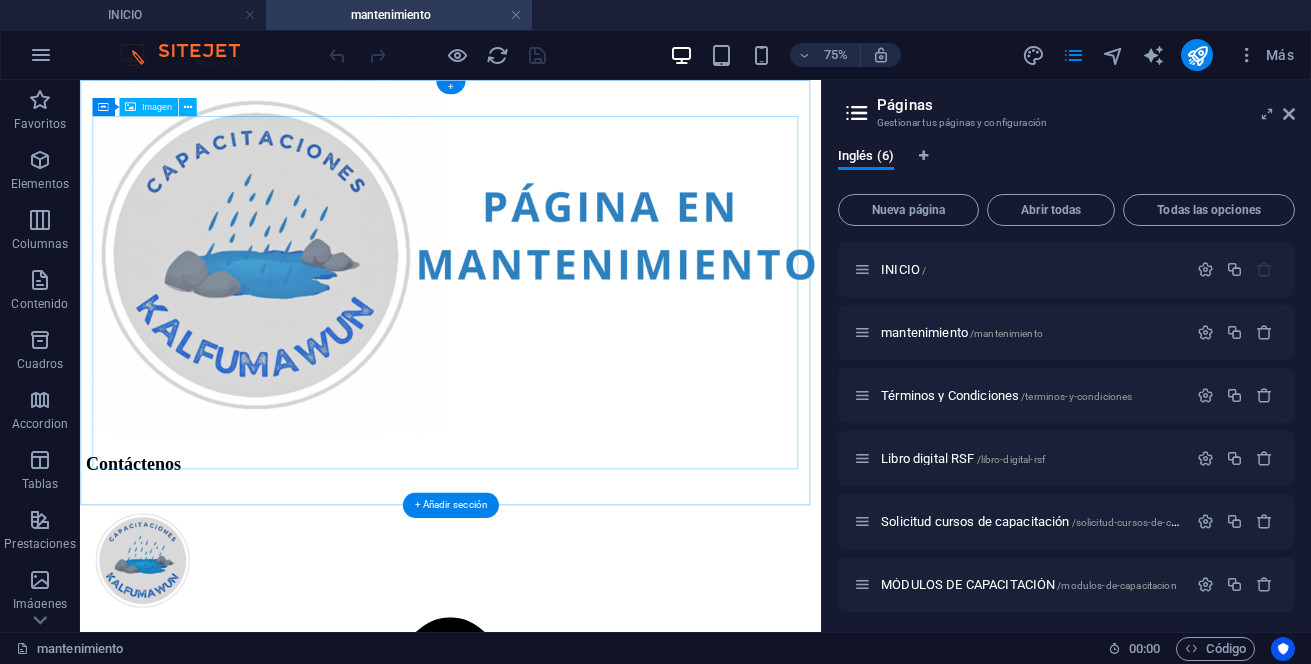 scroll, scrollTop: 0, scrollLeft: 0, axis: both 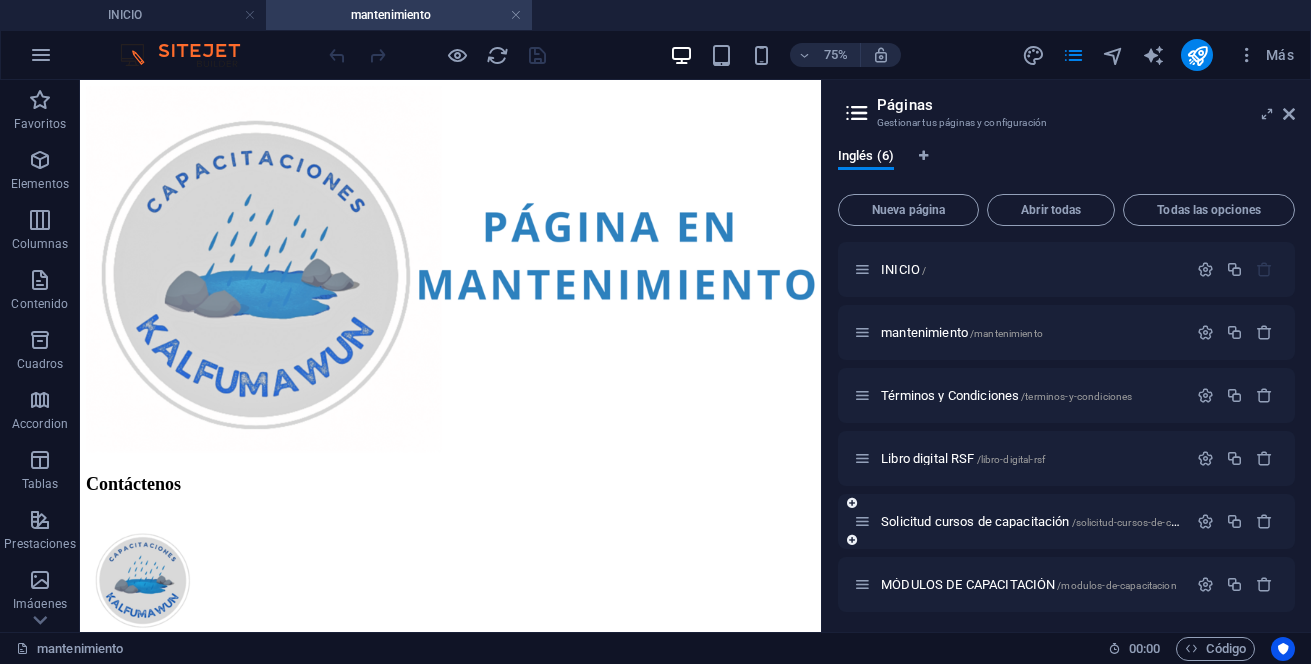 click on "Libro digital RSF /libro-digital-rsf" at bounding box center [963, 458] 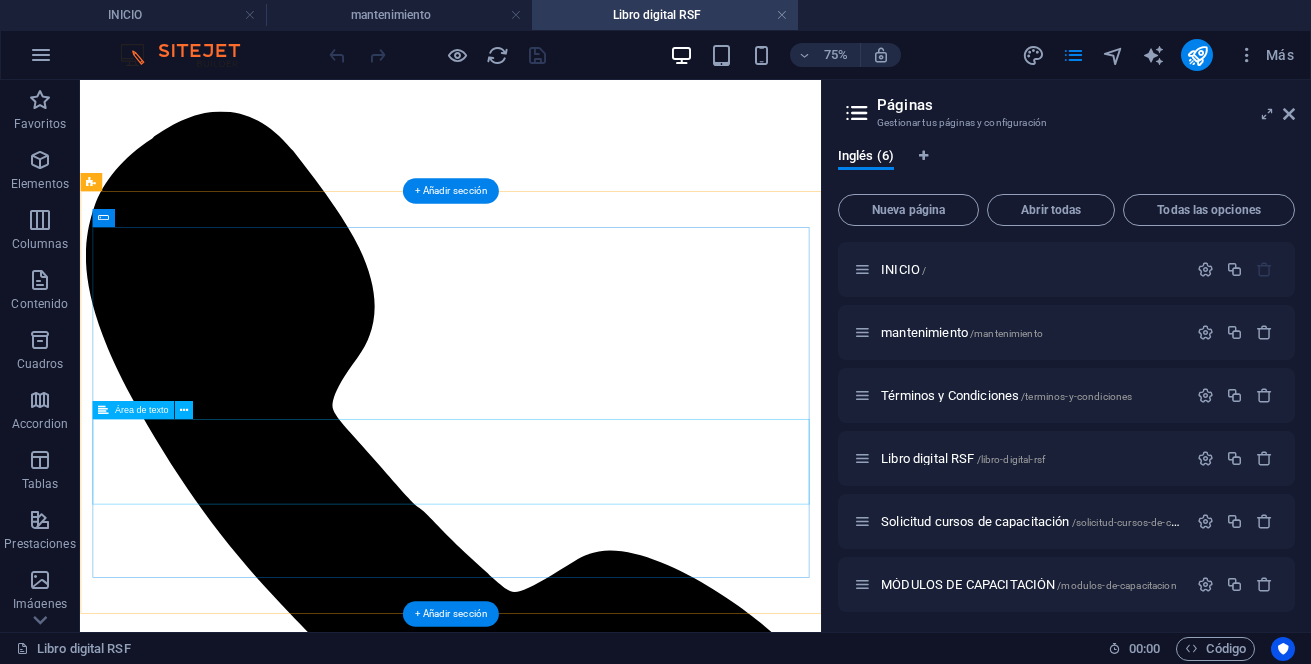 scroll, scrollTop: 0, scrollLeft: 0, axis: both 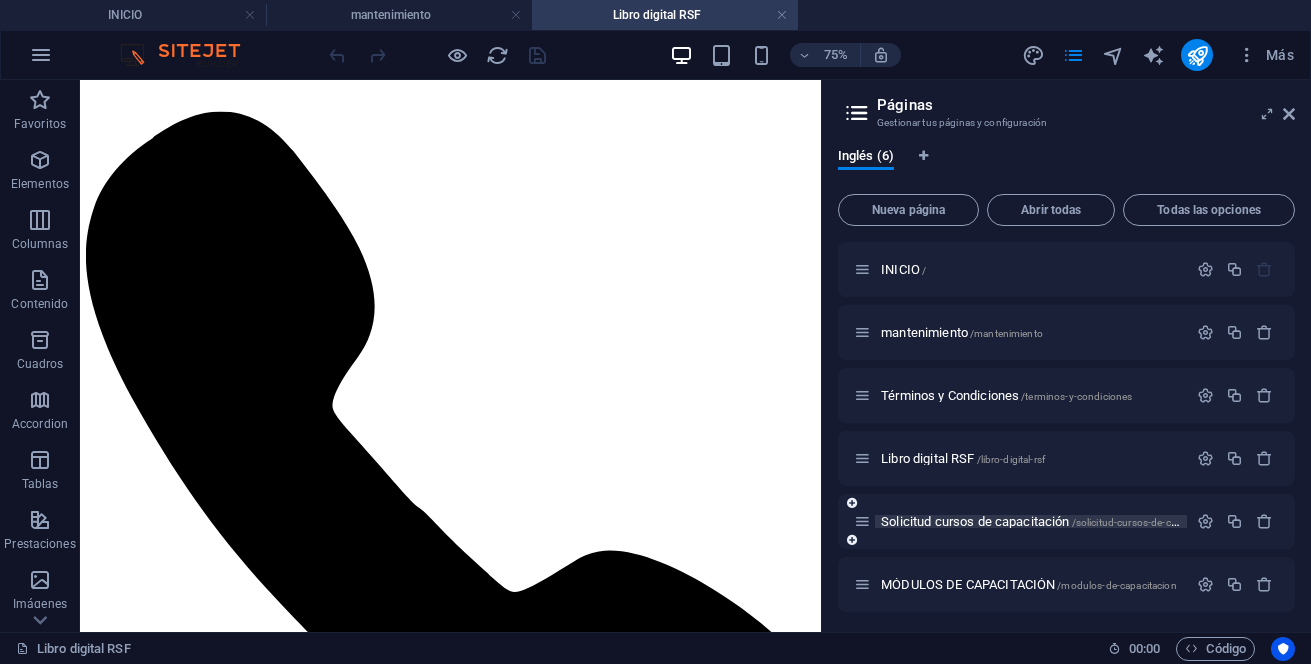 click on "Solicitud cursos de capacitación /solicitud-cursos-de-capacitacion" at bounding box center (1051, 521) 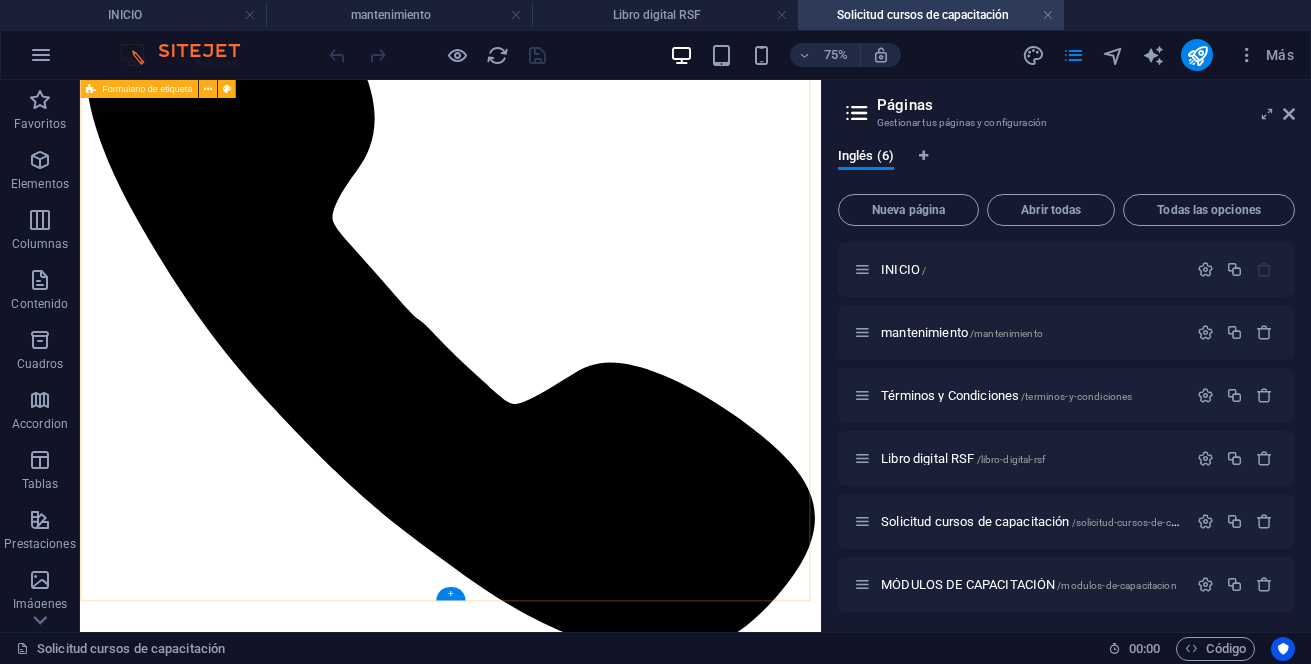 scroll, scrollTop: 150, scrollLeft: 0, axis: vertical 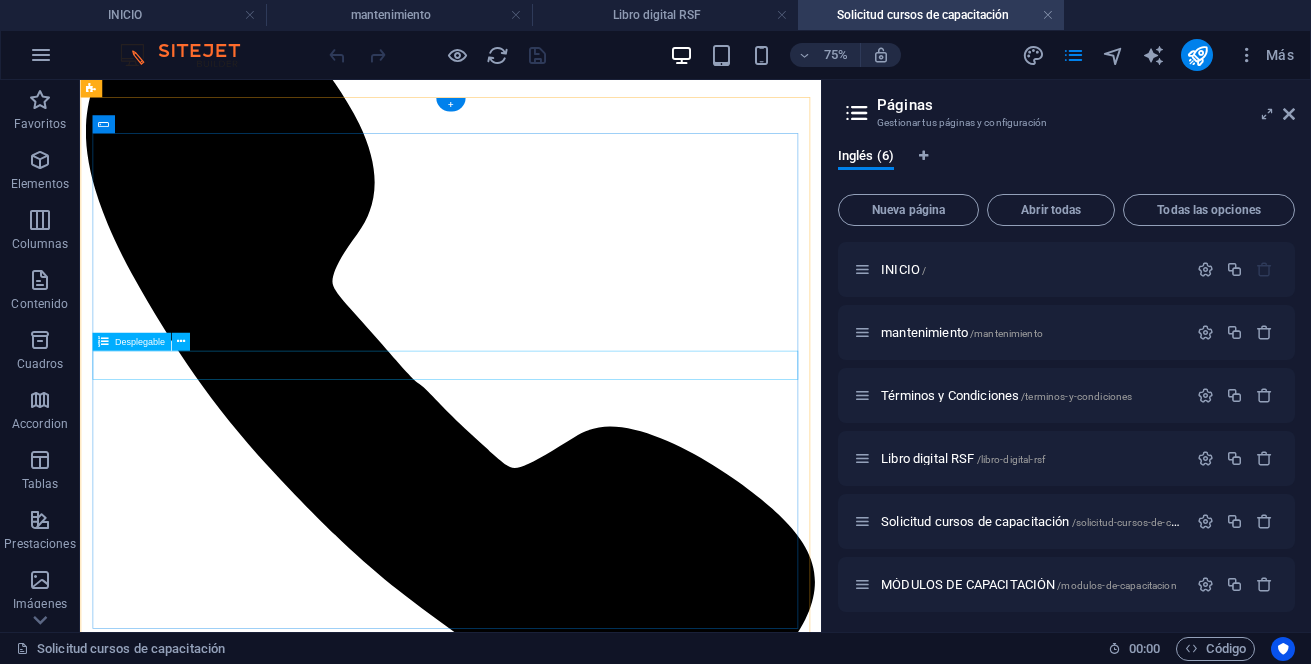click on "Seleccione curso Buen Trato a Público desde el Enfoque del Cuidado Buen Trato a Público con Pertinencia Cultural Programa Interculturalidad Aplicada Habilidades Sociales con Enfoque en Empatía Interpretación C190 OIT Alfabetización Digital Básica Desarrollo Organizacional Nivel 01 Desarrollo Organizacional Nivel 02 Atlas.TI Empresarial Nivel Básico" at bounding box center [574, 1874] 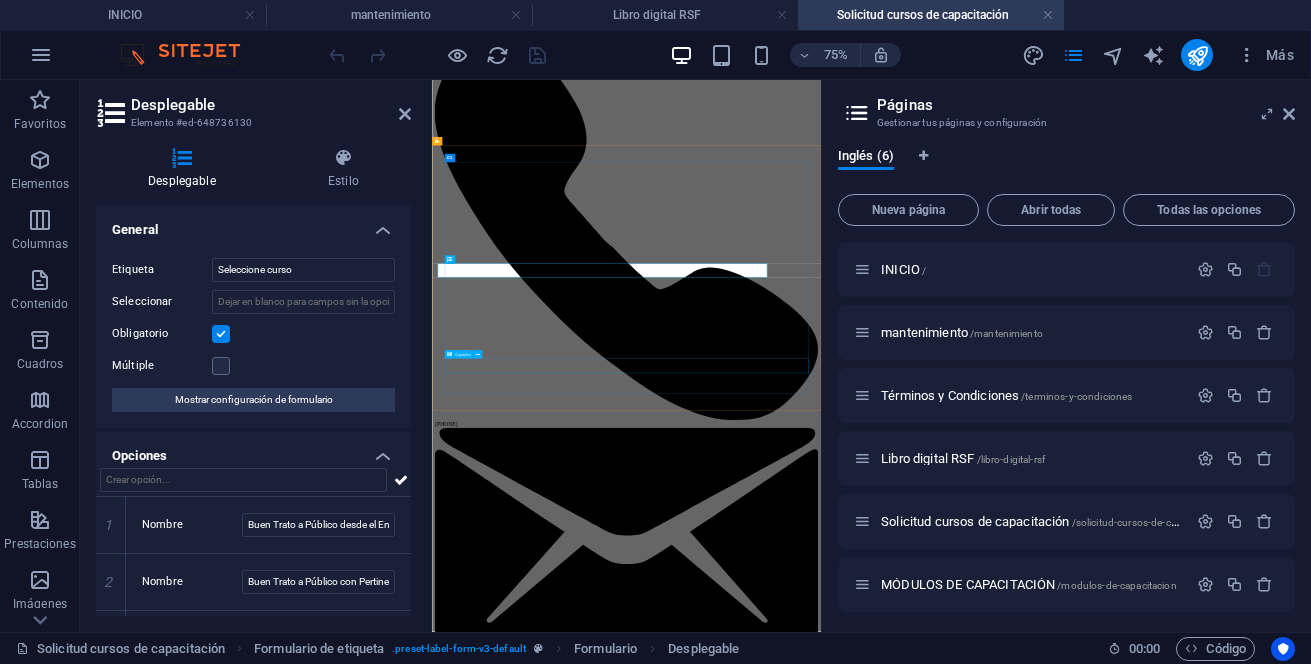scroll, scrollTop: 0, scrollLeft: 0, axis: both 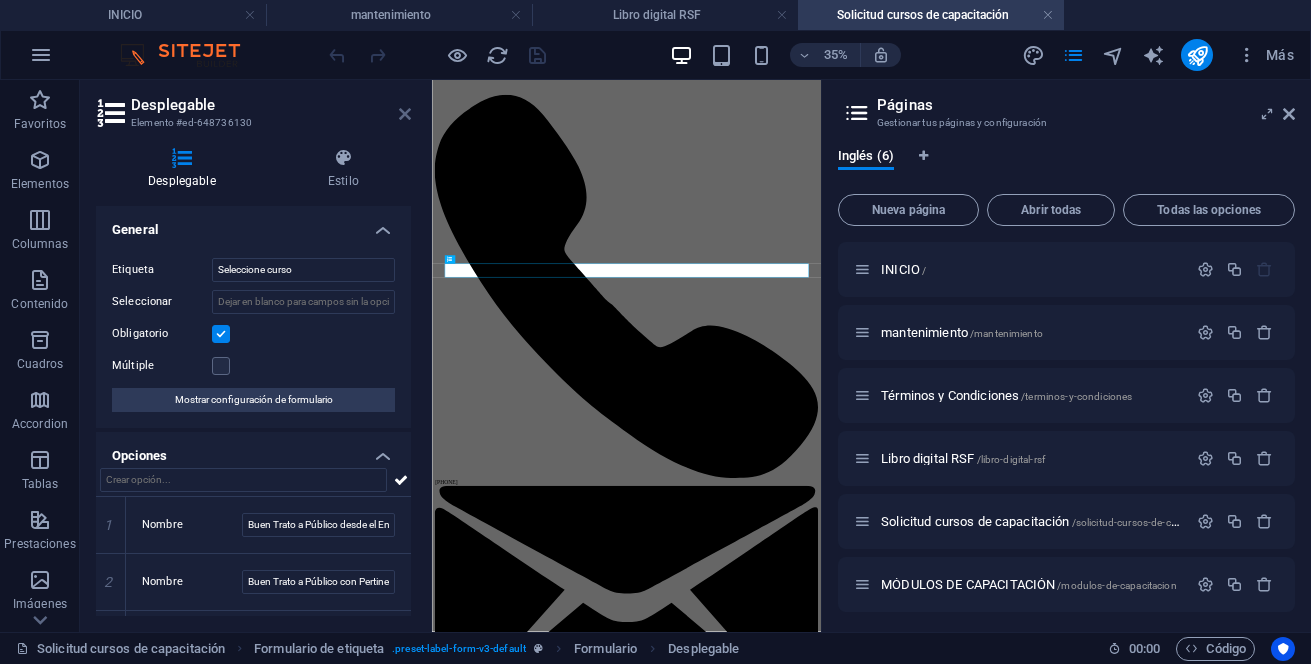 click at bounding box center [405, 114] 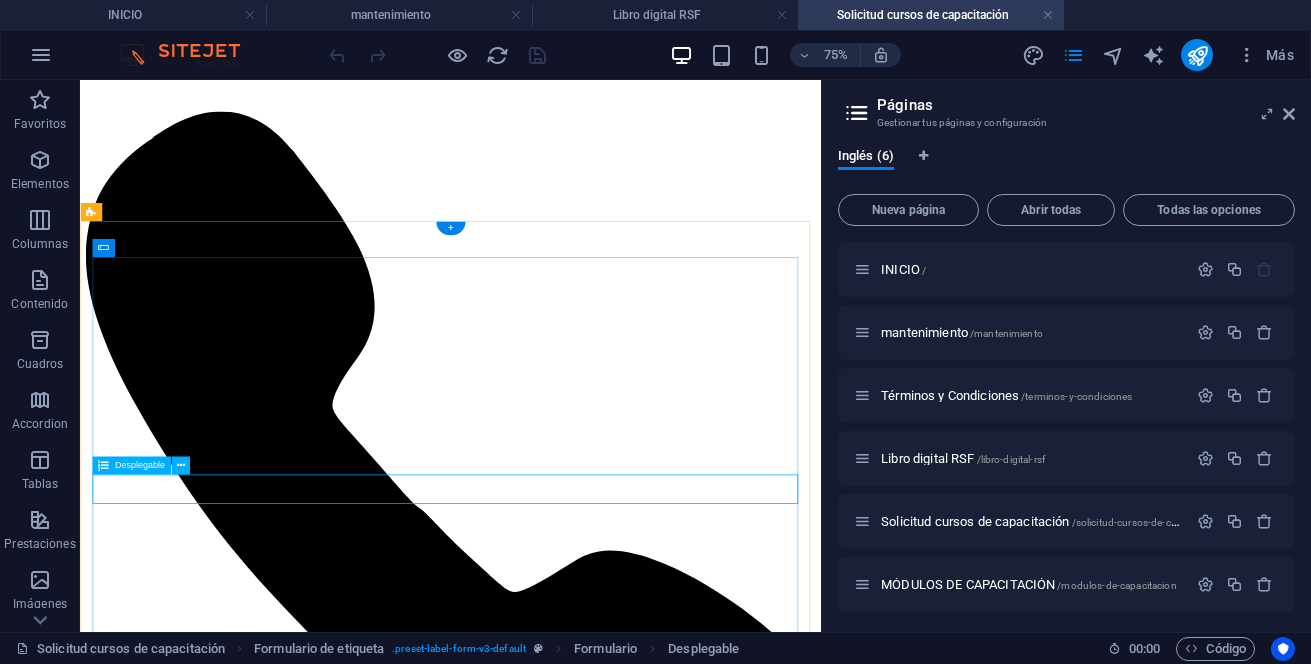 click on "Seleccione curso Buen Trato a Público desde el Enfoque del Cuidado Buen Trato a Público con Pertinencia Cultural Programa Interculturalidad Aplicada Habilidades Sociales con Enfoque en Empatía Interpretación C190 OIT Alfabetización Digital Básica Desarrollo Organizacional Nivel 01 Desarrollo Organizacional Nivel 02 Atlas.TI Empresarial Nivel Básico" at bounding box center [574, 2039] 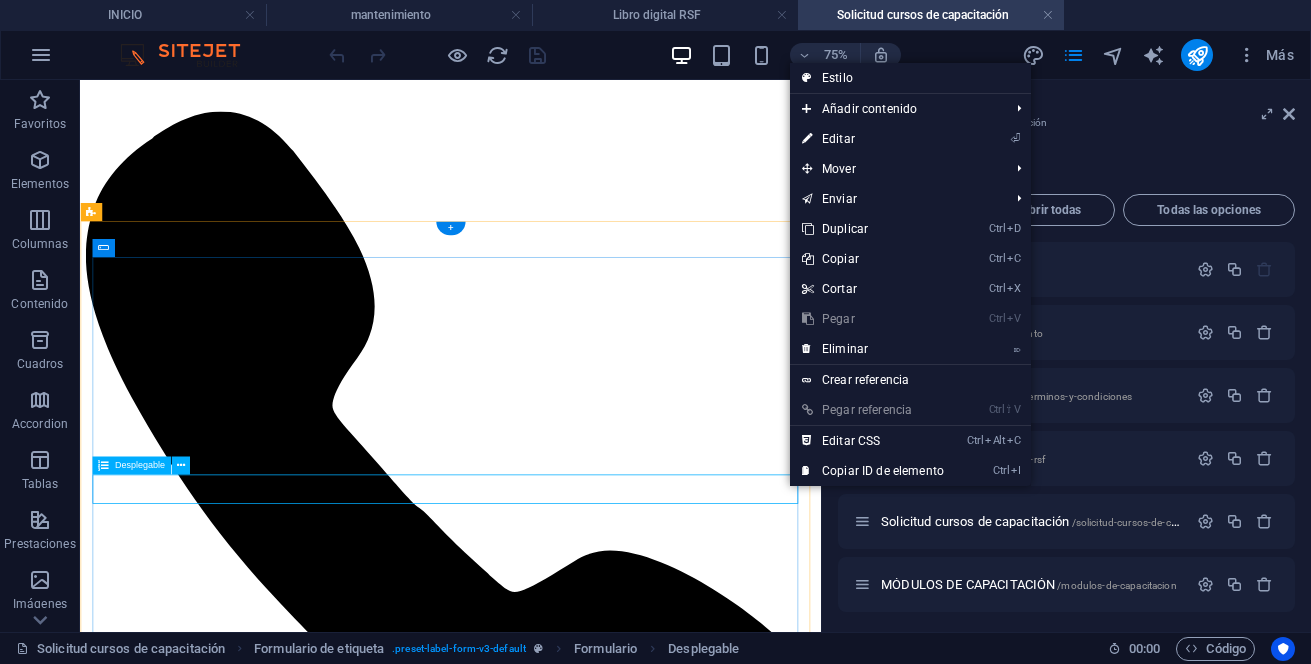 click on "Seleccione curso Buen Trato a Público desde el Enfoque del Cuidado Buen Trato a Público con Pertinencia Cultural Programa Interculturalidad Aplicada Habilidades Sociales con Enfoque en Empatía Interpretación C190 OIT Alfabetización Digital Básica Desarrollo Organizacional Nivel 01 Desarrollo Organizacional Nivel 02 Atlas.TI Empresarial Nivel Básico" at bounding box center (574, 2039) 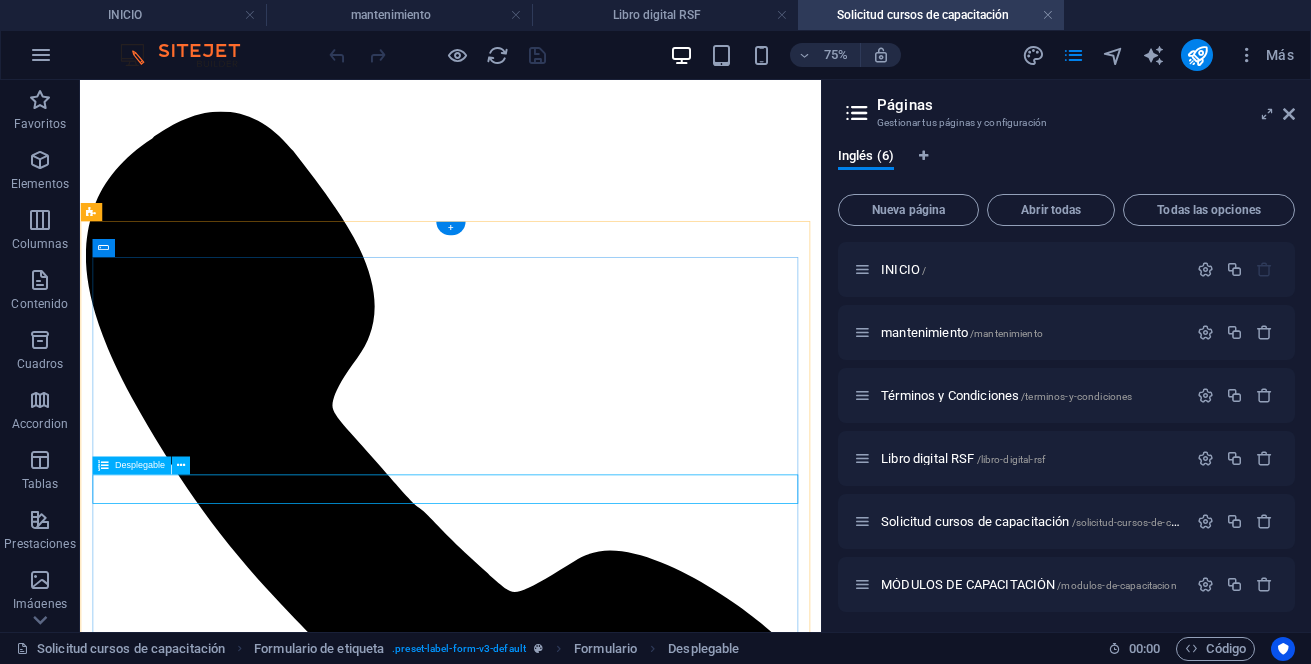 click on "Seleccione curso Buen Trato a Público desde el Enfoque del Cuidado Buen Trato a Público con Pertinencia Cultural Programa Interculturalidad Aplicada Habilidades Sociales con Enfoque en Empatía Interpretación C190 OIT Alfabetización Digital Básica Desarrollo Organizacional Nivel 01 Desarrollo Organizacional Nivel 02 Atlas.TI Empresarial Nivel Básico" at bounding box center (574, 2039) 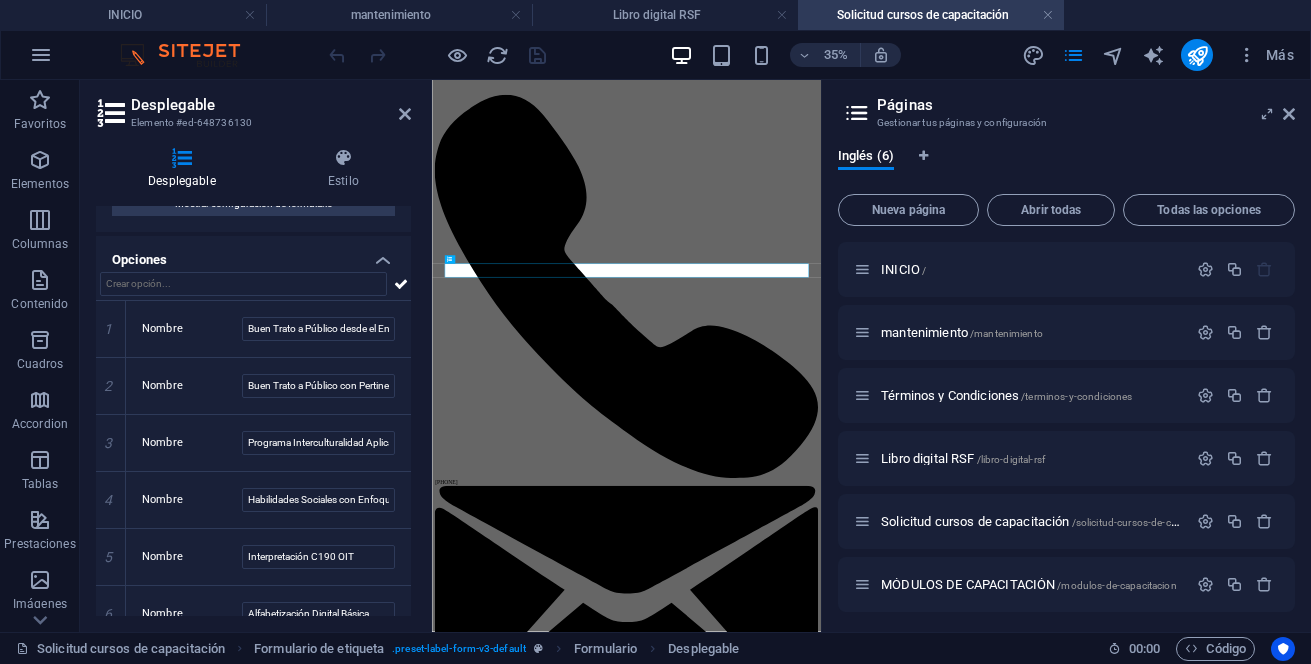 scroll, scrollTop: 174, scrollLeft: 0, axis: vertical 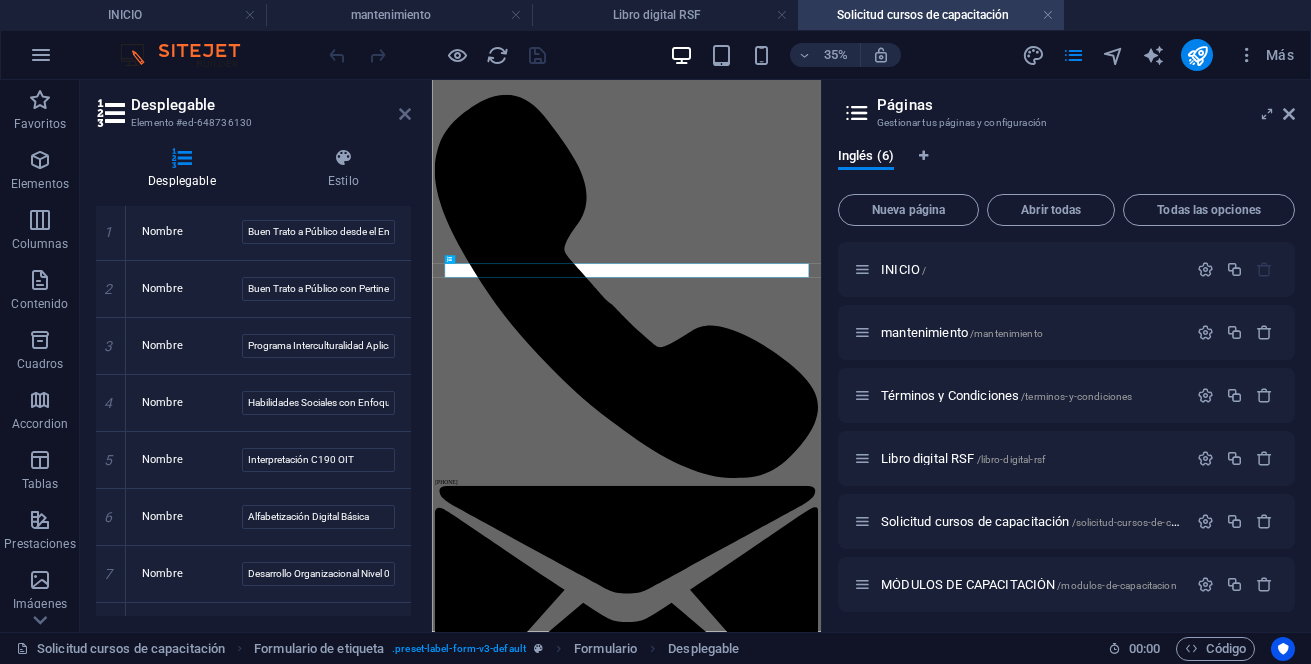 click at bounding box center [405, 114] 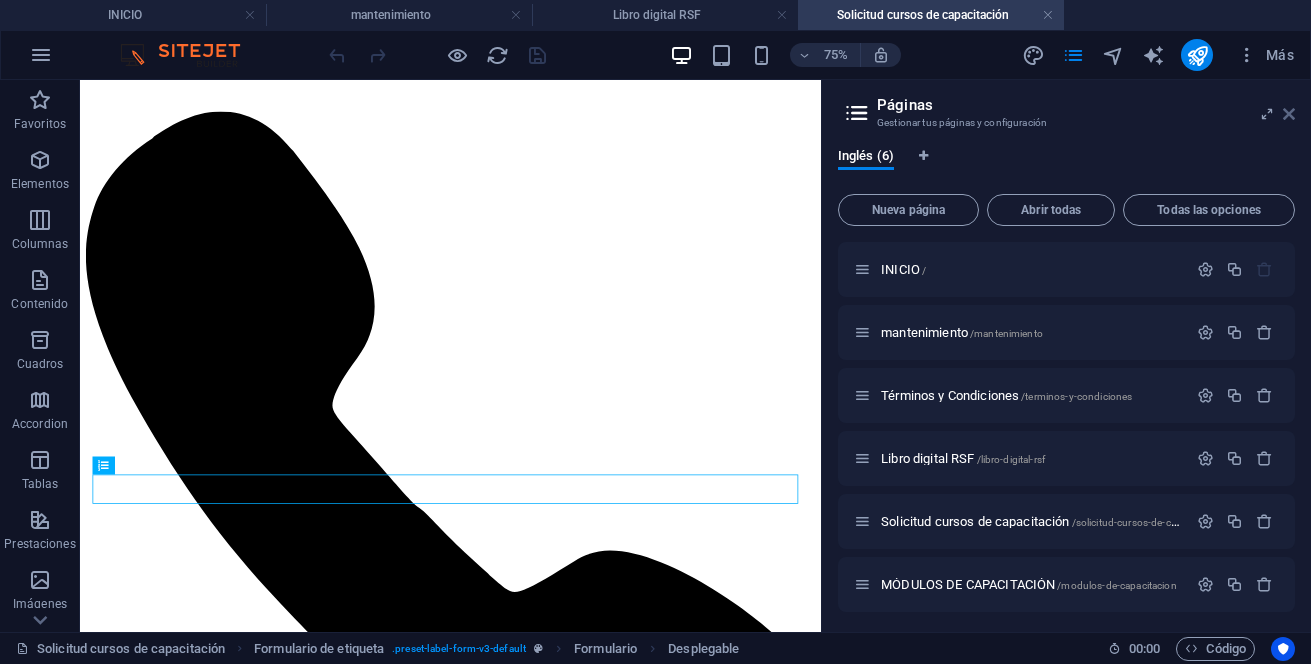 click at bounding box center (1289, 114) 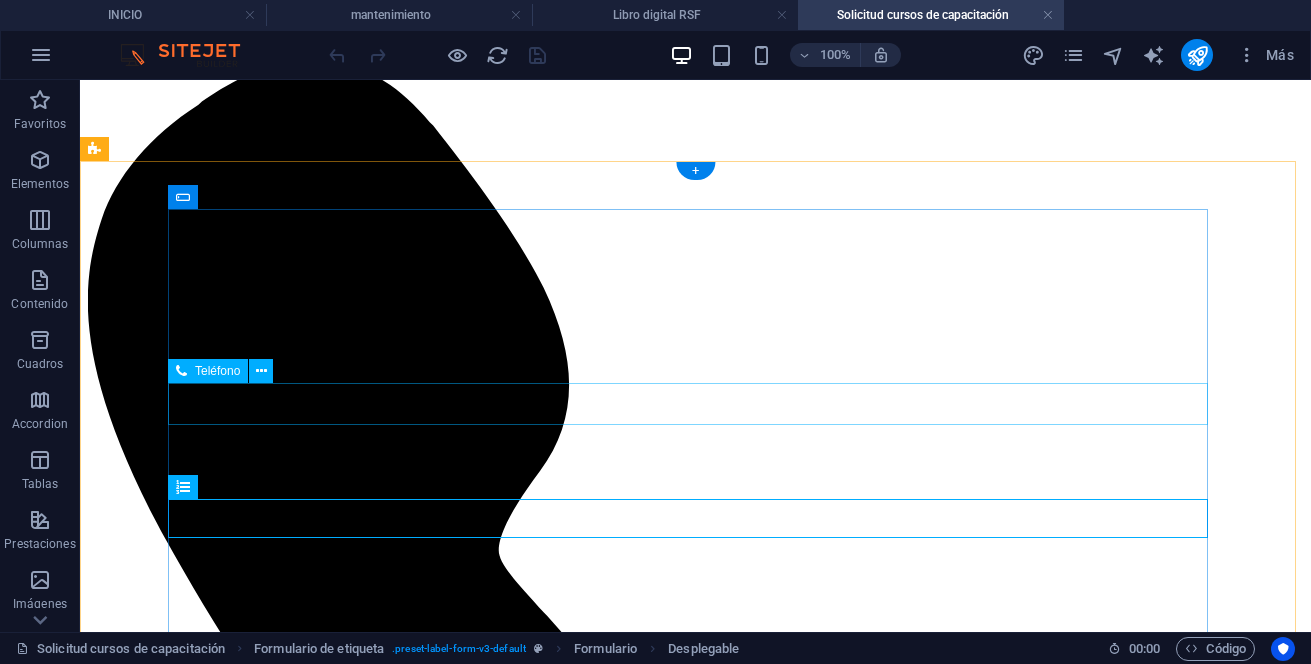 scroll, scrollTop: 34, scrollLeft: 0, axis: vertical 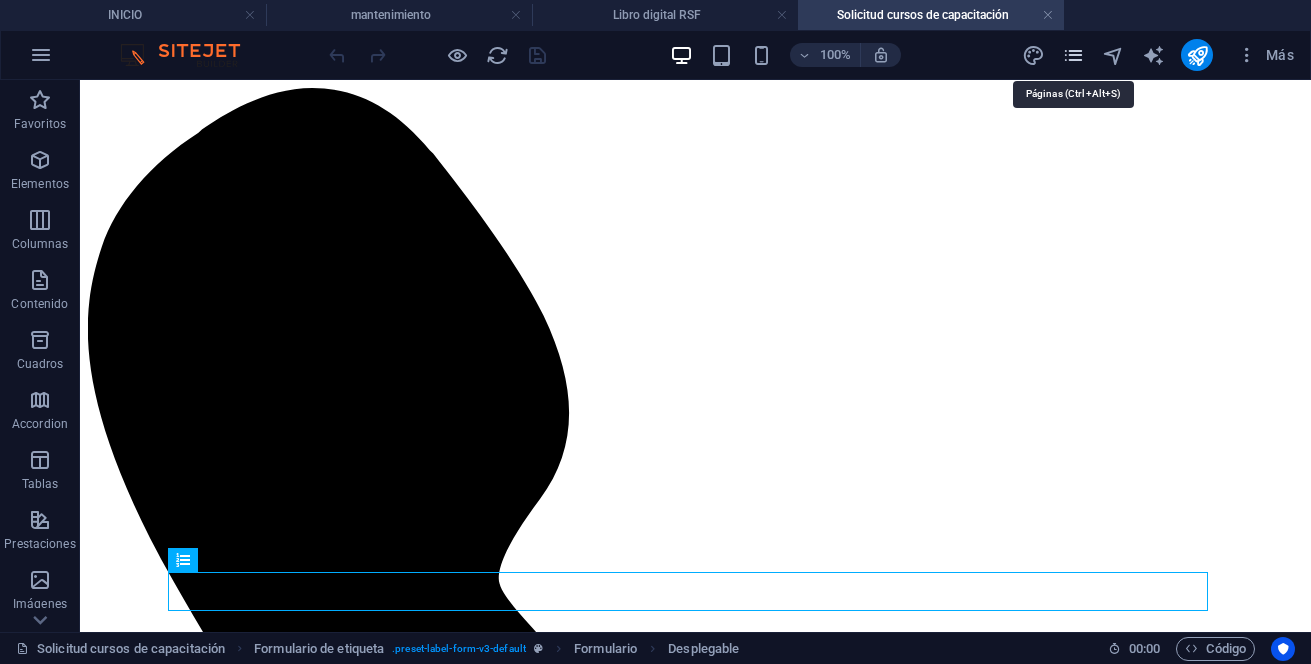 click at bounding box center (1073, 55) 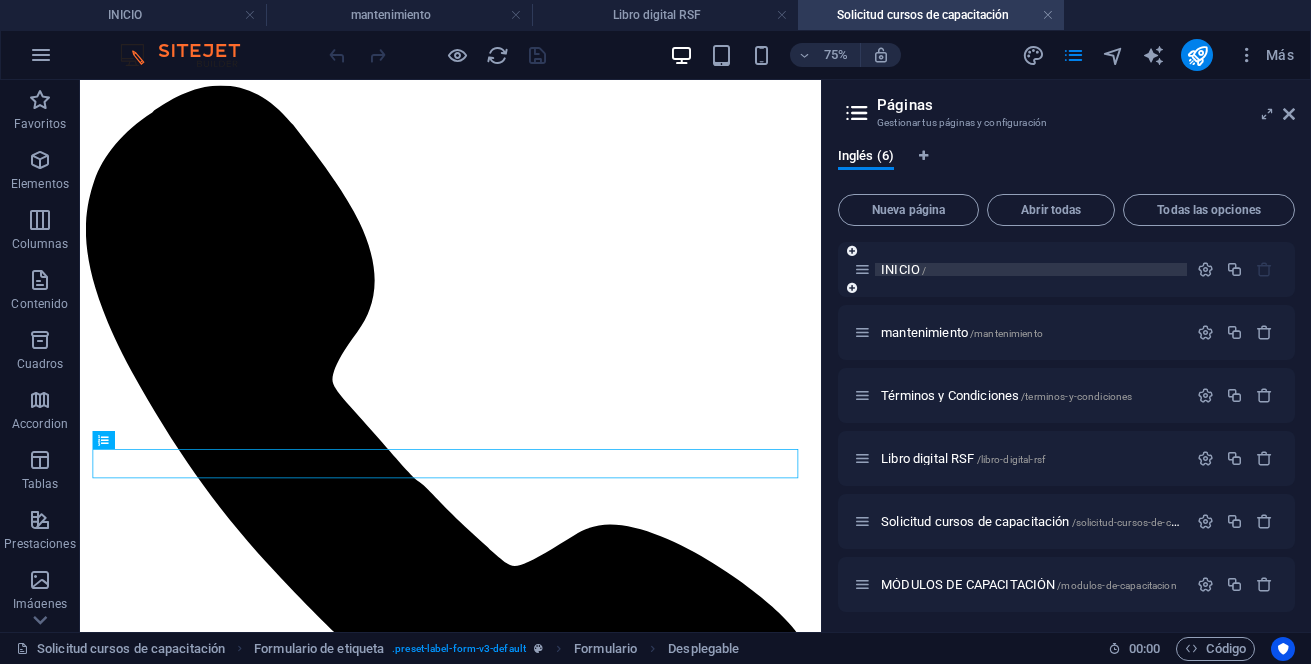 click on "INICIO /" at bounding box center (1031, 269) 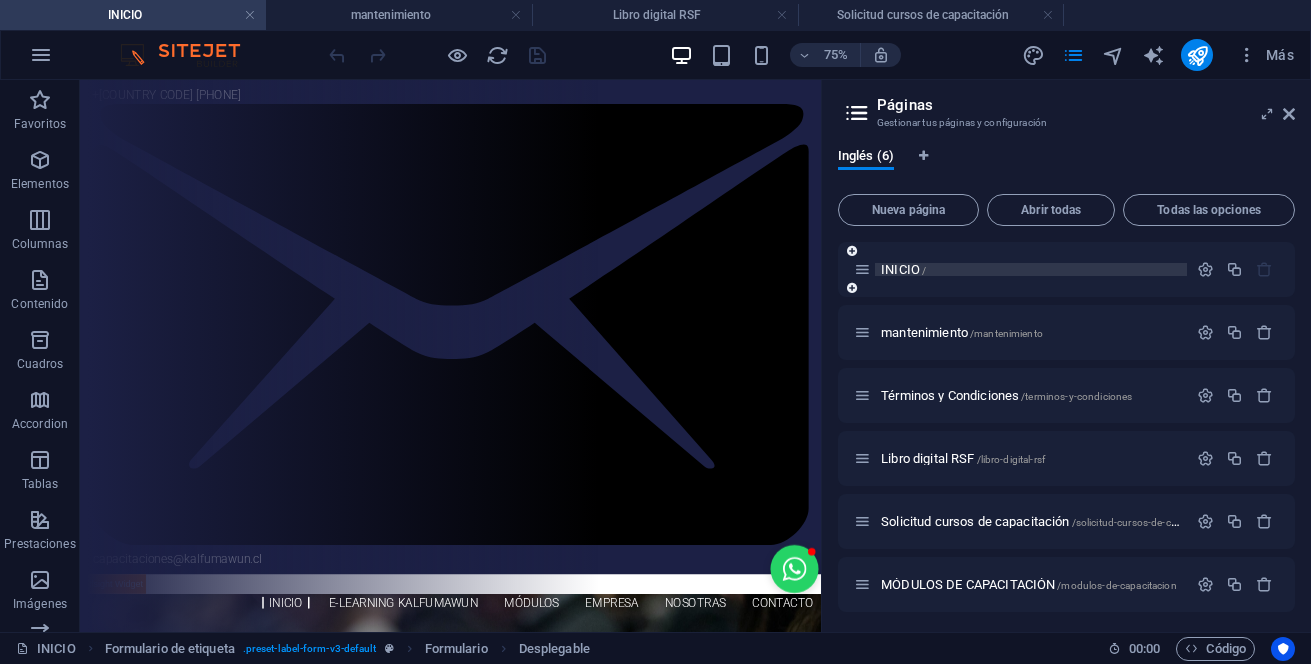 scroll, scrollTop: 0, scrollLeft: 0, axis: both 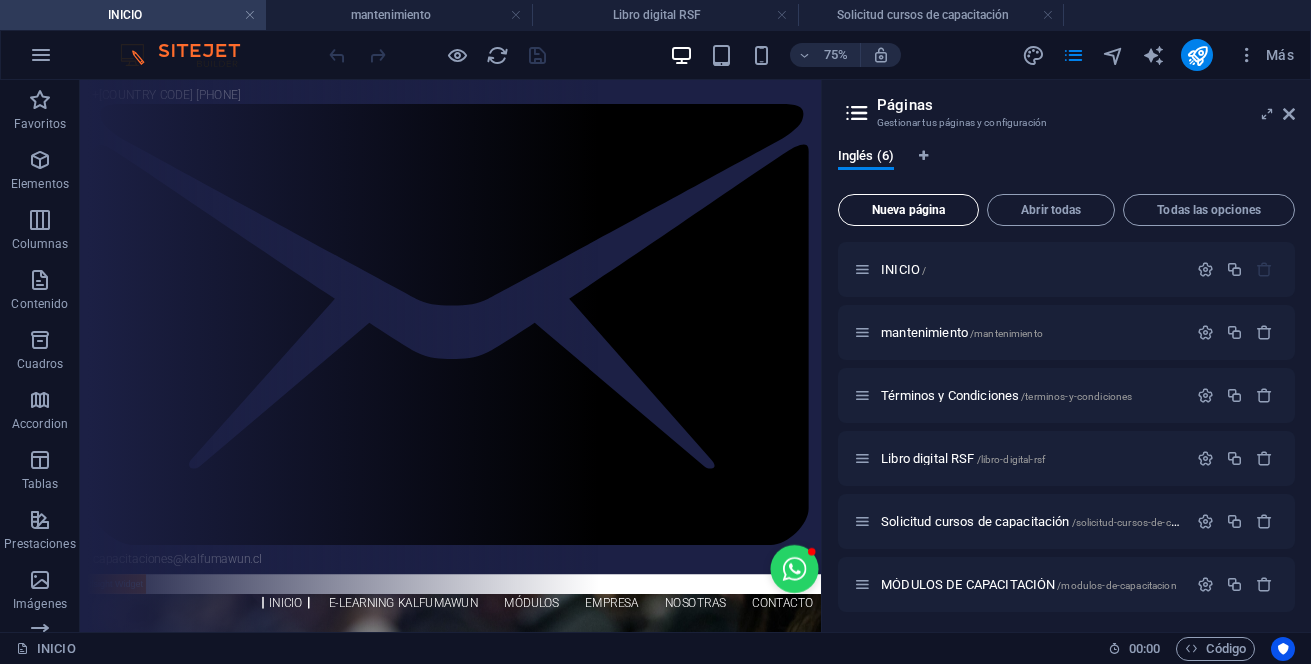 click on "Nueva página" at bounding box center [908, 210] 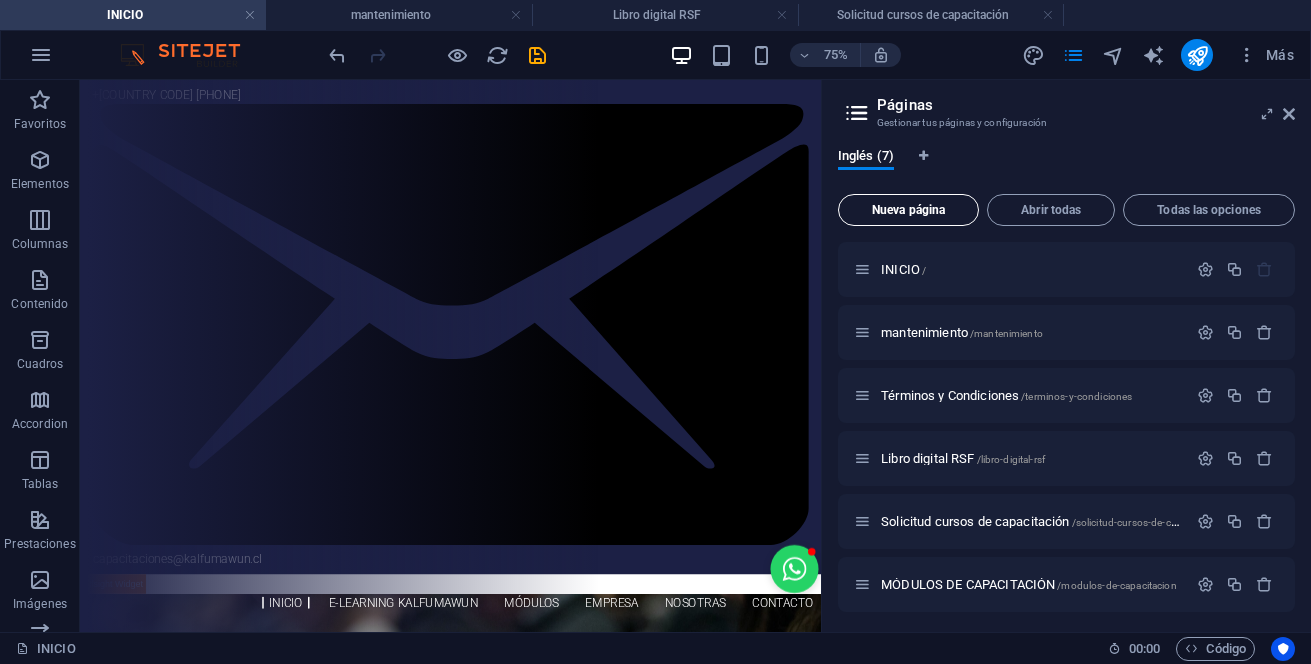 scroll, scrollTop: 294, scrollLeft: 0, axis: vertical 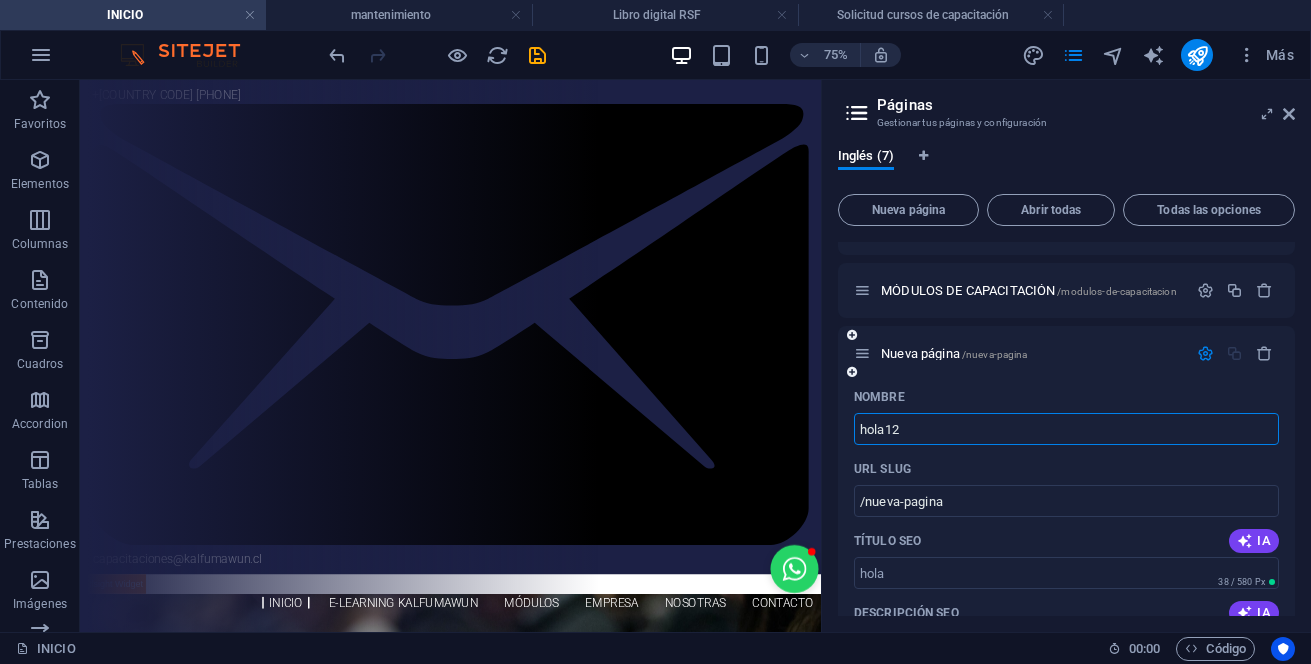 type on "hola123" 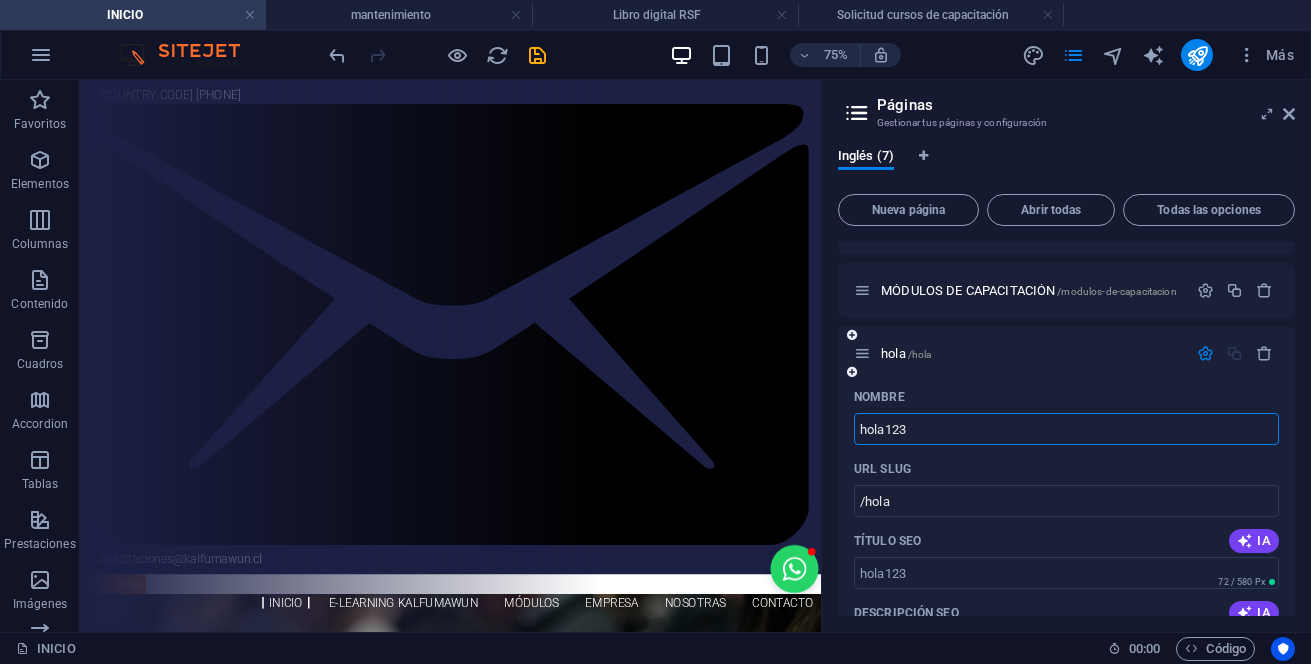 type on "/hola" 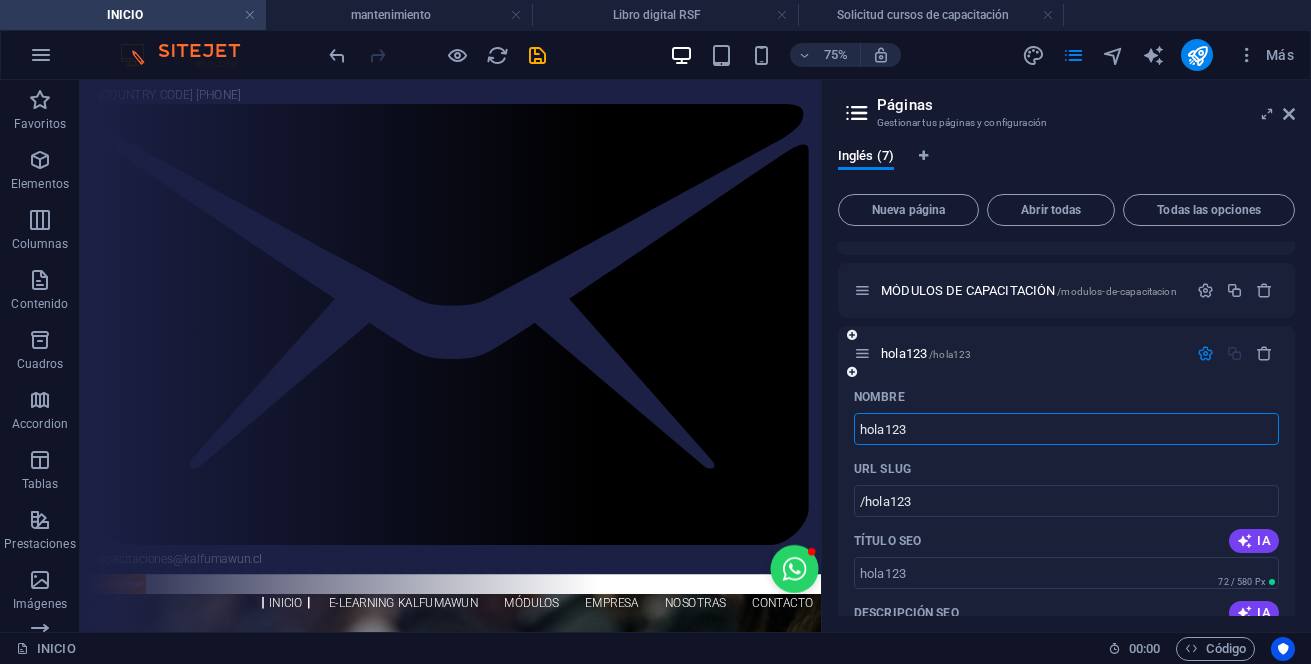 type on "hola123" 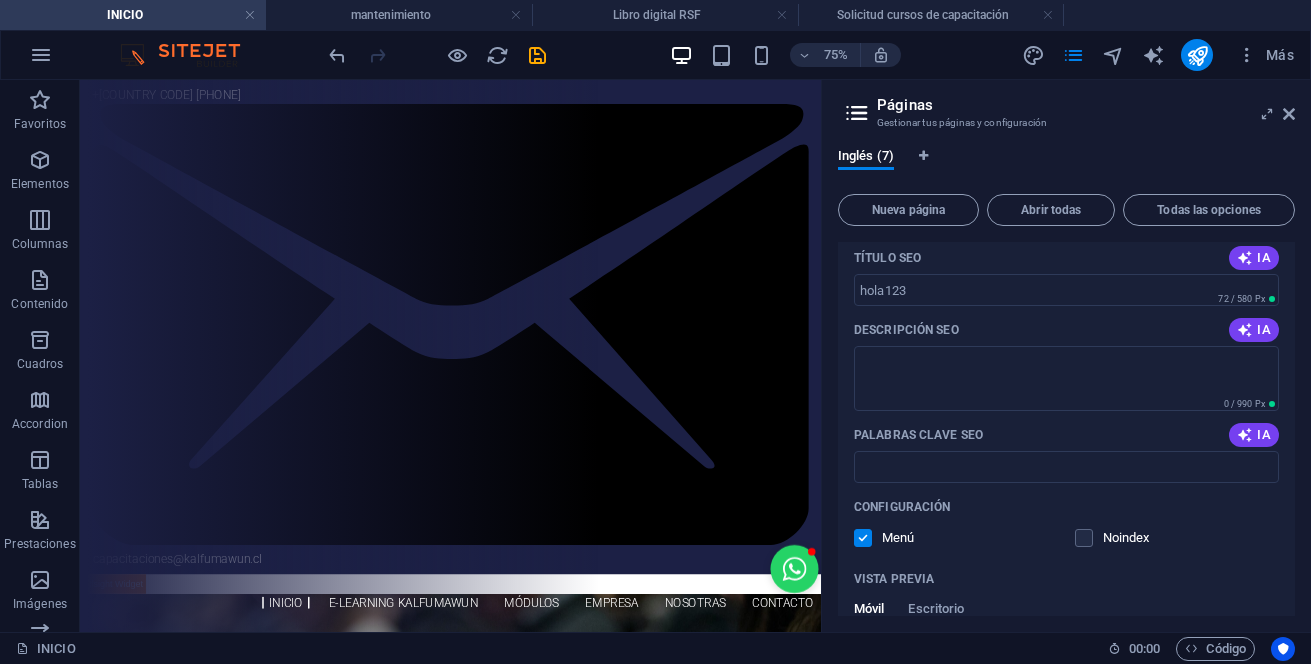 scroll, scrollTop: 664, scrollLeft: 0, axis: vertical 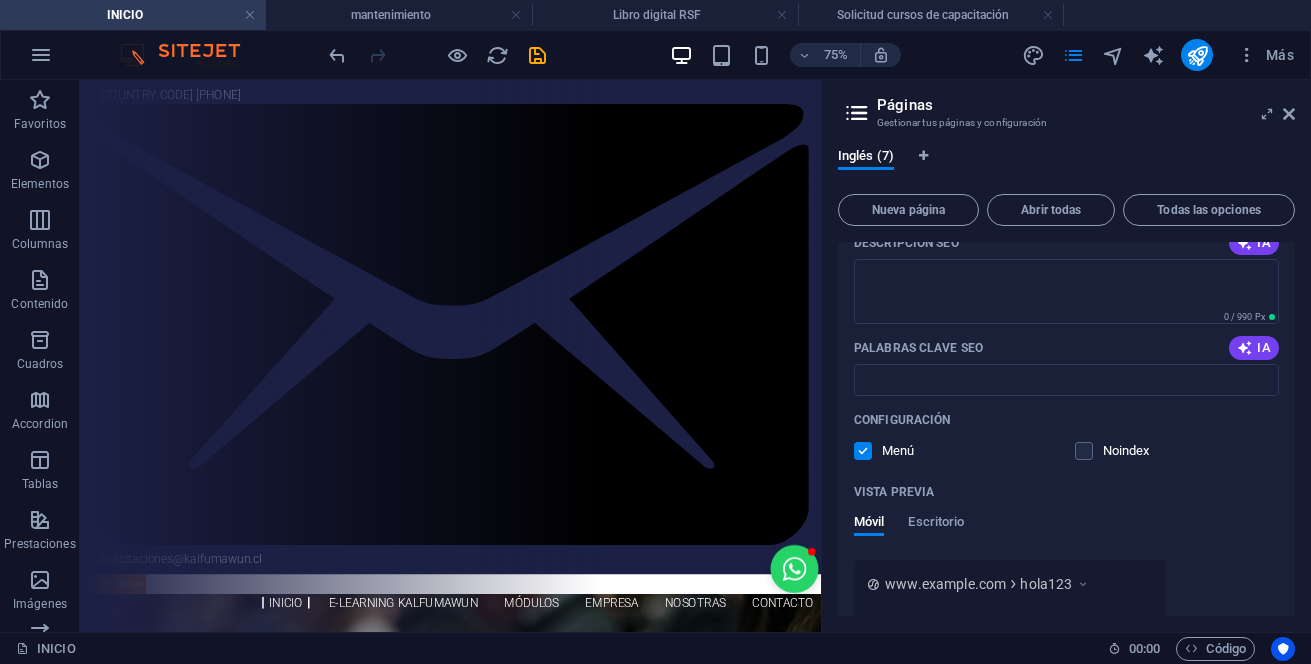 drag, startPoint x: 1290, startPoint y: 485, endPoint x: 1304, endPoint y: 456, distance: 32.202484 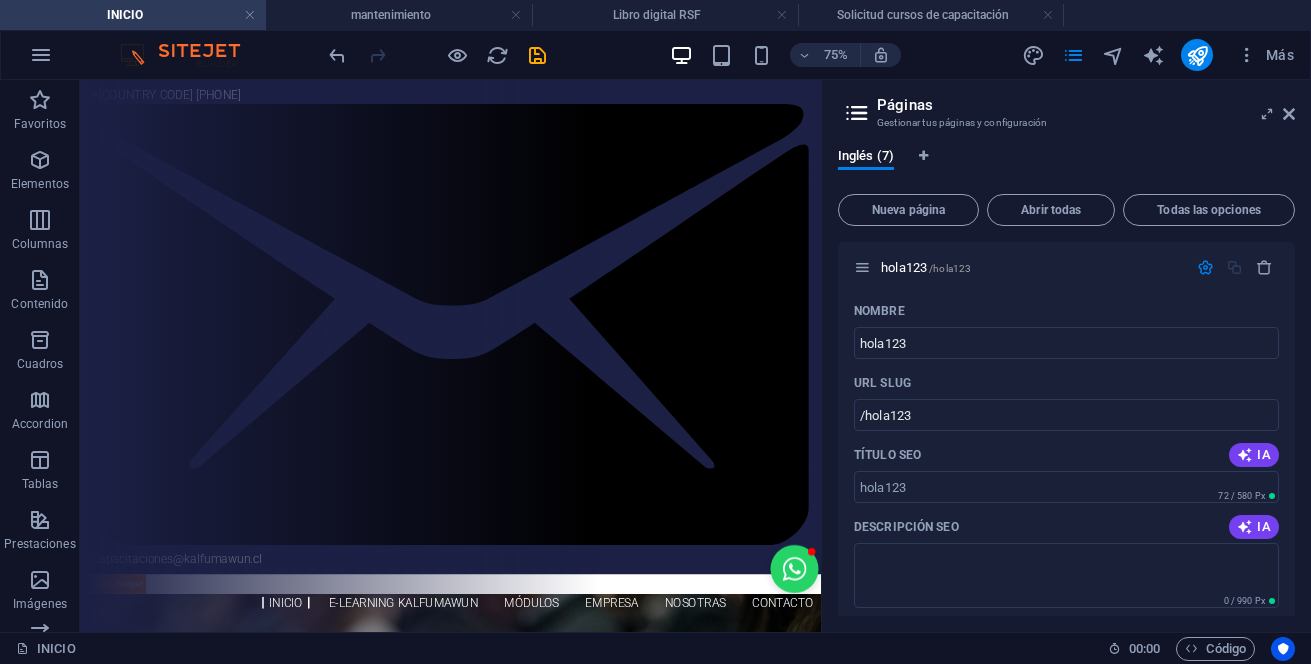 scroll, scrollTop: 387, scrollLeft: 0, axis: vertical 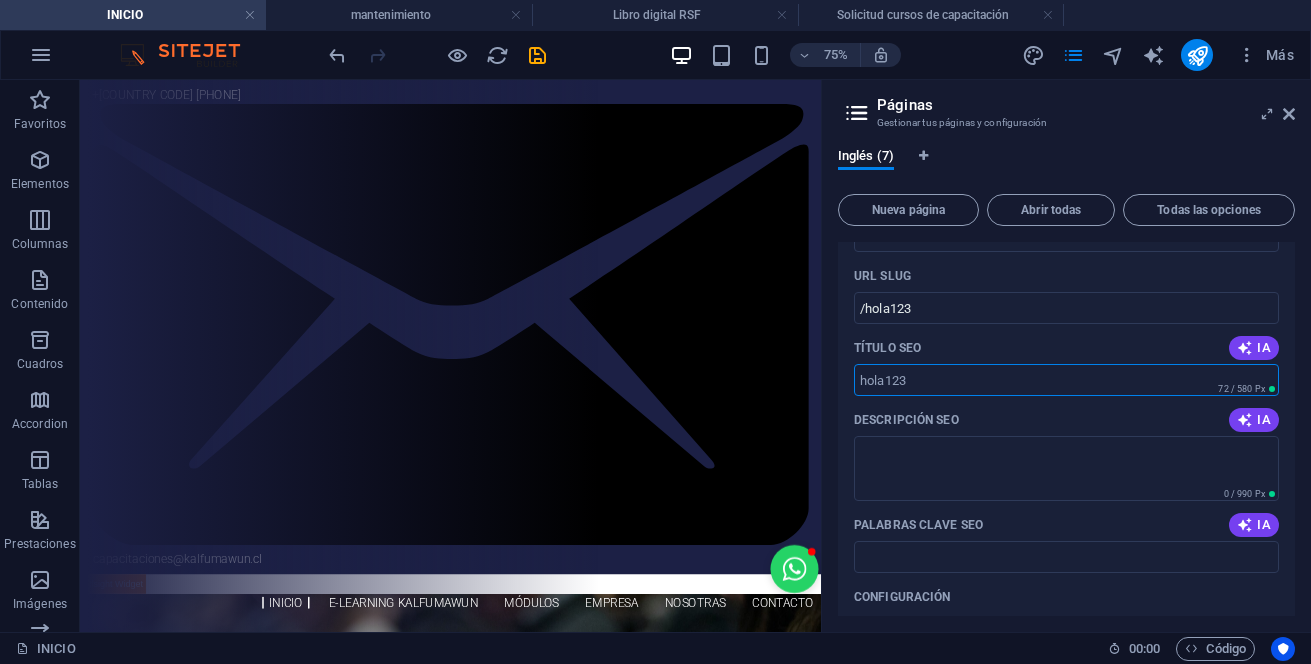 click on "Título SEO" at bounding box center (1066, 380) 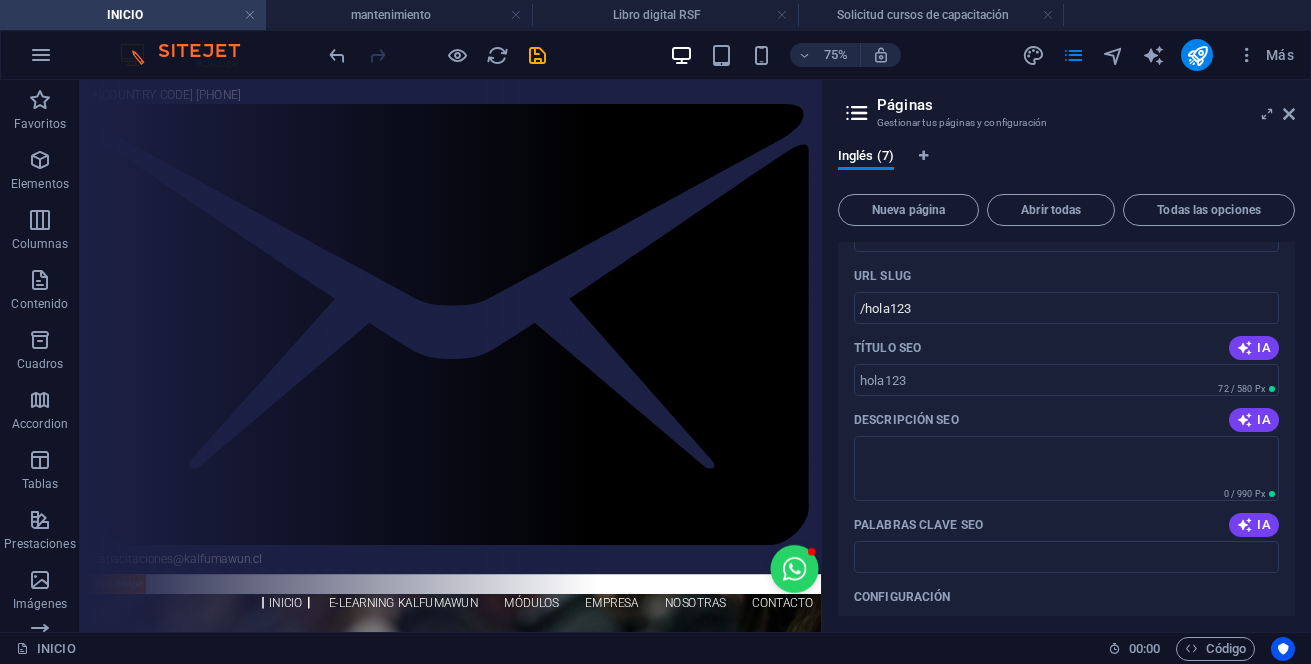 click on "Nombre hola123 ​ URL SLUG /hola123 ​ Título SEO IA ​ 72 / 580 Px Descripción SEO IA ​ 0 / 990 Px Palabras clave SEO IA ​ Configuración Menú Noindex Vista previa Móvil Escritorio www.example.com hola123 Etiquetas meta ​ Vista previa de imagen (Open Graph) Arrastra archivos aquí, haz clic para escoger archivos o selecciona alguno de tus archivos o consulta el catálogo gratuito de fotos y vídeos Más opciones" at bounding box center (1066, 536) 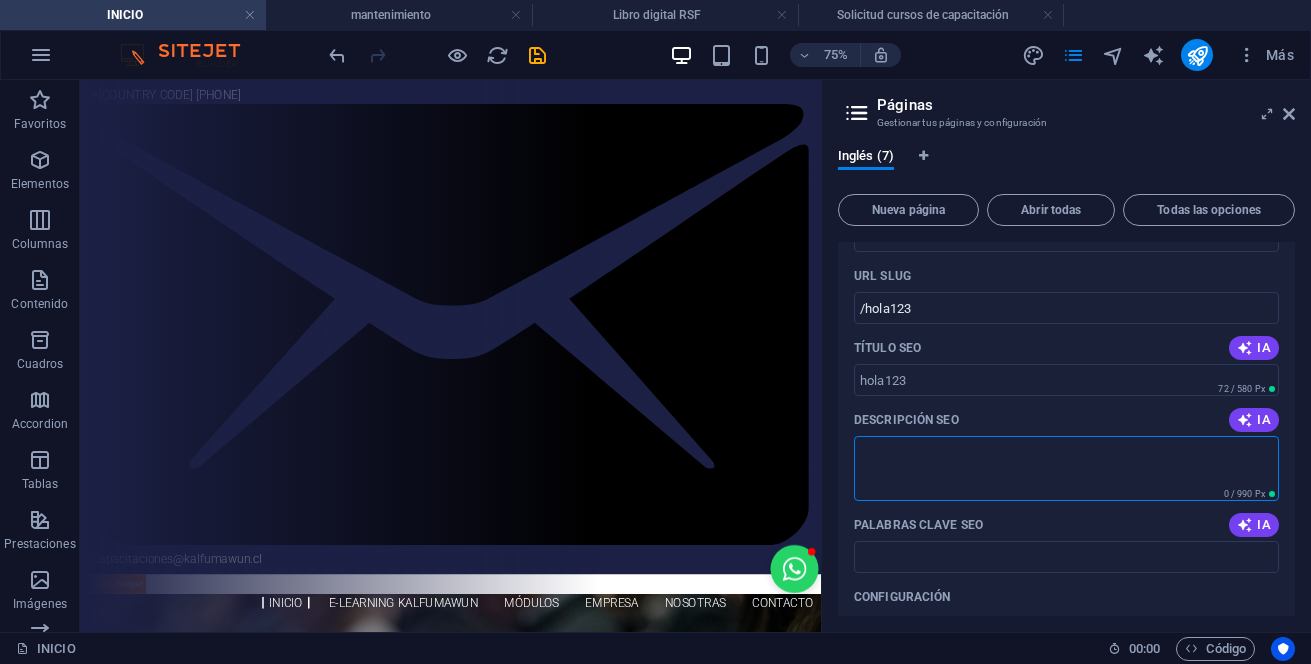 click on "Descripción SEO" at bounding box center [1066, 468] 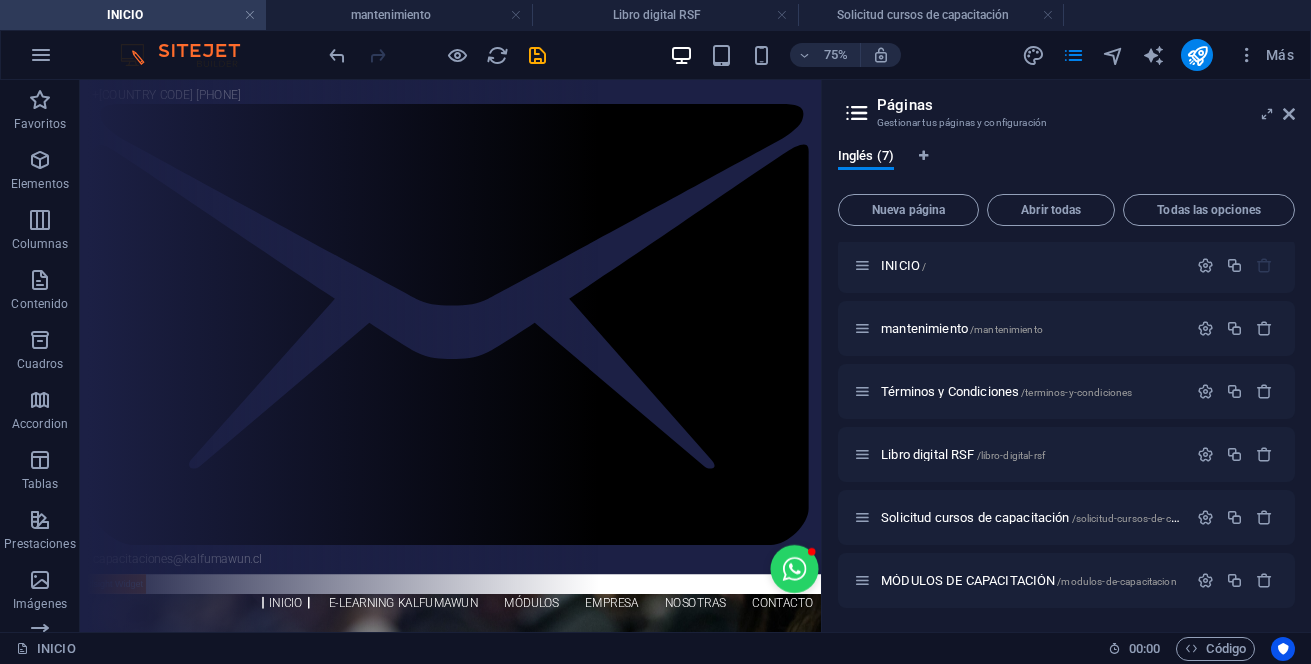 scroll, scrollTop: 0, scrollLeft: 0, axis: both 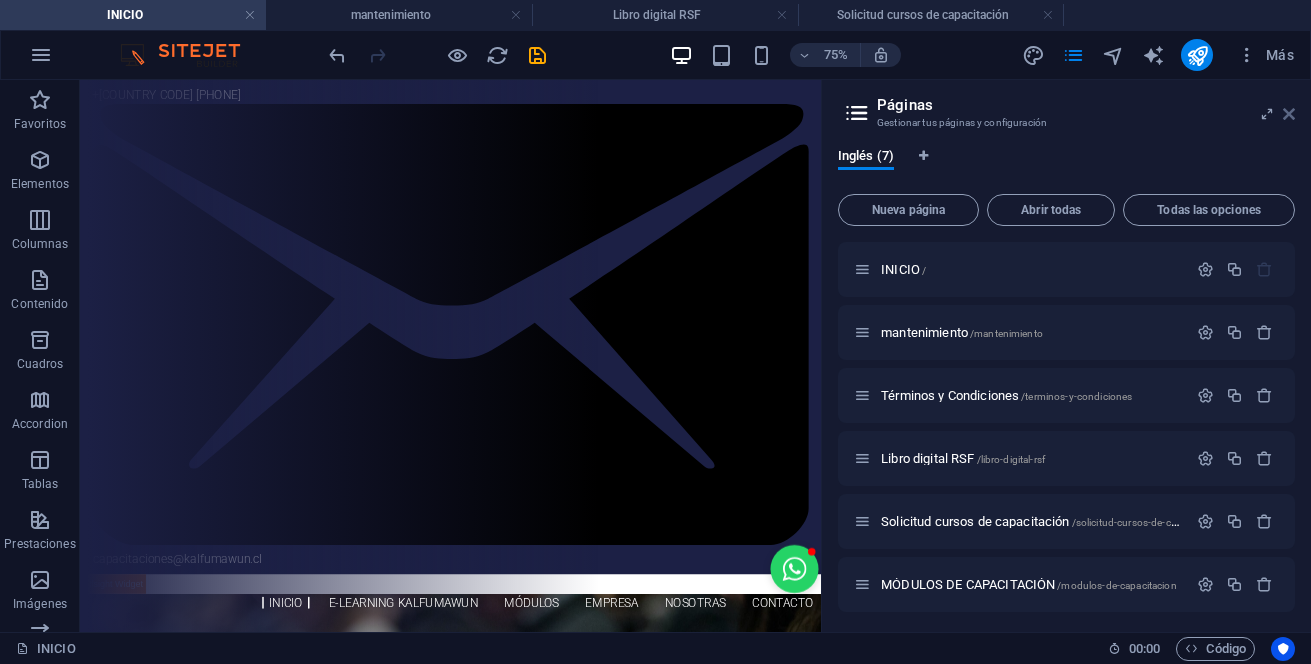 click at bounding box center (1289, 114) 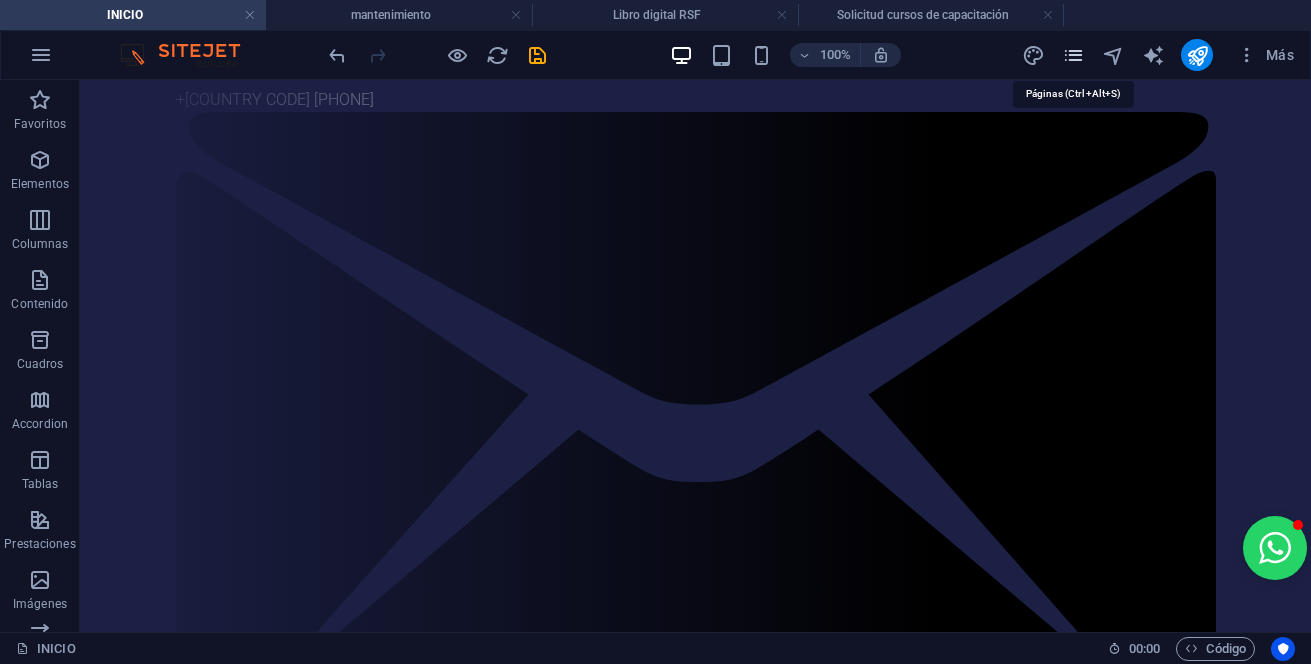 click at bounding box center [1073, 55] 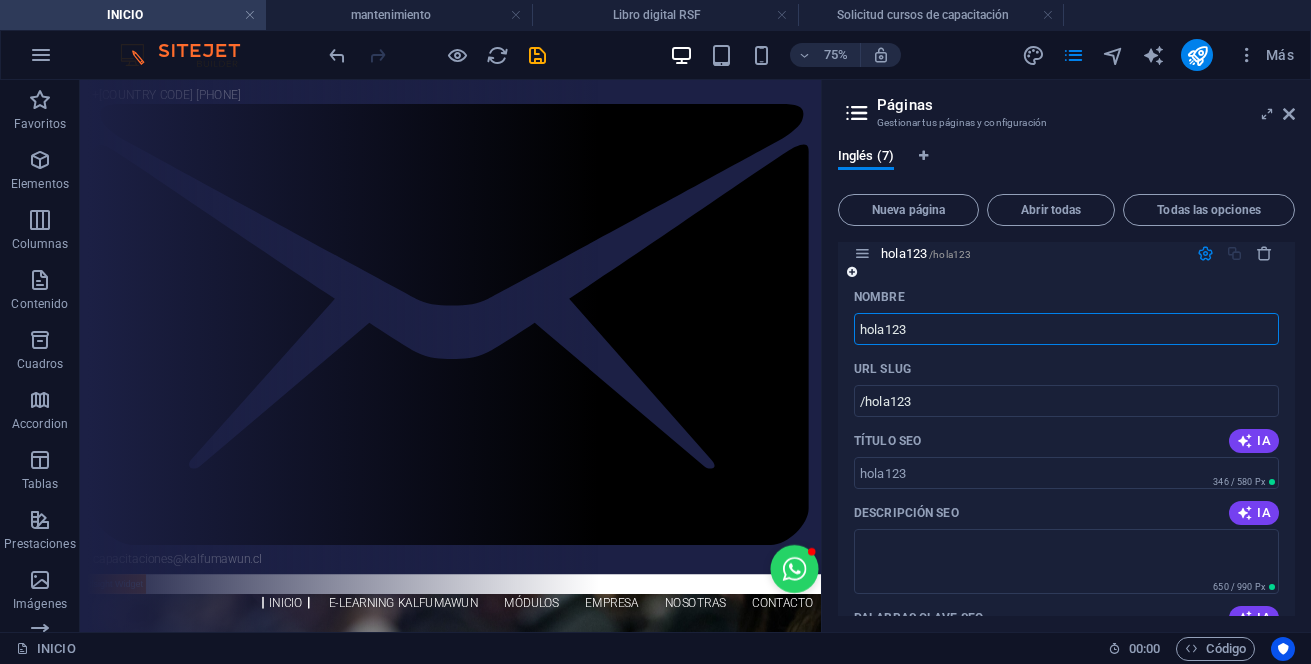 scroll, scrollTop: 294, scrollLeft: 0, axis: vertical 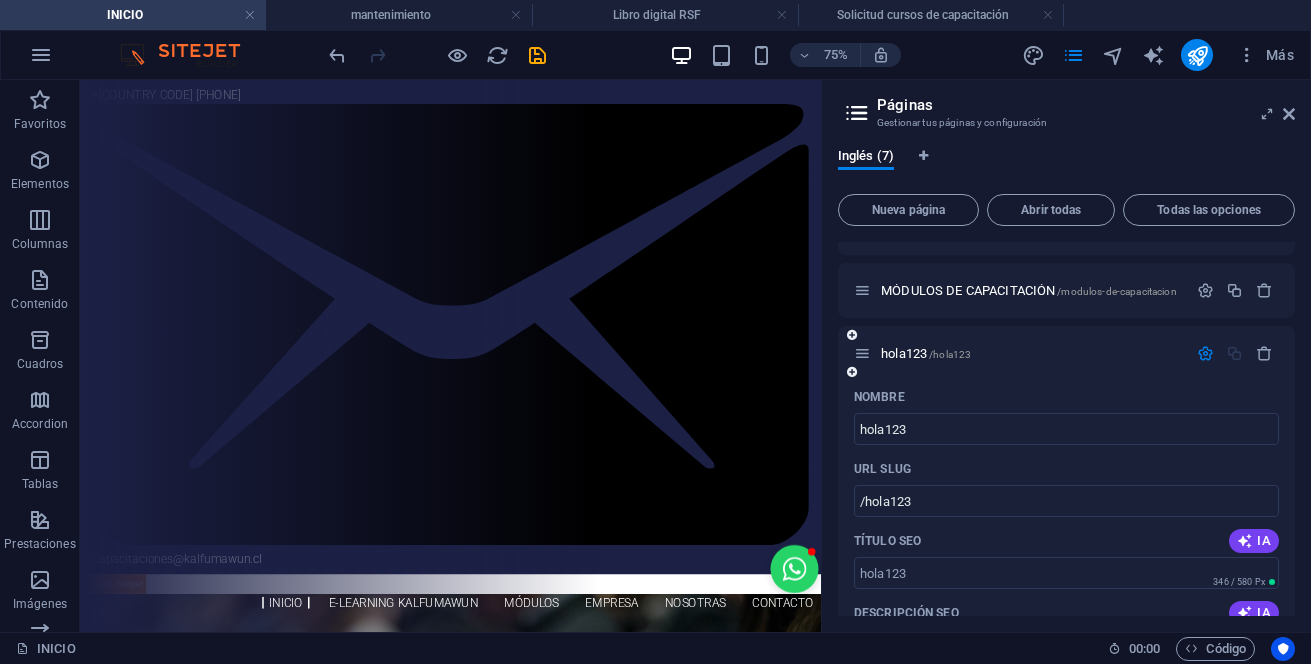 click at bounding box center (1205, 353) 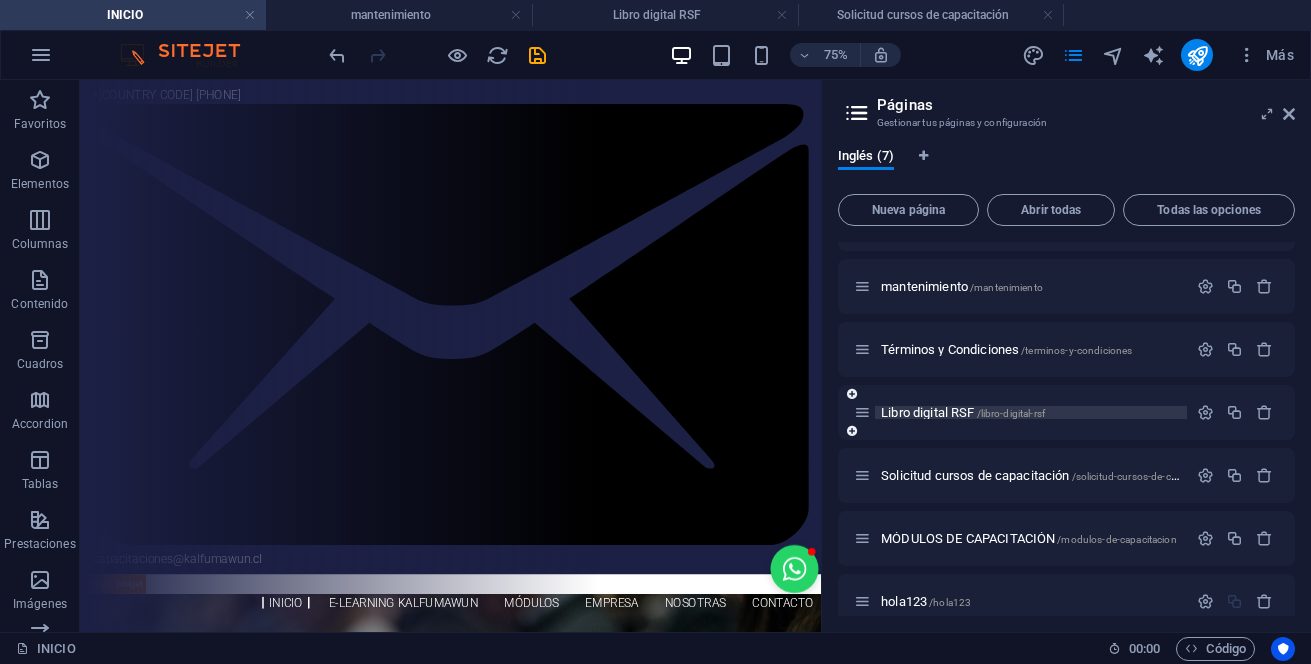 scroll, scrollTop: 67, scrollLeft: 0, axis: vertical 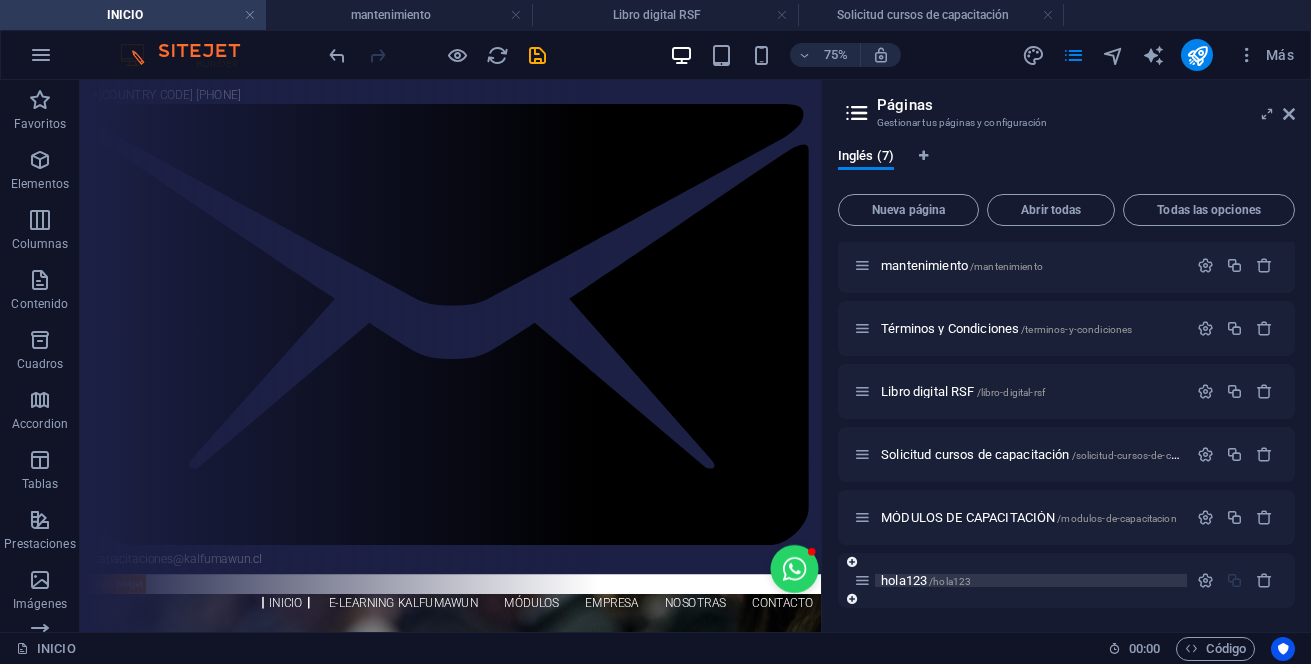 click on "/hola123" at bounding box center [950, 581] 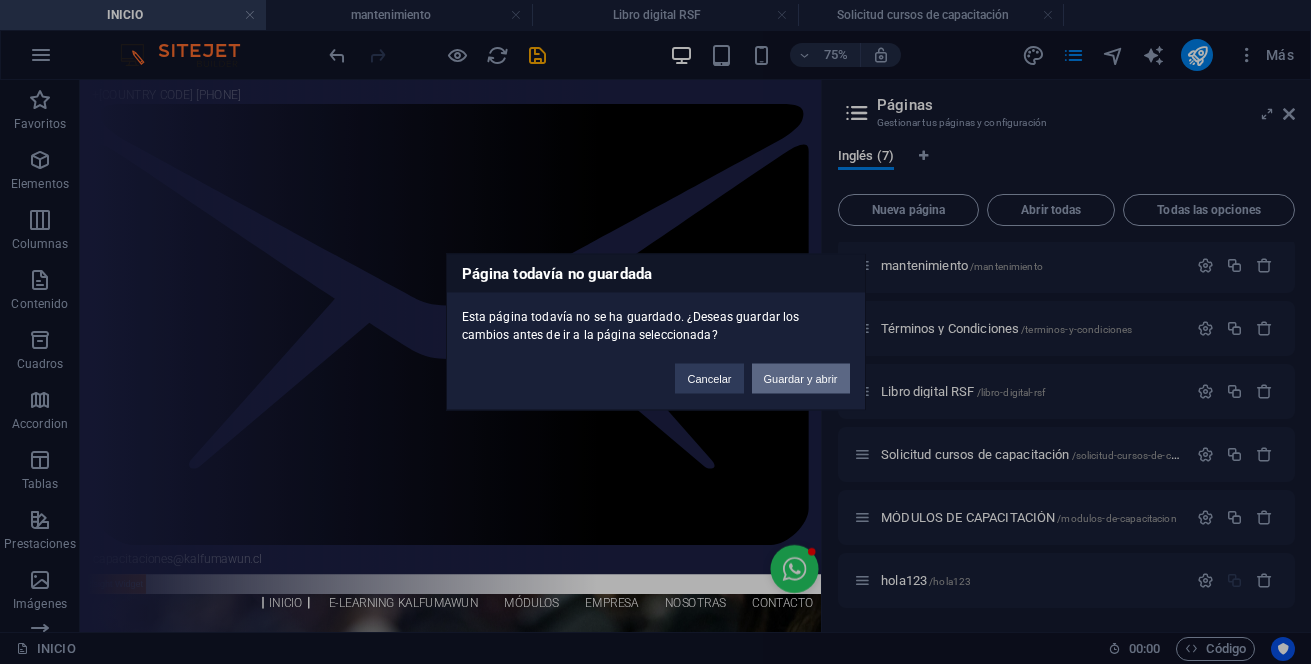 click on "Guardar y abrir" at bounding box center (801, 379) 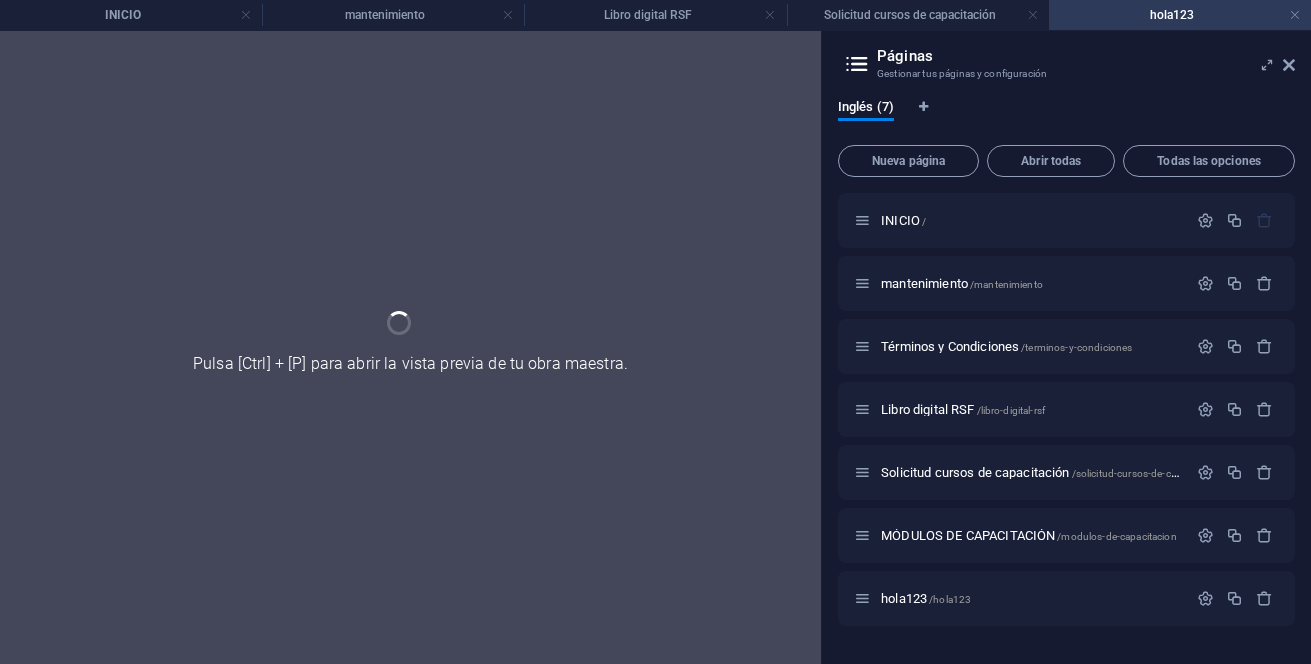 scroll, scrollTop: 0, scrollLeft: 0, axis: both 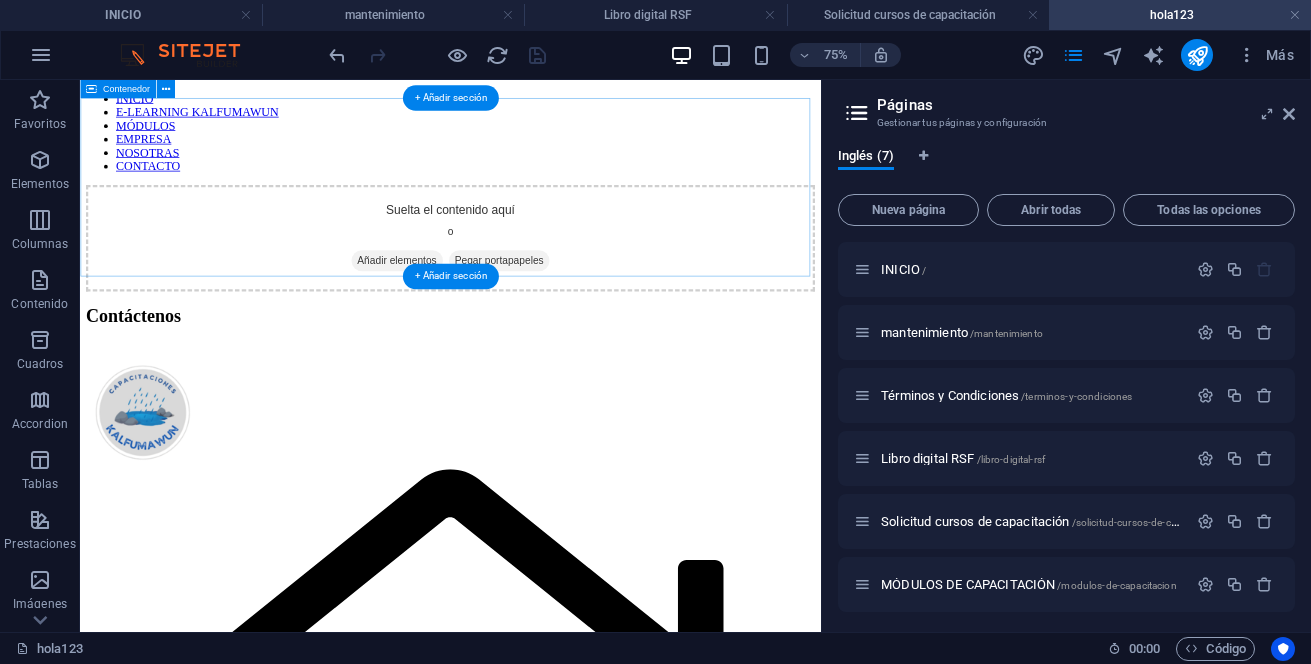 click on "Suelta el contenido aquí o  Añadir elementos  Pegar portapapeles" at bounding box center [574, 291] 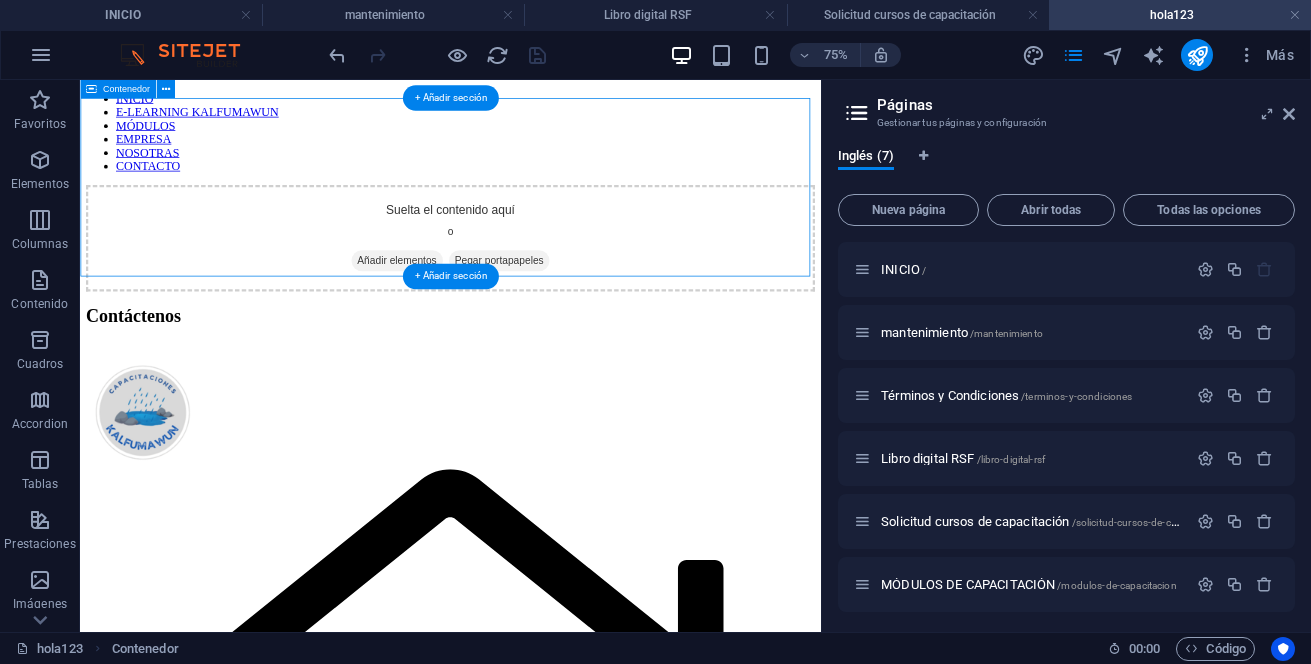 click on "Suelta el contenido aquí o  Añadir elementos  Pegar portapapeles" at bounding box center [574, 291] 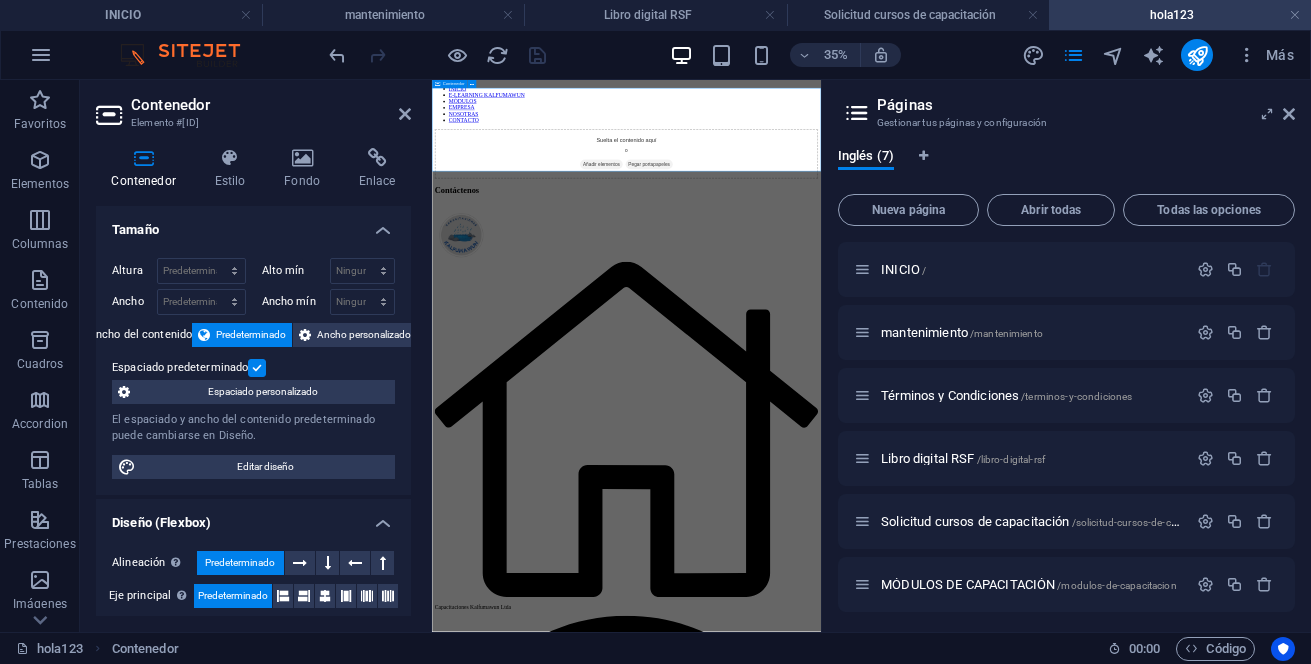 click on "Suelta el contenido aquí o  Añadir elementos  Pegar portapapeles" at bounding box center (987, 291) 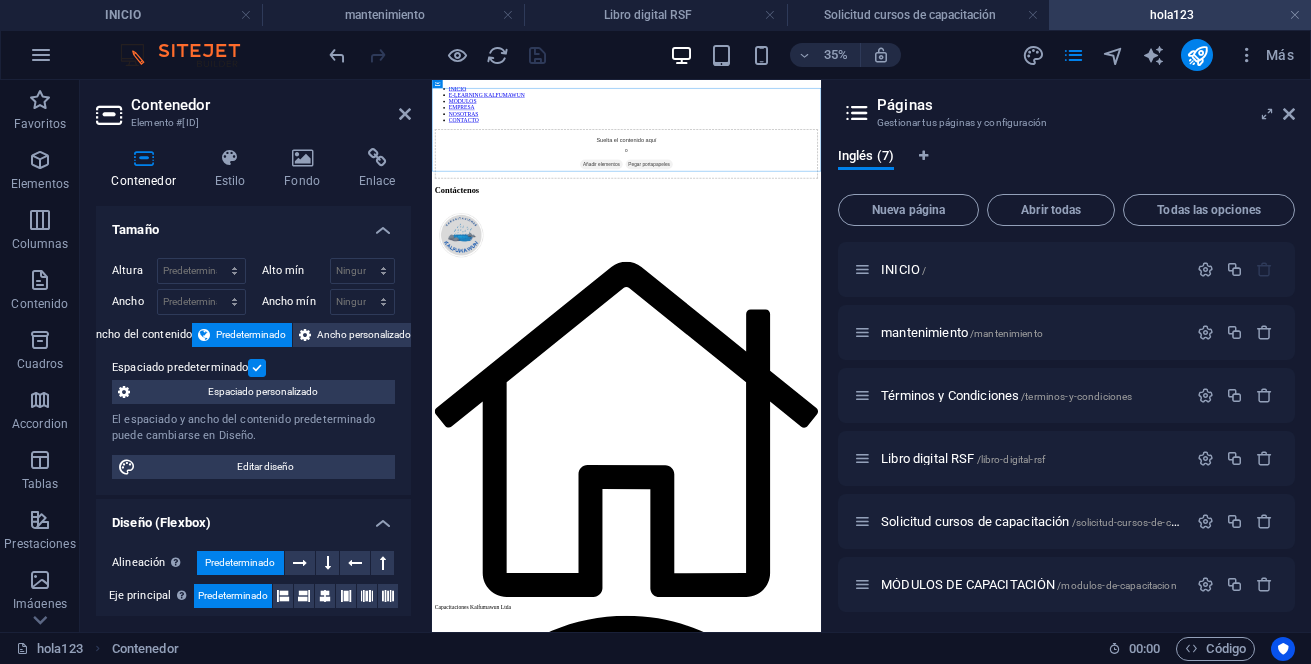 click on "Contenedor Elemento #[ID]
Contenedor Estilo Fondo Enlace Tamaño Altura Predeterminado px rem % vh vw Alto mín Ninguno px rem % vh vw Ancho Predeterminado px rem % em vh vw Ancho mín Ninguno px rem % vh vw Ancho del contenido Predeterminado Ancho personalizado Ancho Predeterminado px rem % em vh vw Ancho mín Ninguno px rem % vh vw Espaciado predeterminado Espaciado personalizado El espaciado y ancho del contenido predeterminado puede cambiarse en Diseño. Editar diseño Diseño (Flexbox) Alineación Determina flex-direction. Predeterminado Eje principal Determina la forma en la que los elementos deberían comportarse por el eje principal en este contenedor (contenido justificado). Predeterminado Eje lateral Controla la dirección vertical del elemento en el contenedor (alinear elementos). Predeterminado Ajuste Predeterminado Habilitado Deshabilitado Relleno Controla las distancias y la dirección de los elementos en el eje Y en varias líneas (alinear contenido). Predeterminado Rol" at bounding box center [256, 356] 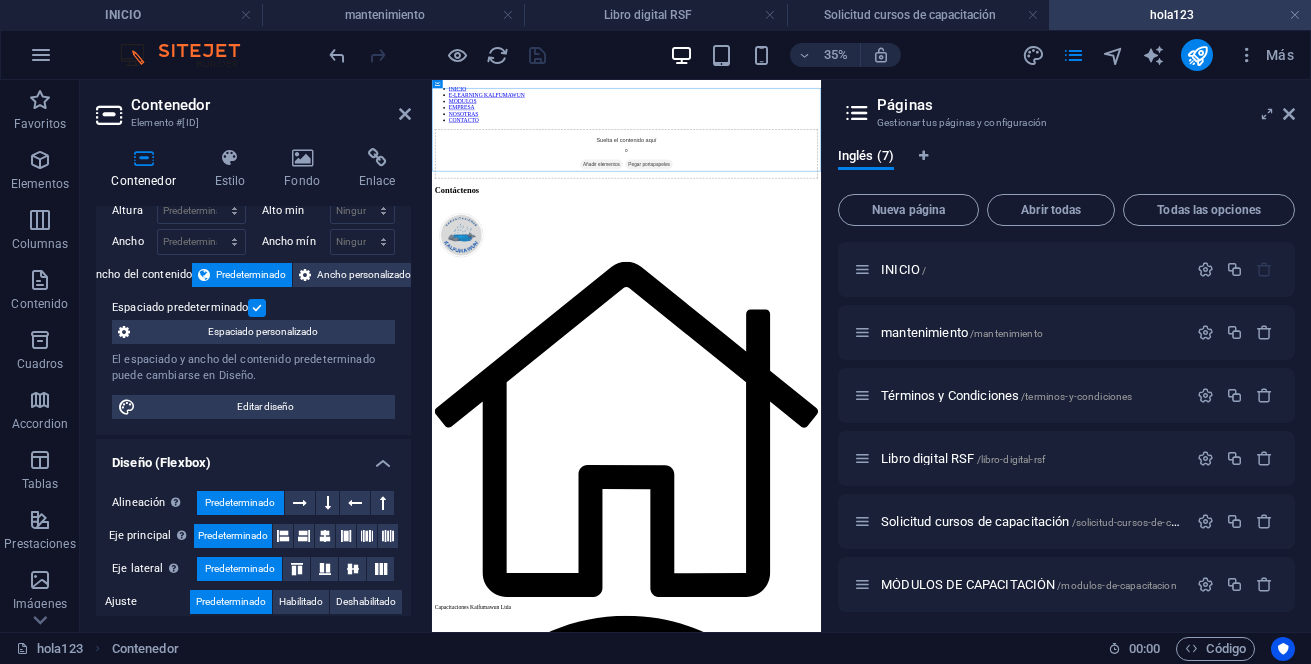 scroll, scrollTop: 0, scrollLeft: 0, axis: both 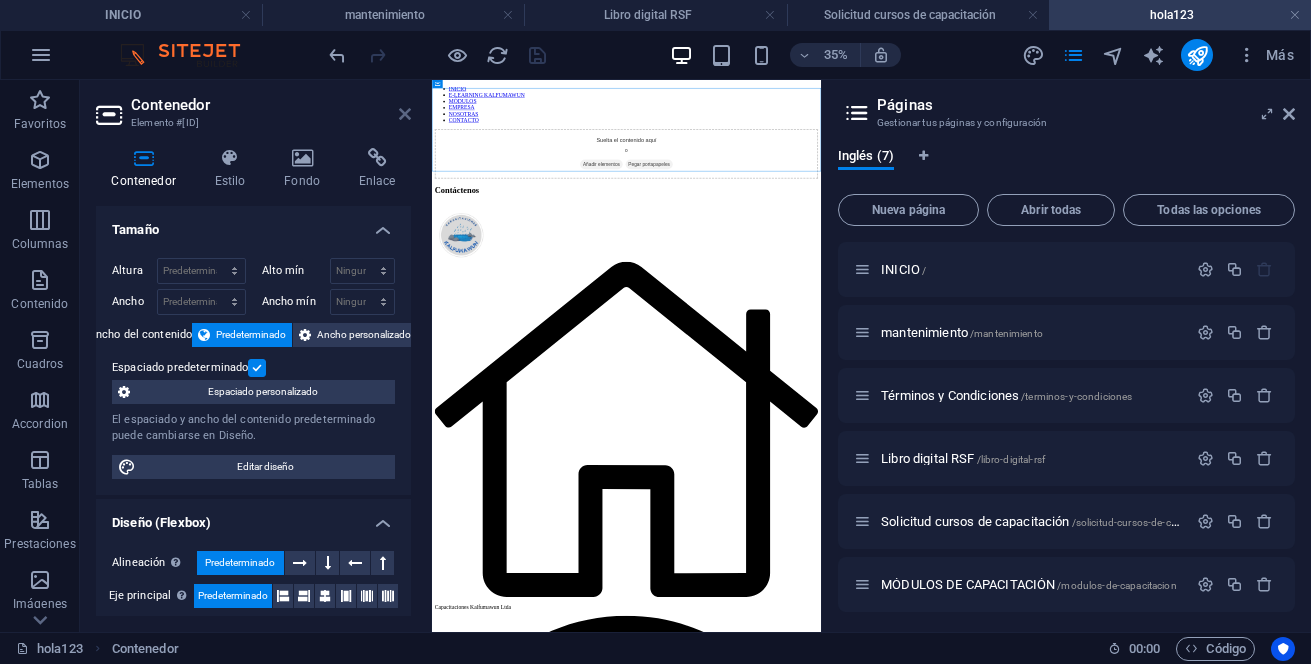 click at bounding box center [405, 114] 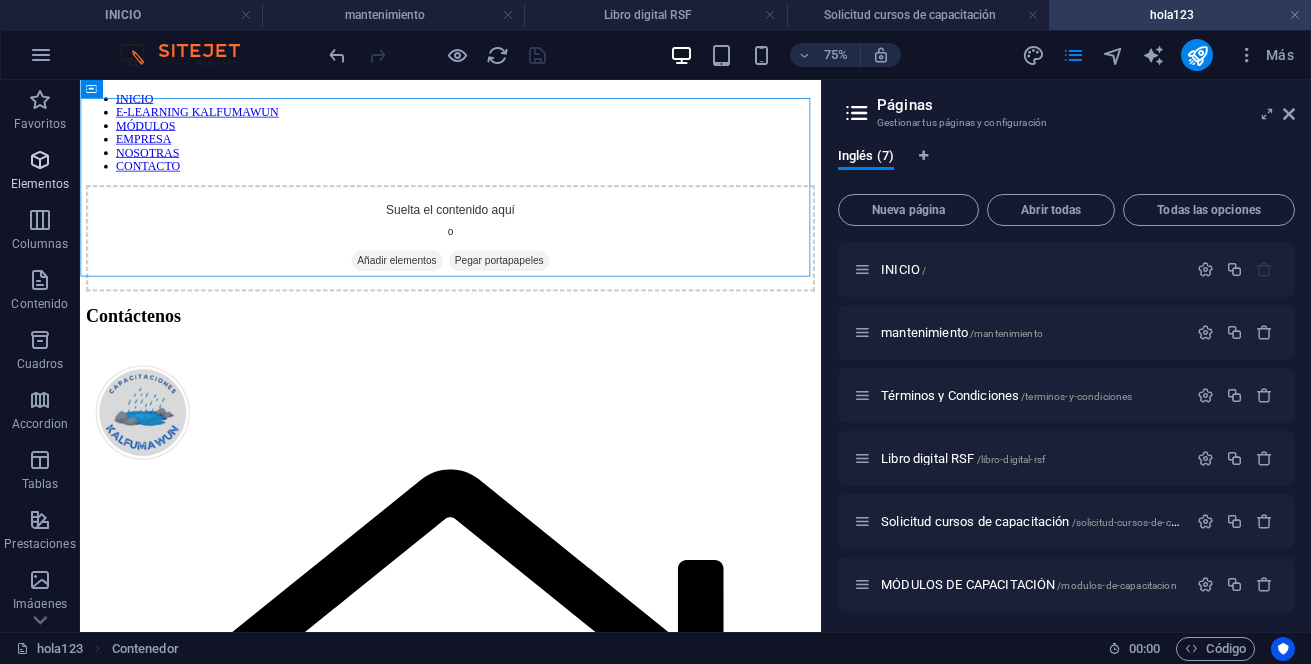 click on "Elementos" at bounding box center (40, 172) 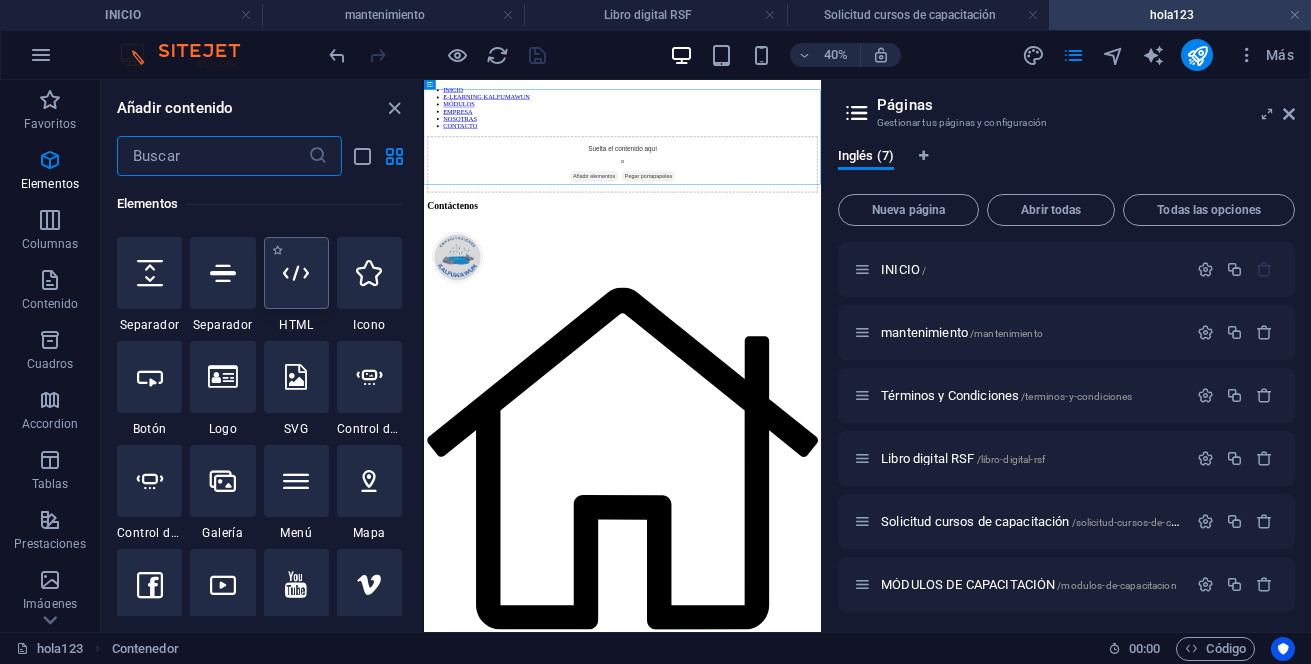 scroll, scrollTop: 277, scrollLeft: 0, axis: vertical 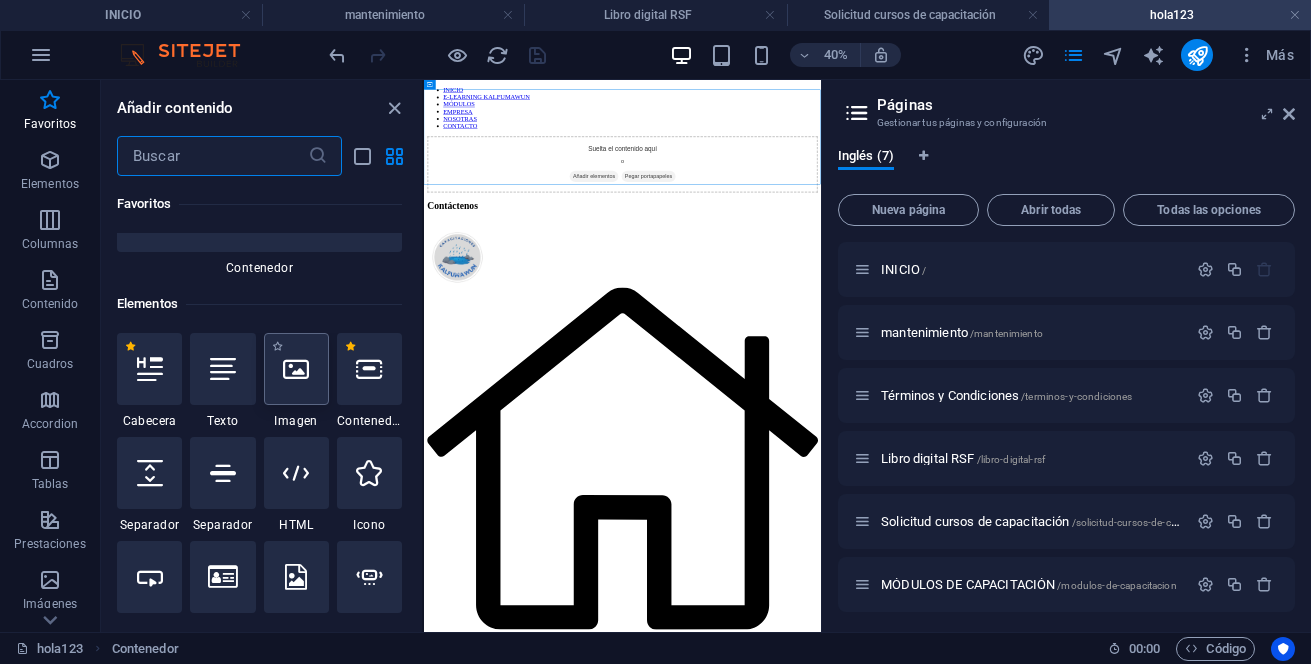 click at bounding box center [296, 369] 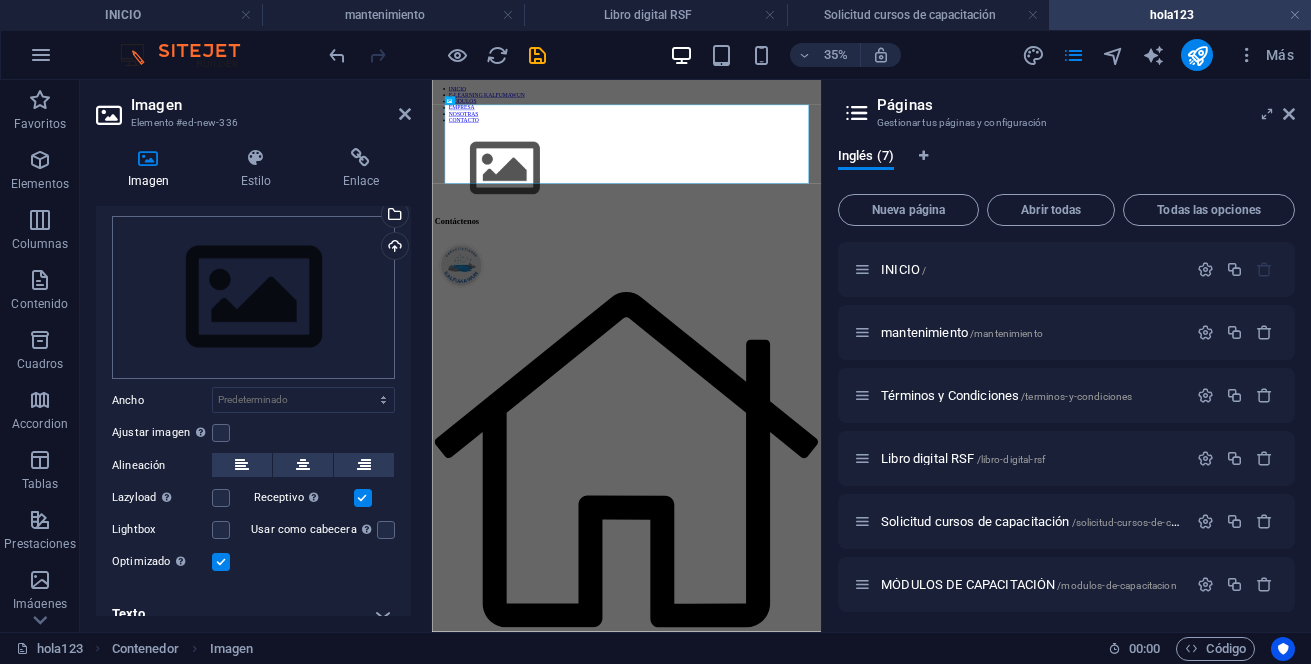 scroll, scrollTop: 62, scrollLeft: 0, axis: vertical 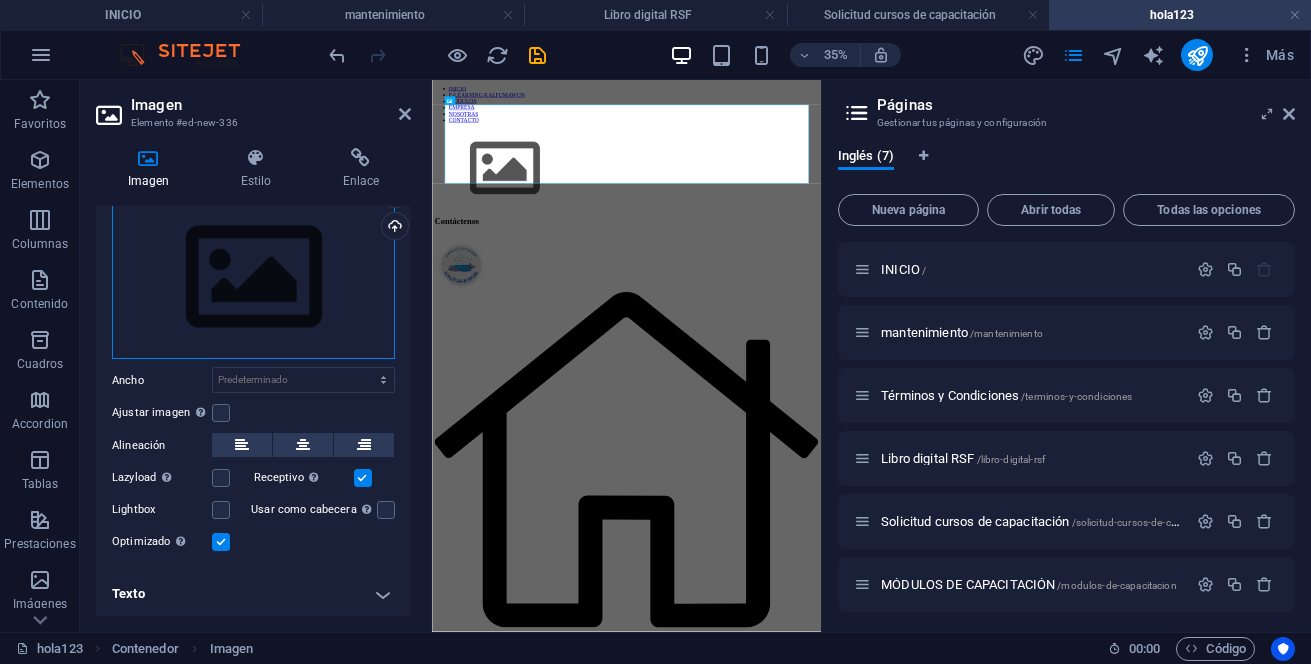 click on "Arrastra archivos aquí, haz clic para escoger archivos o  selecciona archivos de Archivos o de nuestra galería gratuita de fotos y vídeos" at bounding box center (253, 278) 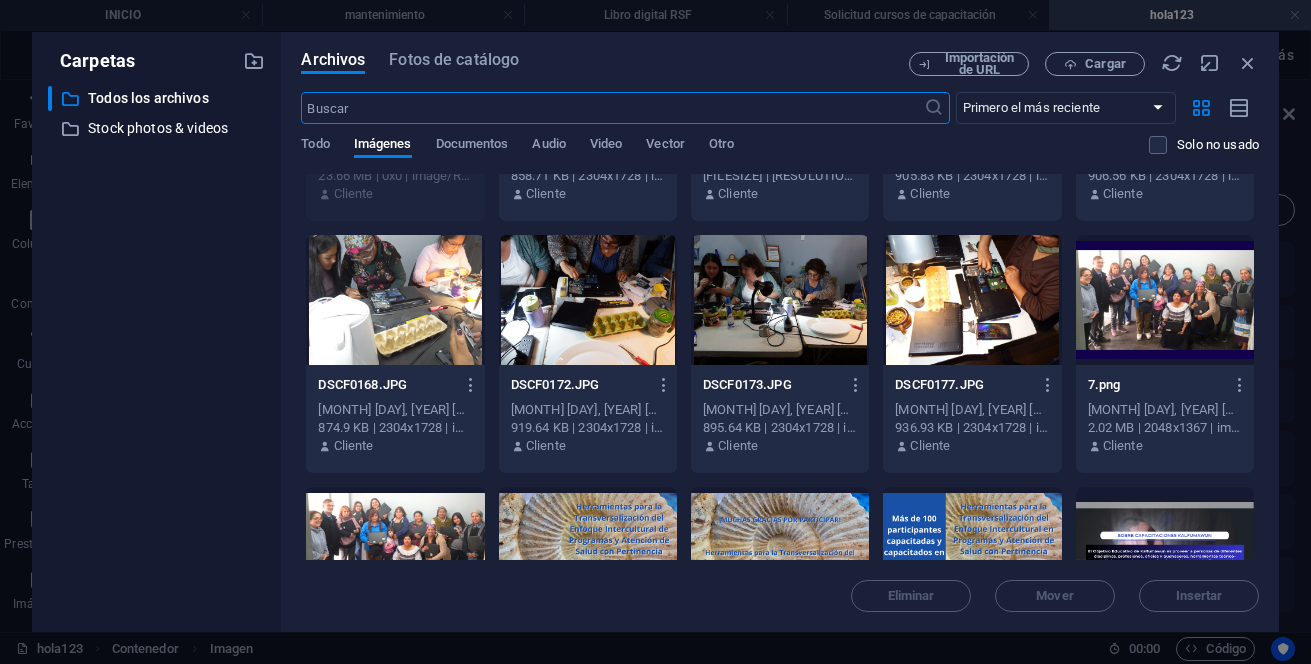 scroll, scrollTop: 800, scrollLeft: 0, axis: vertical 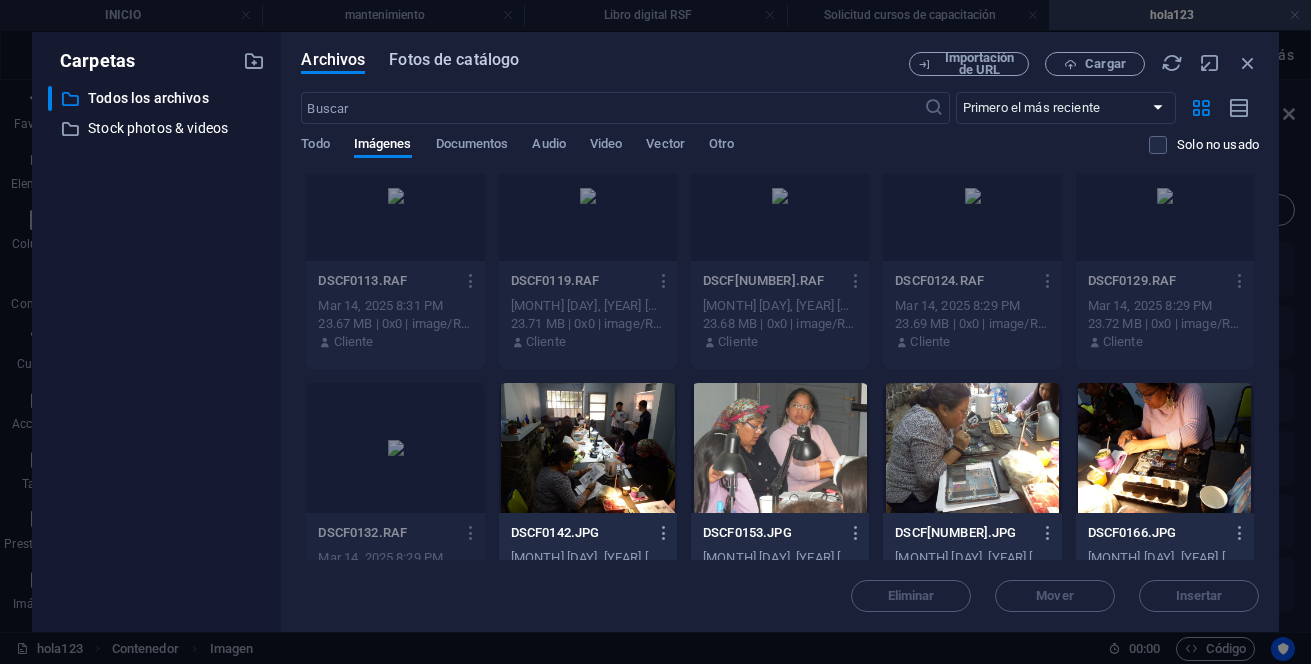 click on "Fotos de catálogo" at bounding box center [454, 60] 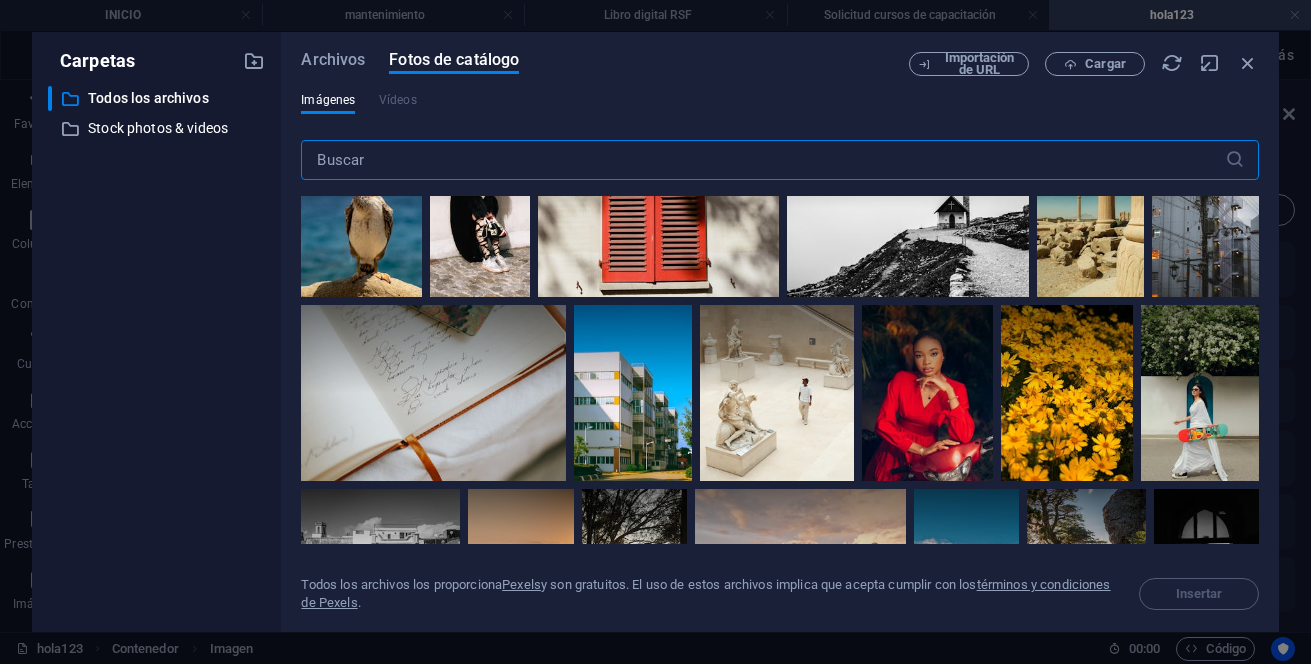 scroll, scrollTop: 500, scrollLeft: 0, axis: vertical 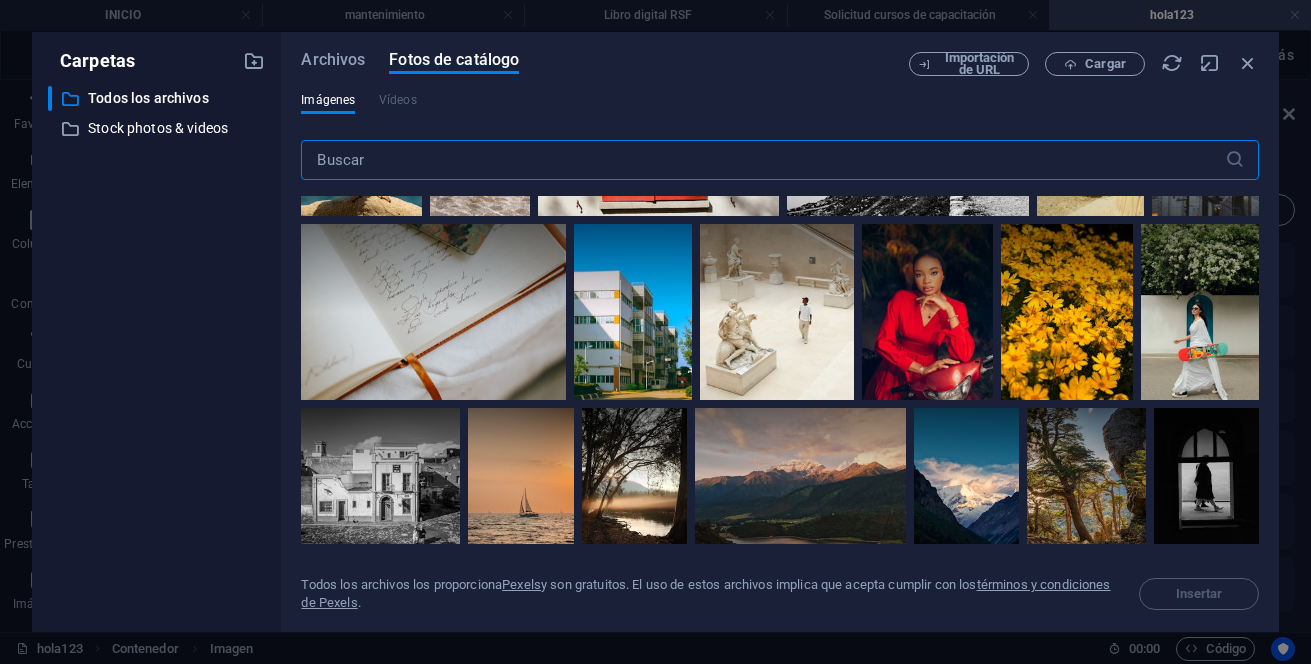 click at bounding box center [762, 160] 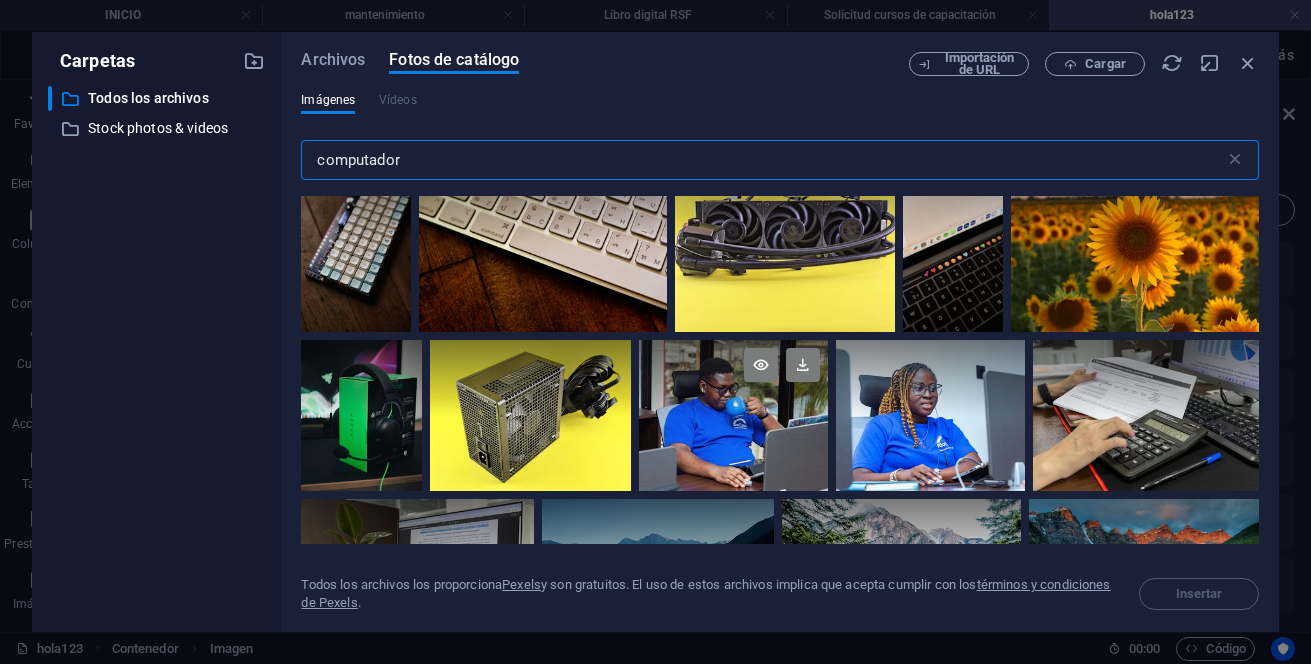 scroll, scrollTop: 700, scrollLeft: 0, axis: vertical 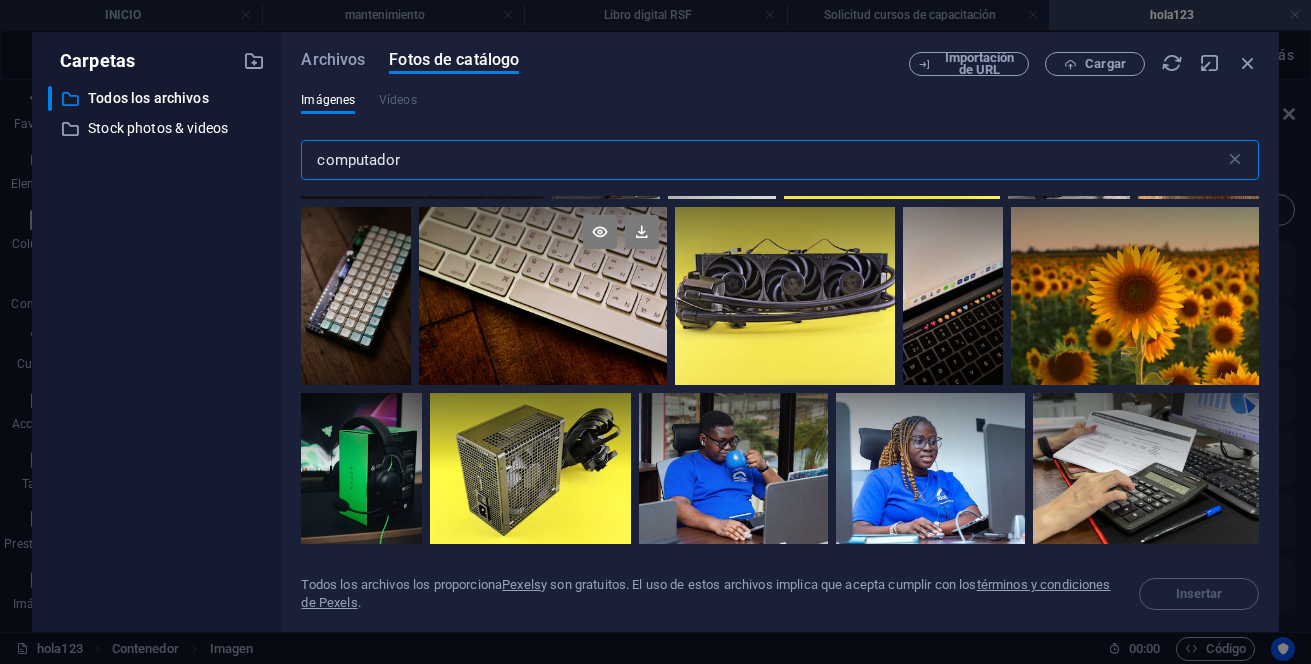 type on "computador" 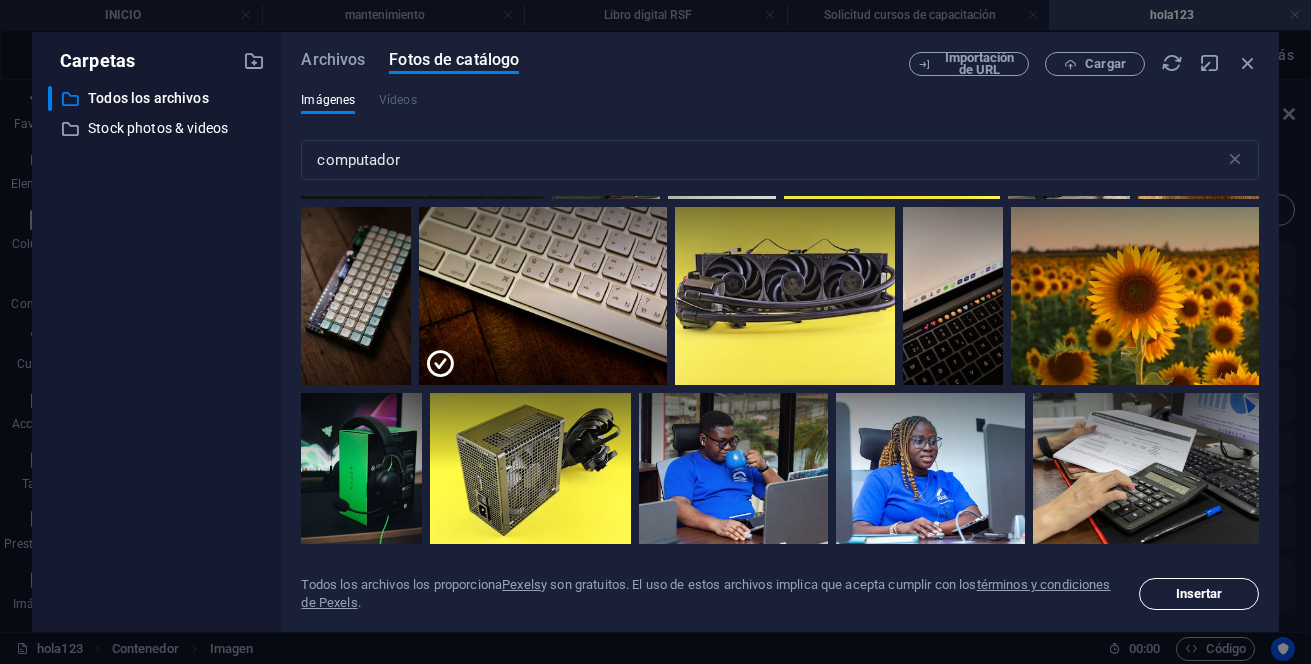 click on "Insertar" at bounding box center (1199, 594) 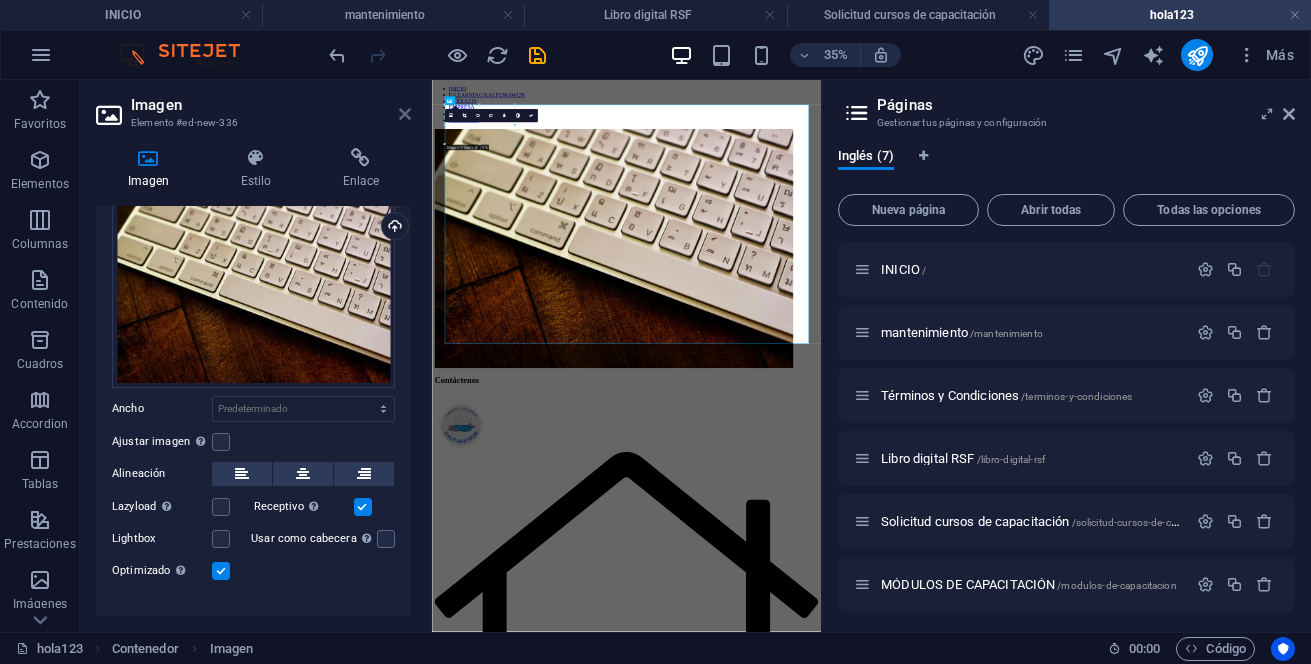 click at bounding box center [405, 114] 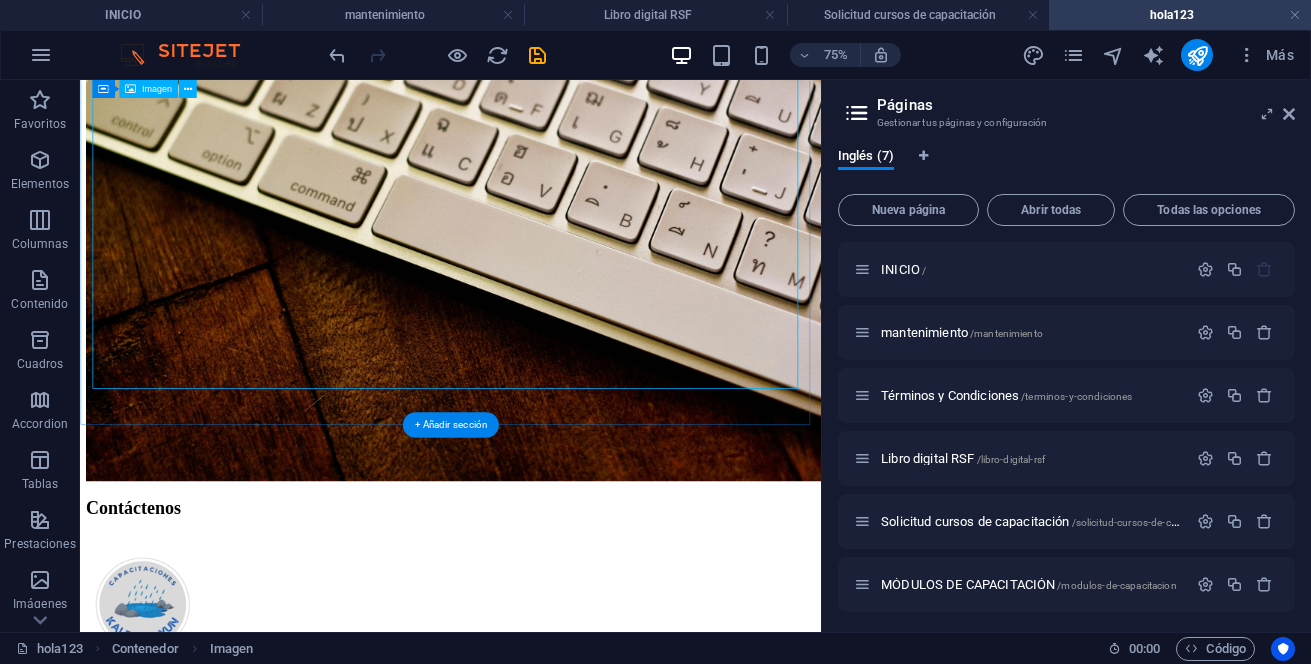 scroll, scrollTop: 287, scrollLeft: 0, axis: vertical 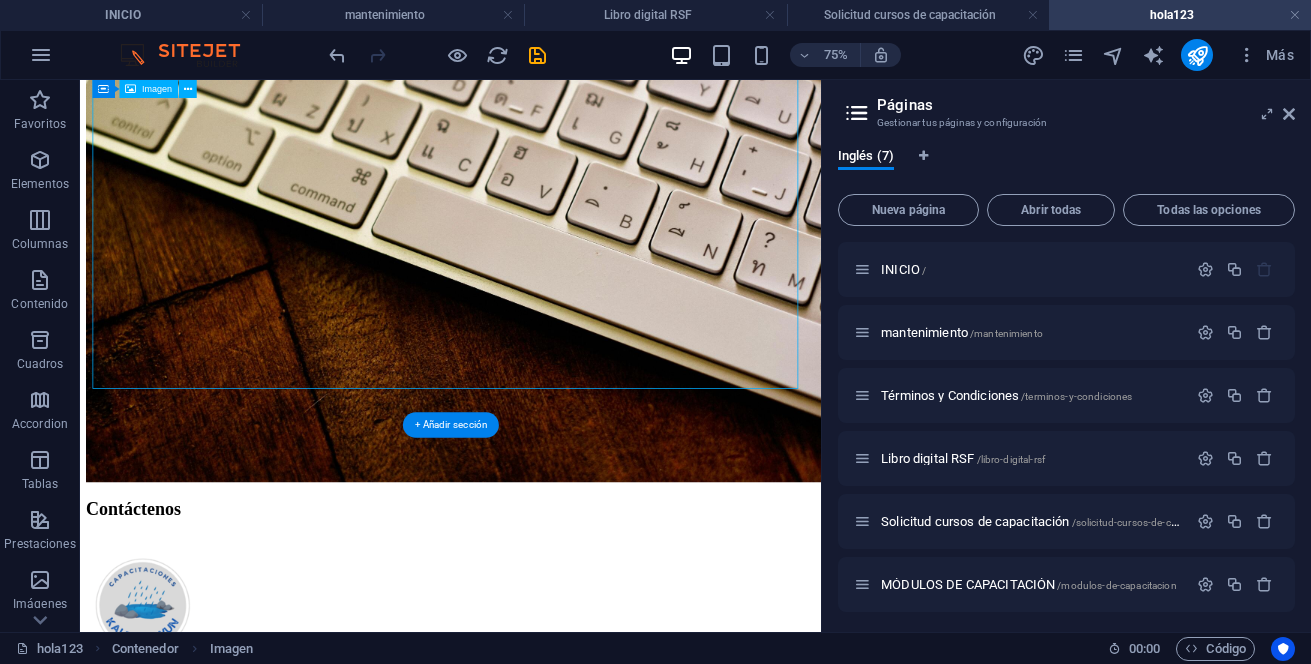 drag, startPoint x: 832, startPoint y: 389, endPoint x: 848, endPoint y: 382, distance: 17.464249 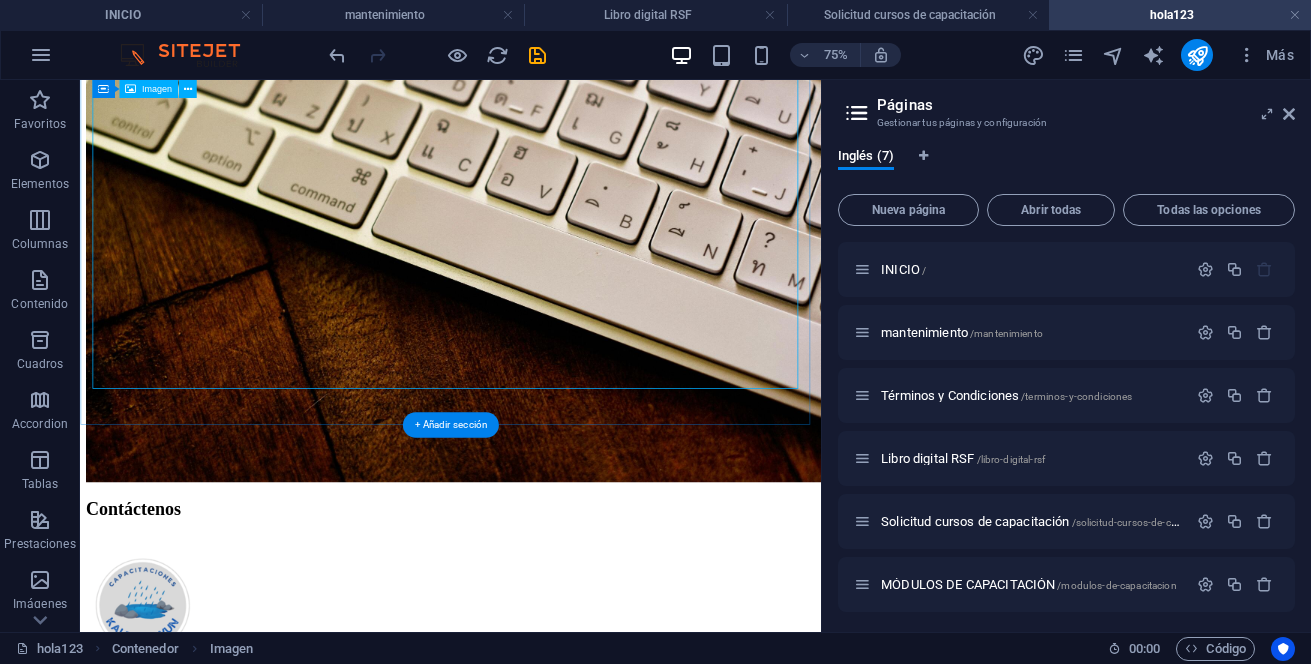 click at bounding box center [574, 276] 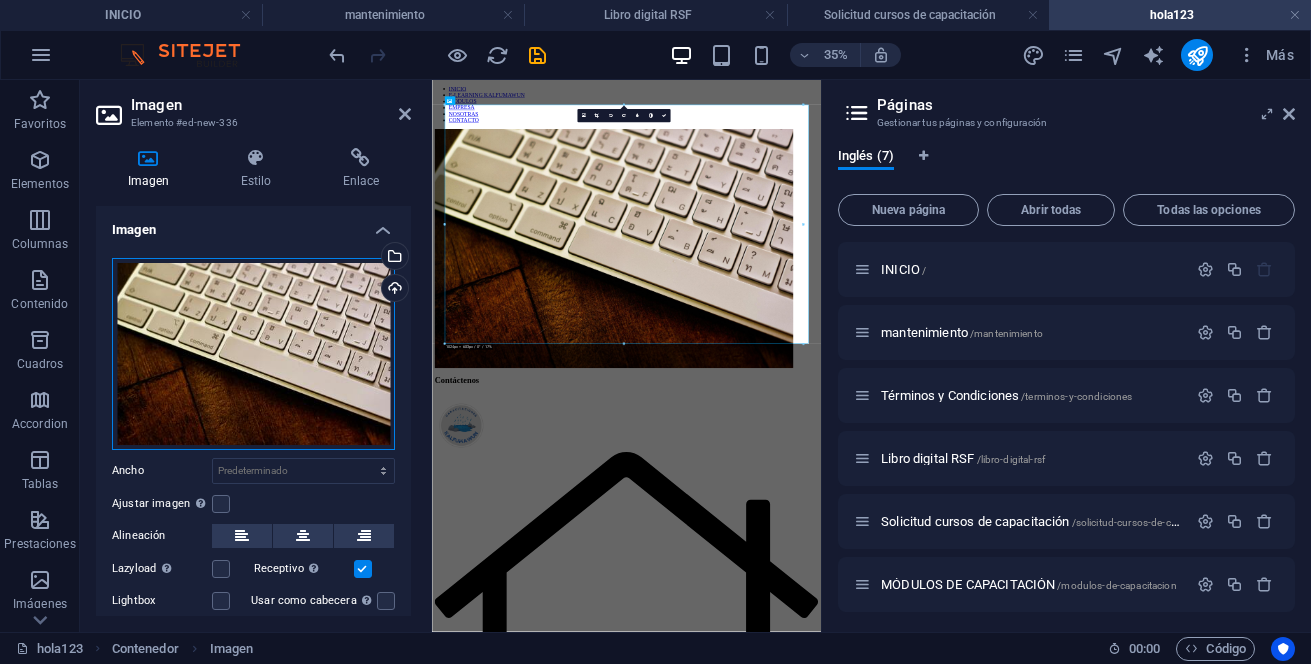click on "Arrastra archivos aquí, haz clic para escoger archivos o  selecciona archivos de Archivos o de nuestra galería gratuita de fotos y vídeos" at bounding box center (253, 354) 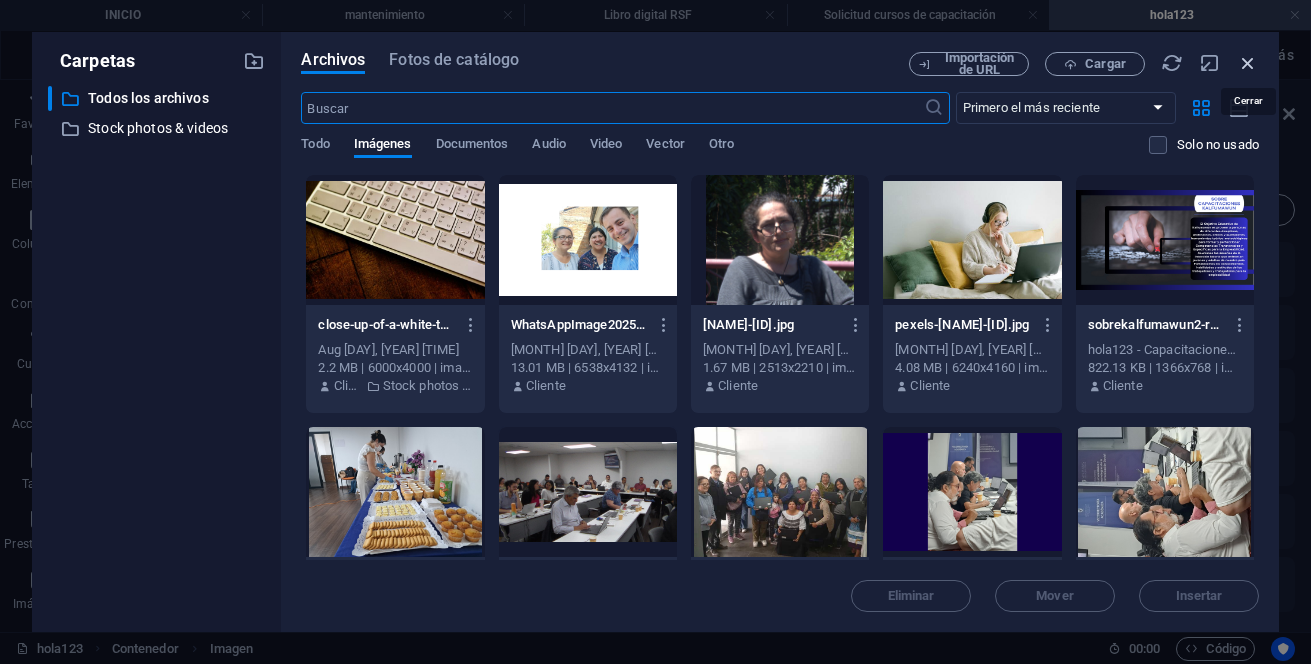 click at bounding box center (1248, 63) 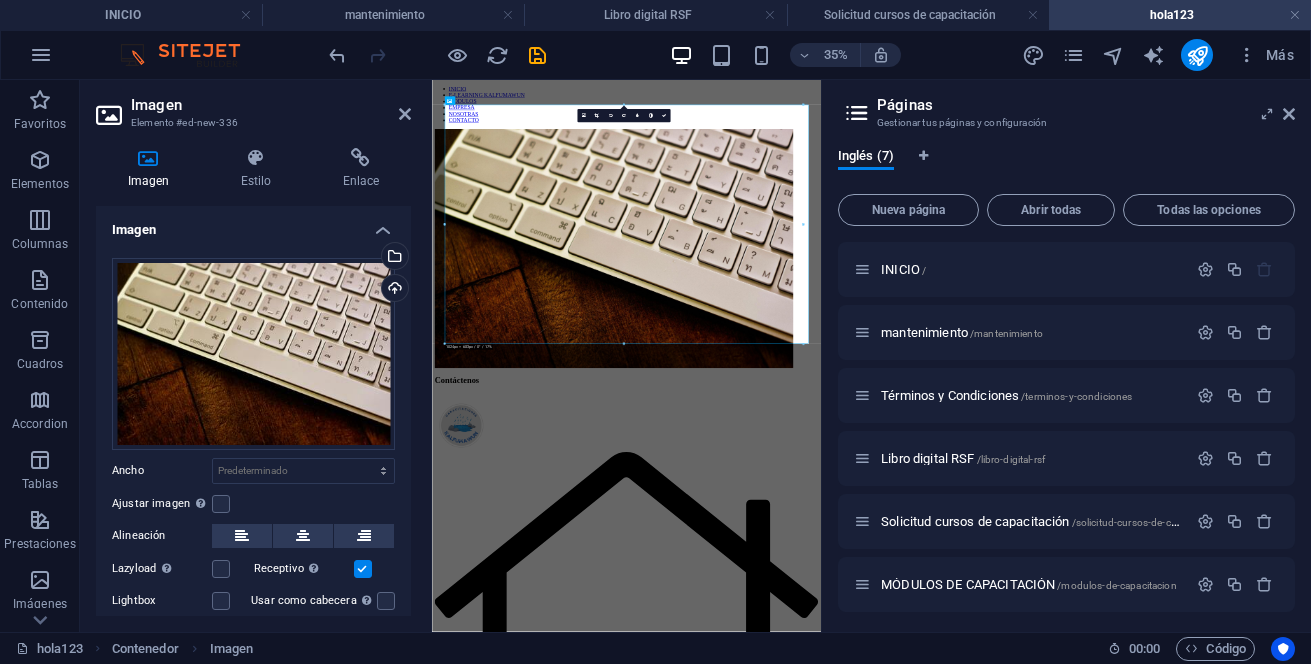 click on "Imagen Elemento #ed-new-336" at bounding box center [253, 106] 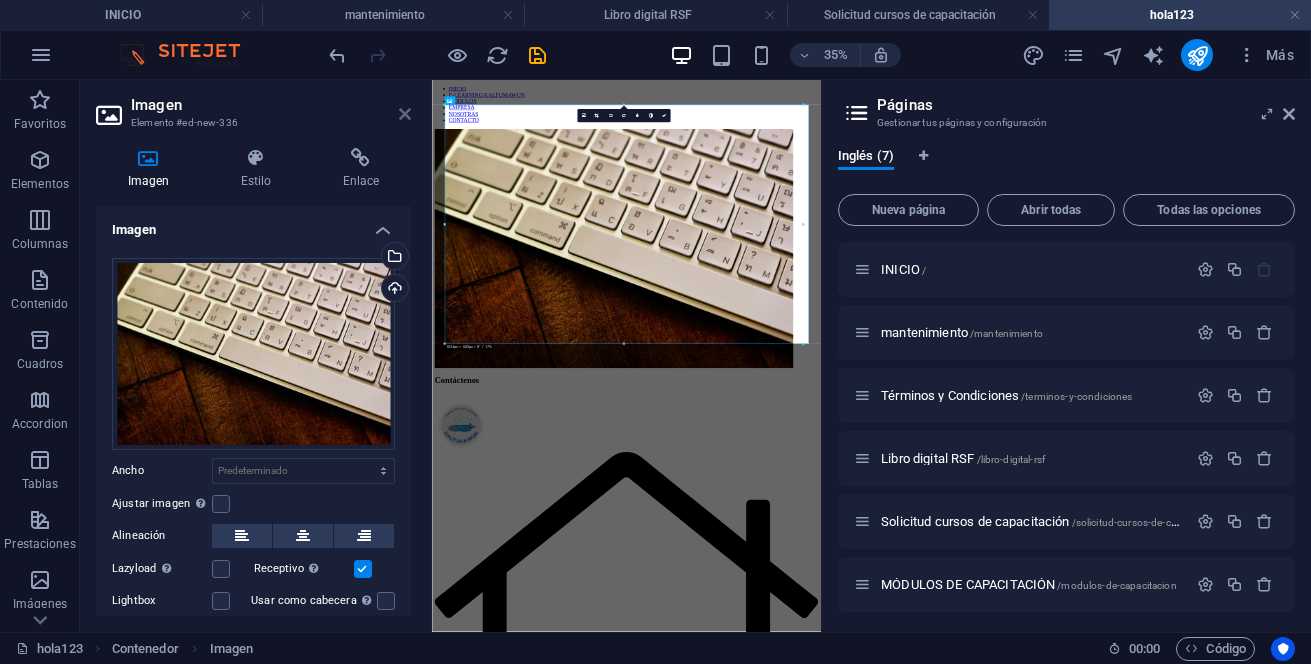 click at bounding box center [405, 114] 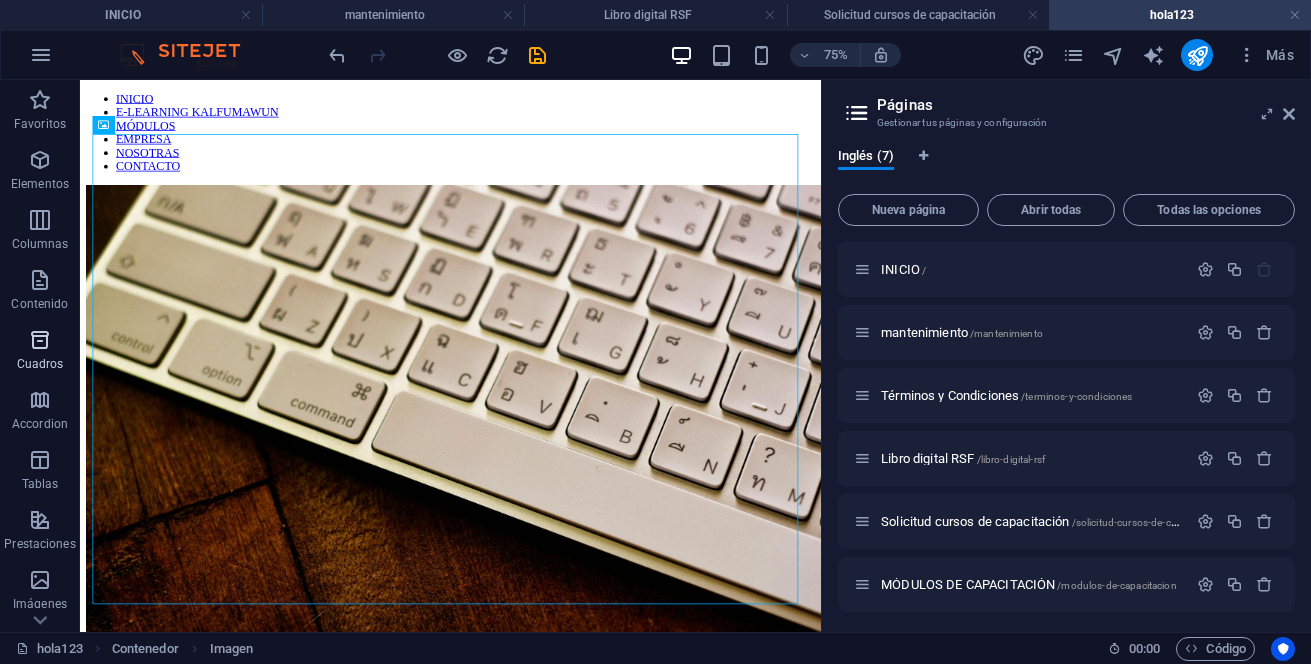 click on "Cuadros" at bounding box center (40, 352) 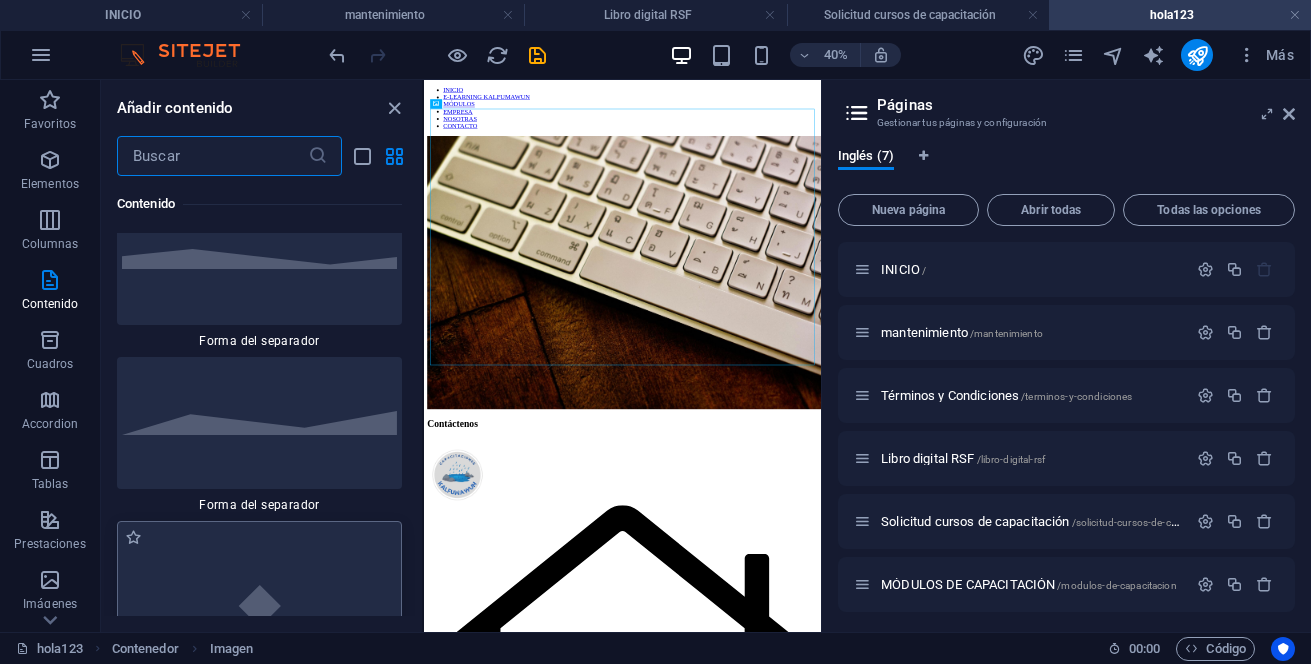 scroll, scrollTop: 10050, scrollLeft: 0, axis: vertical 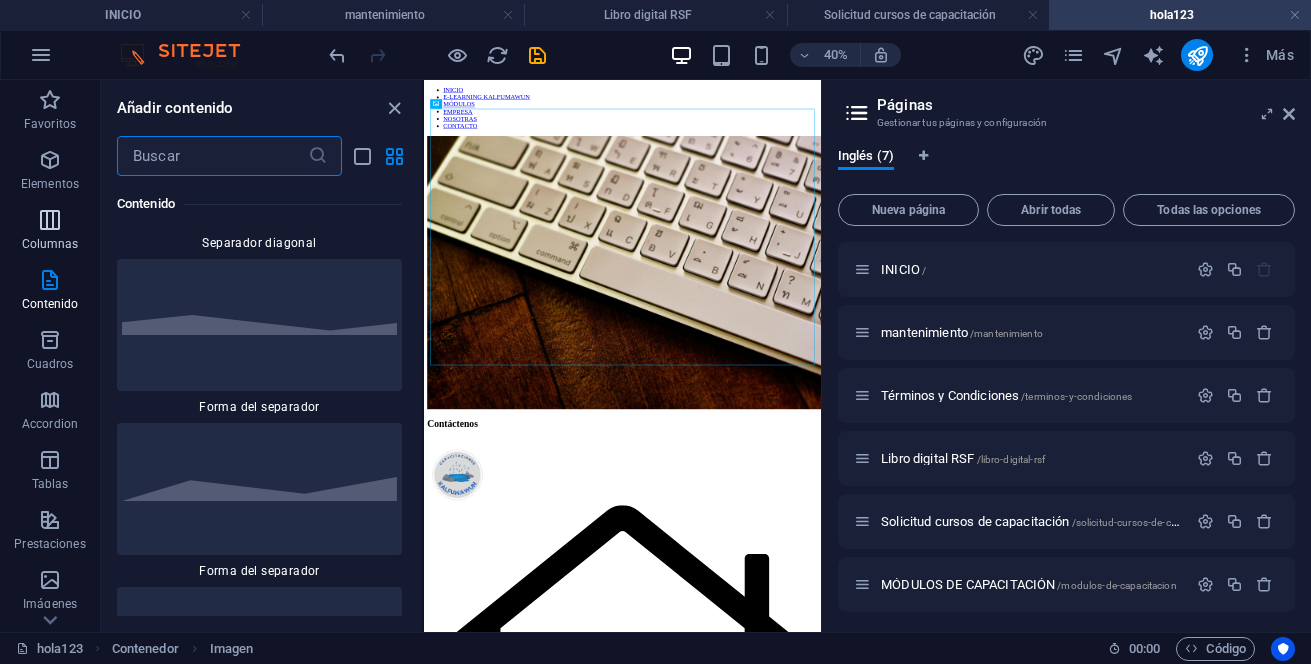 click on "Columnas" at bounding box center [50, 244] 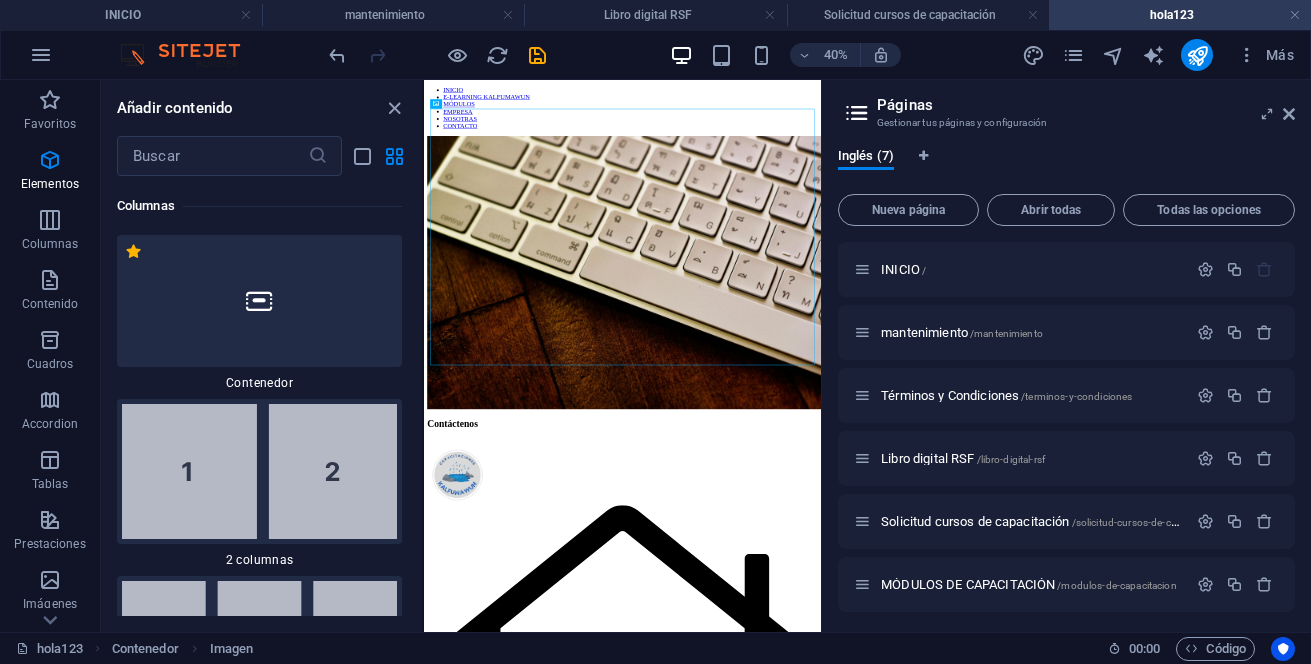 scroll, scrollTop: 1052, scrollLeft: 0, axis: vertical 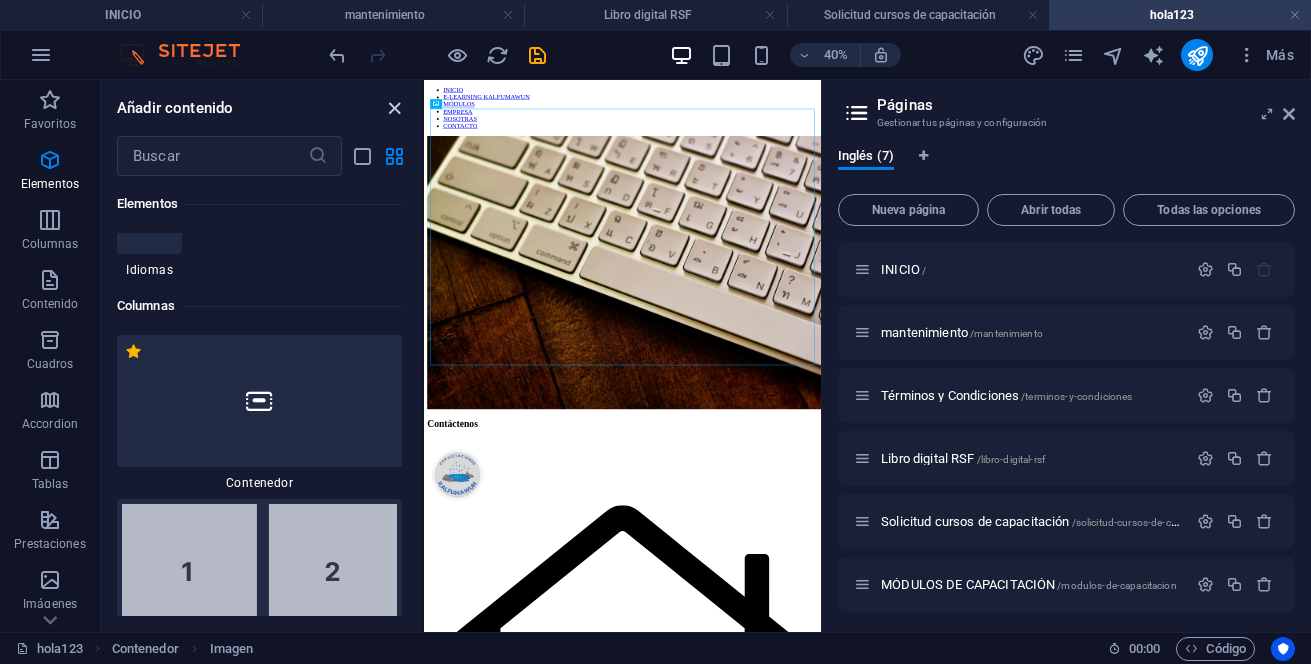 click at bounding box center [394, 108] 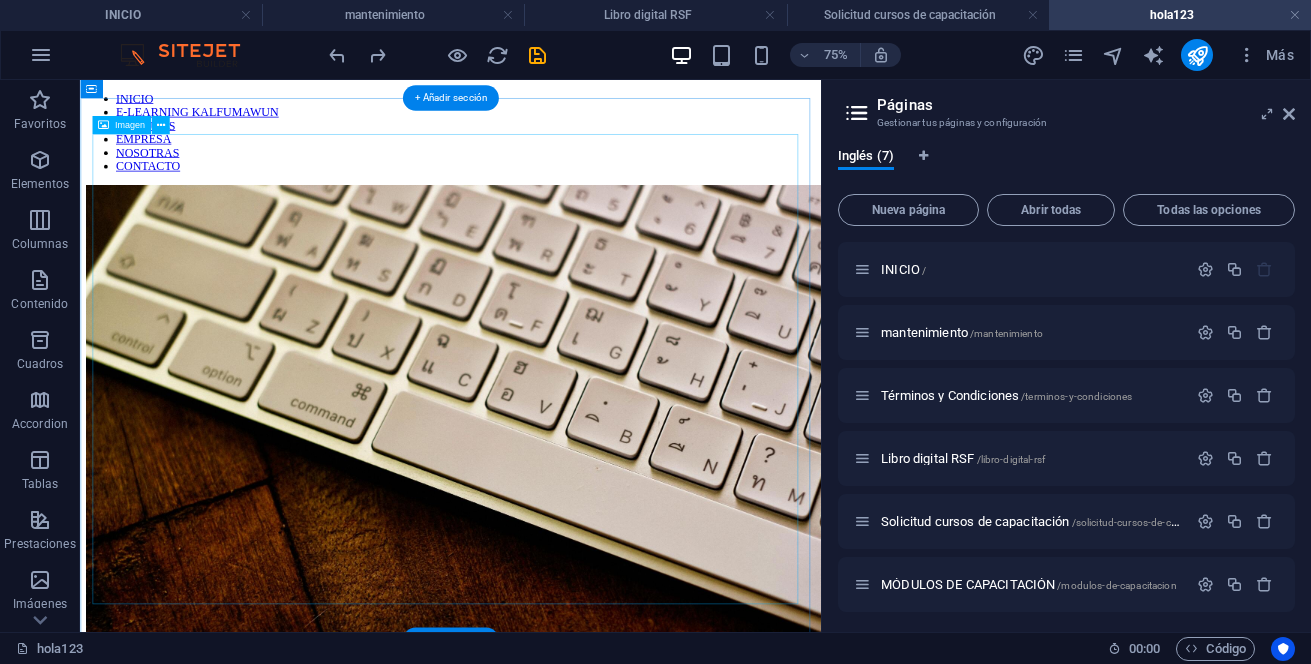 click at bounding box center (574, 563) 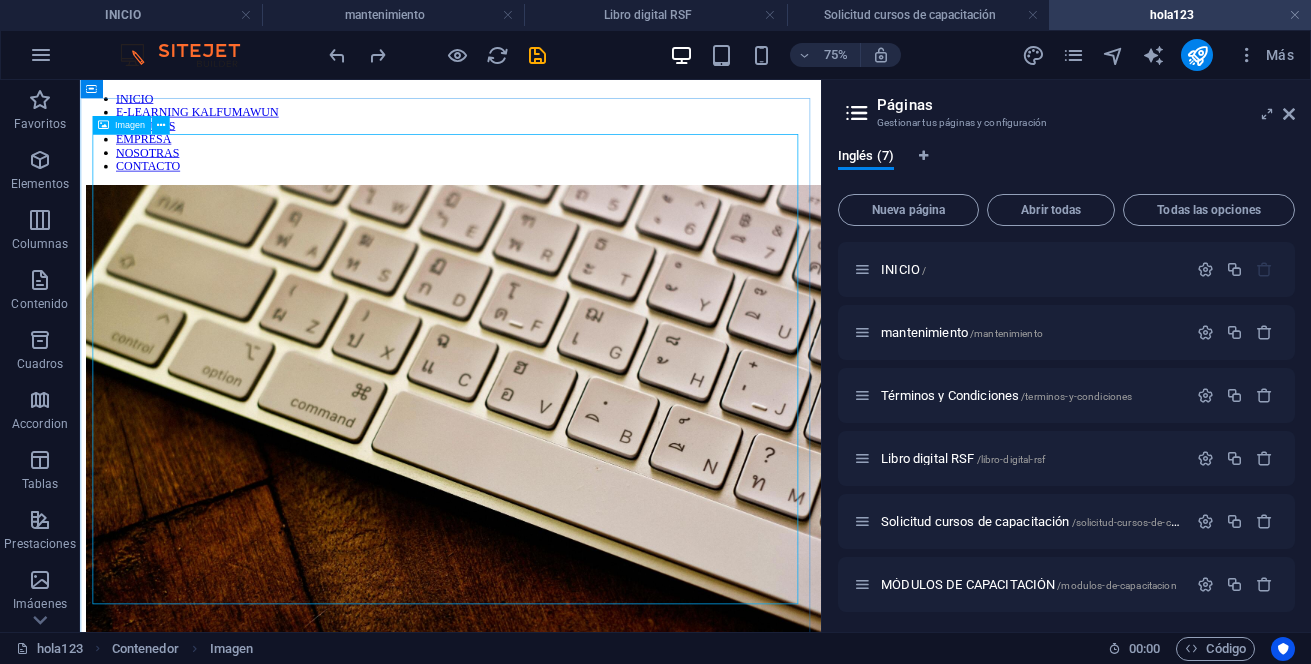 click on "Imagen" at bounding box center (130, 125) 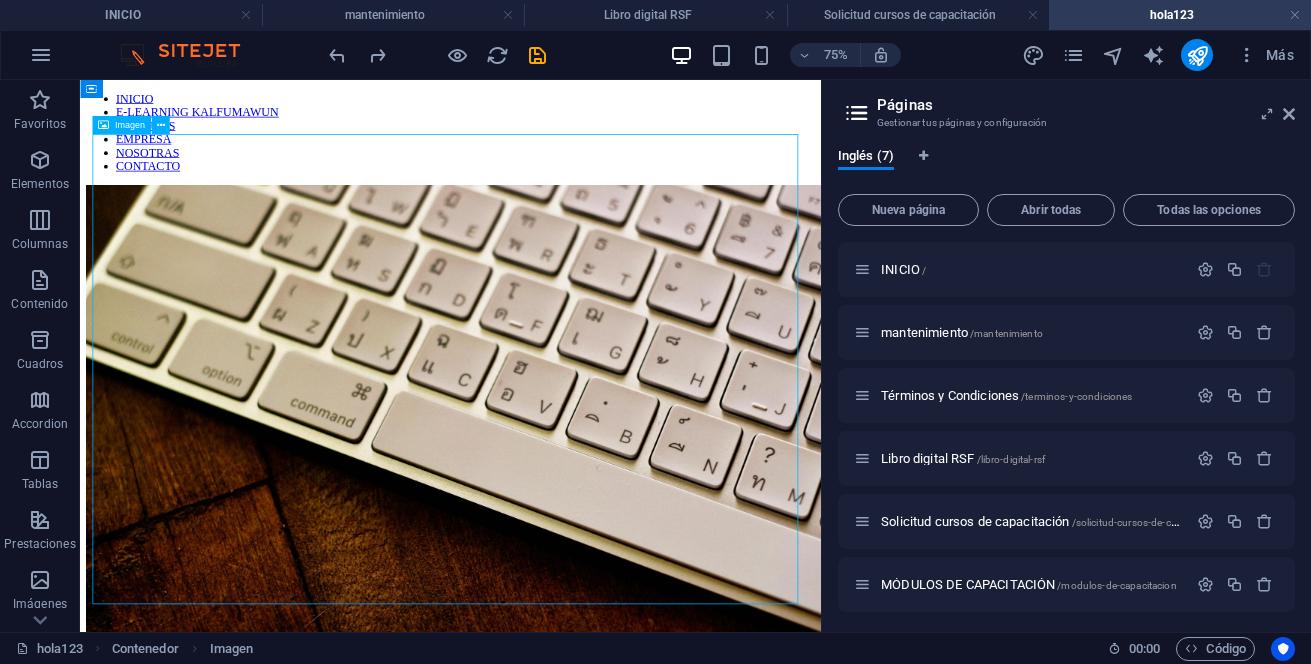 drag, startPoint x: 123, startPoint y: 126, endPoint x: 98, endPoint y: 128, distance: 25.079872 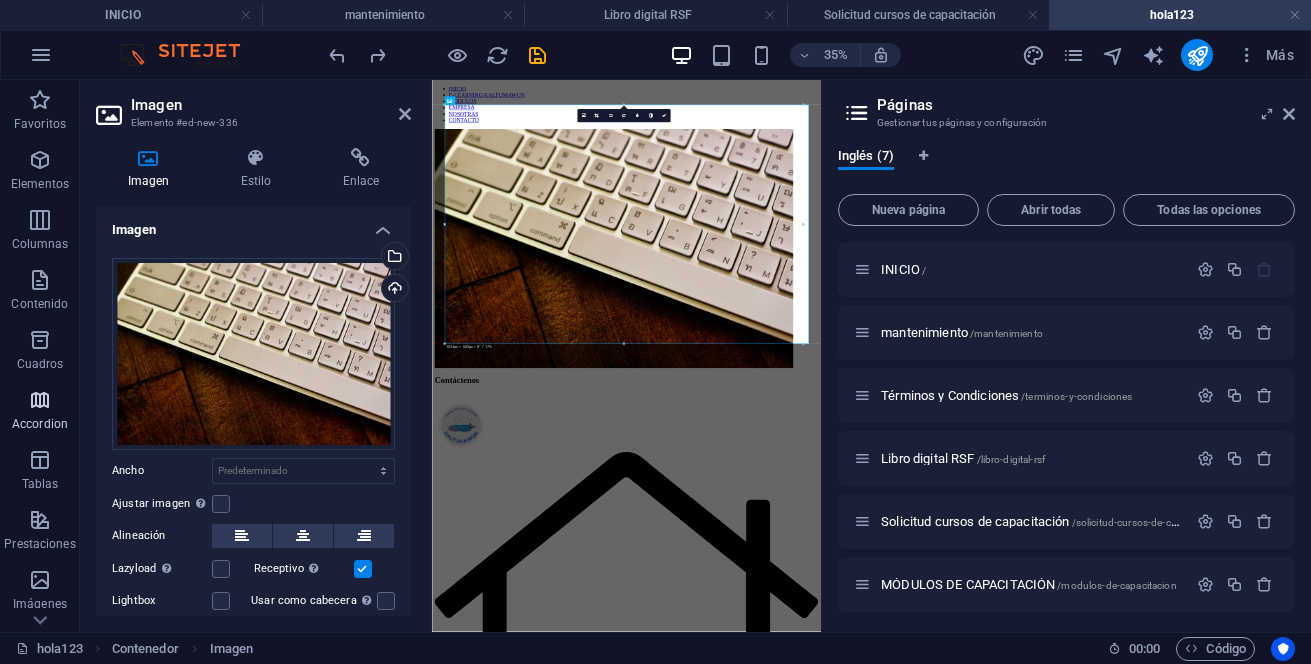 click on "Accordion" at bounding box center [40, 412] 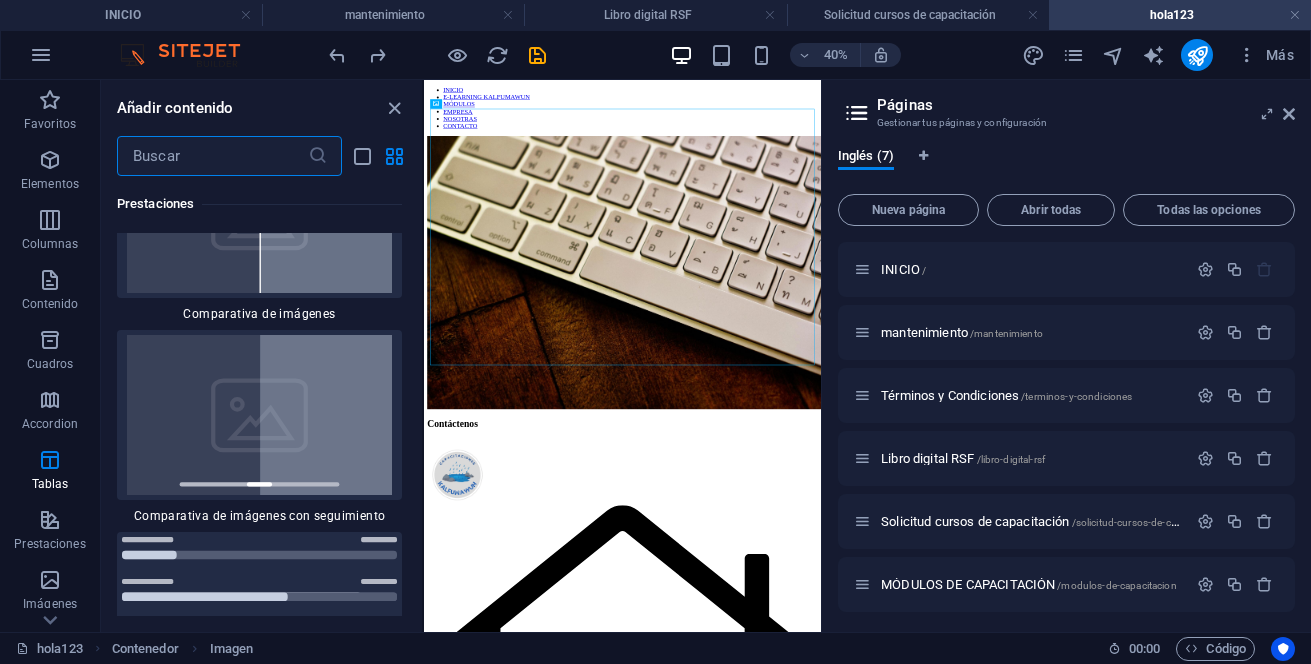 scroll, scrollTop: 16164, scrollLeft: 0, axis: vertical 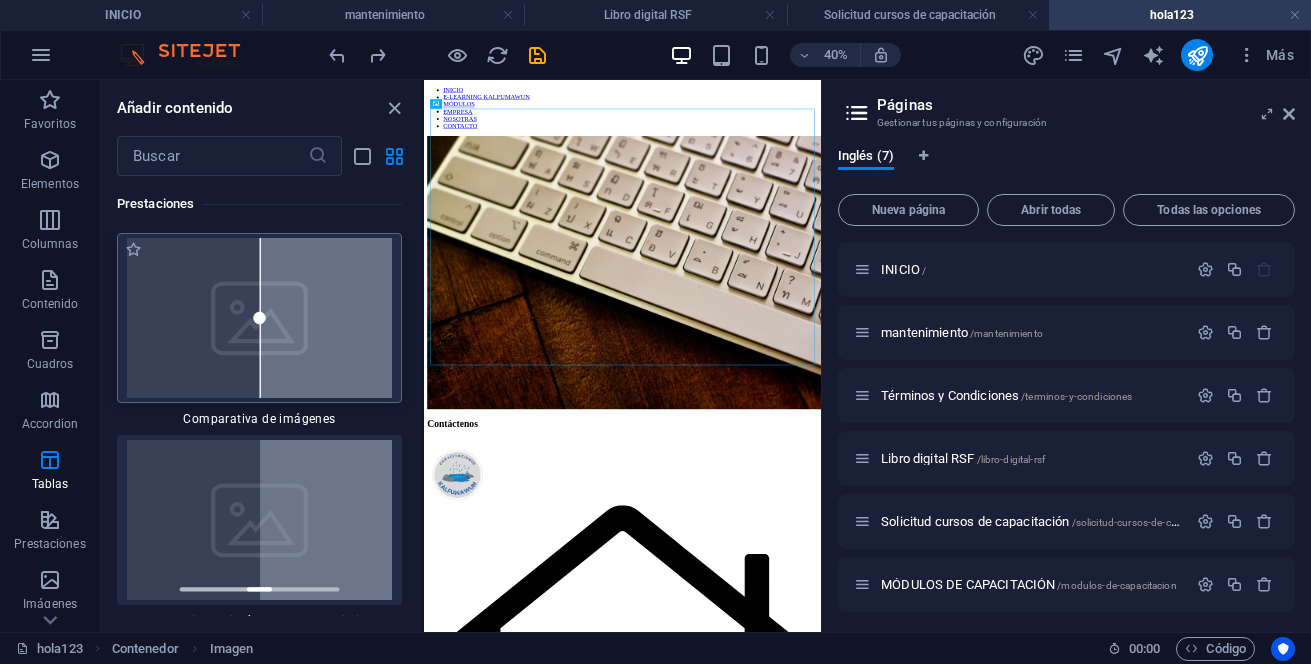 click at bounding box center [259, 318] 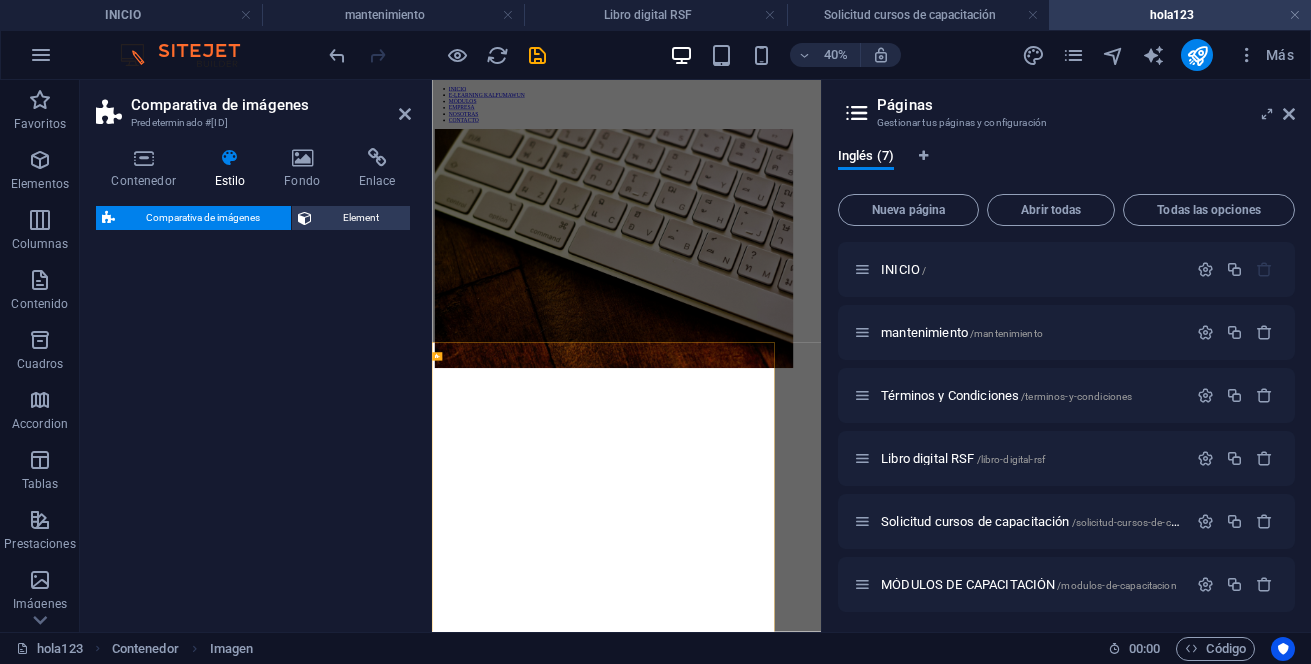 select on "rem" 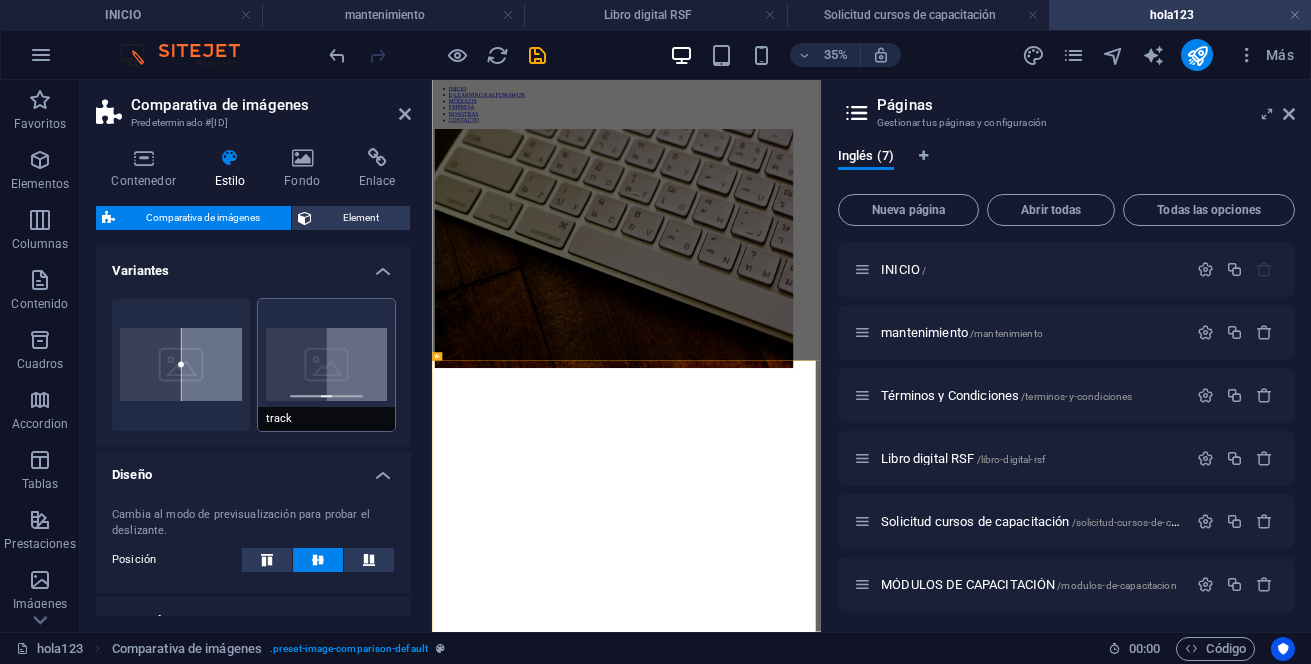 click on "track" at bounding box center [327, 365] 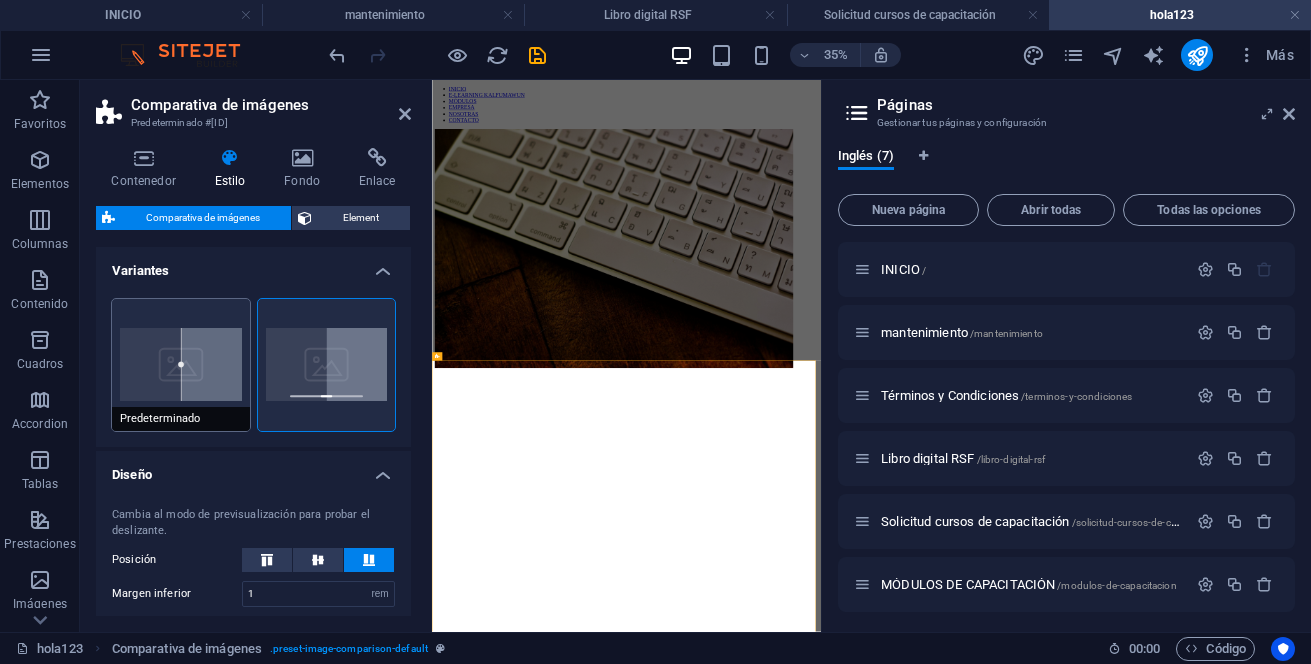 click on "Predeterminado" at bounding box center [181, 365] 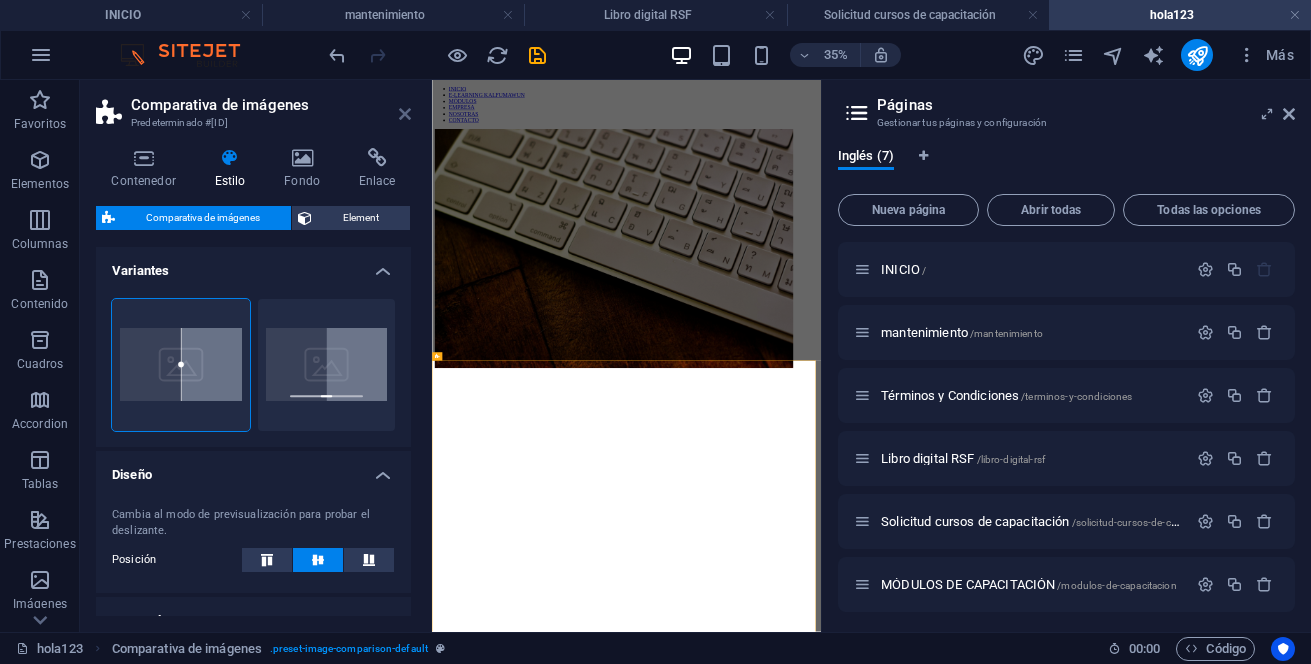 click at bounding box center [405, 114] 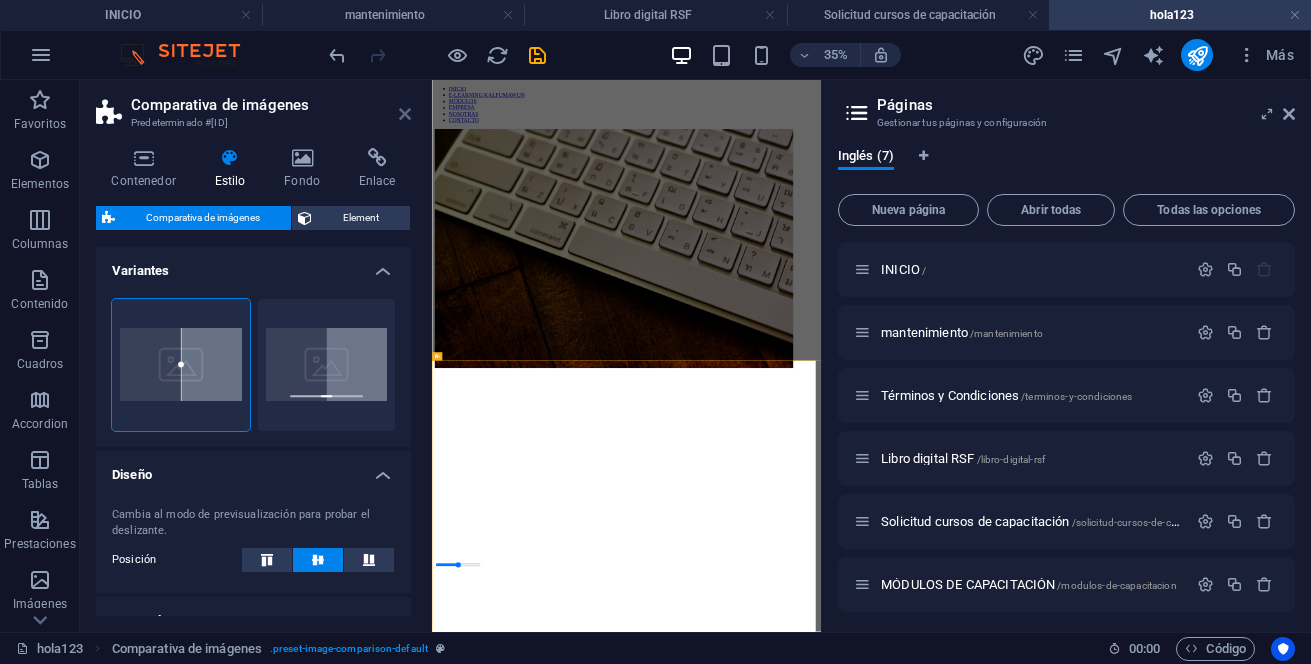 scroll, scrollTop: 685, scrollLeft: 0, axis: vertical 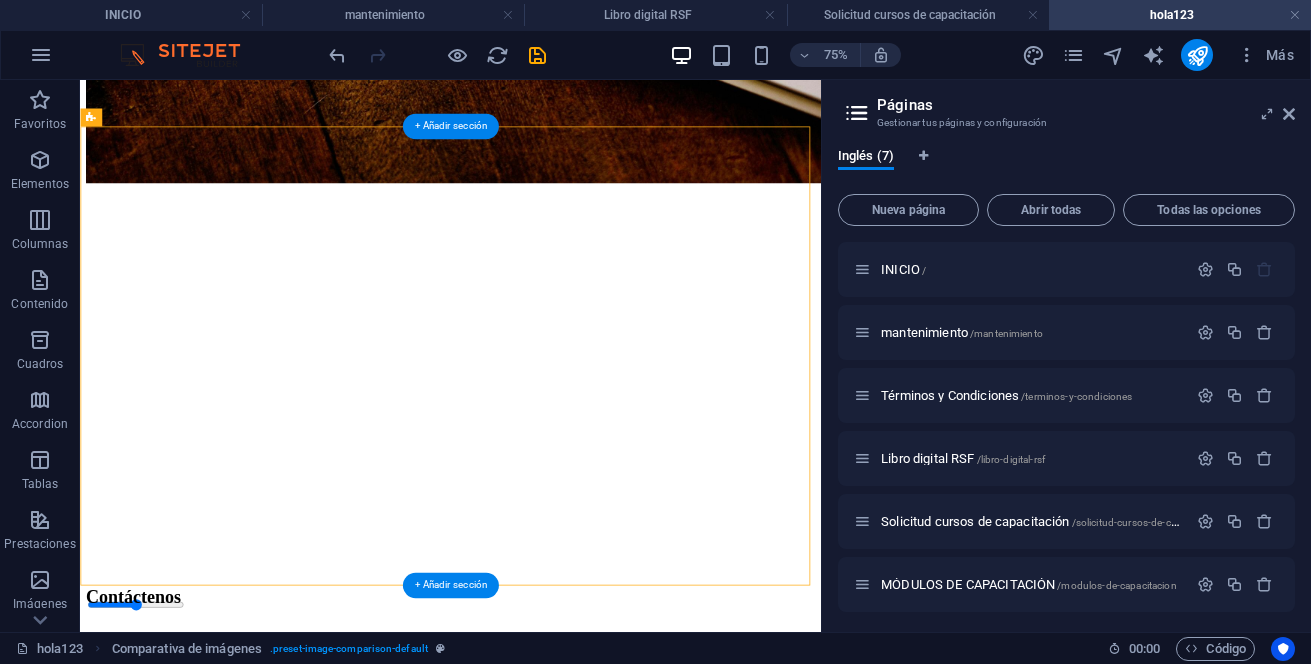 click at bounding box center (574, 222) 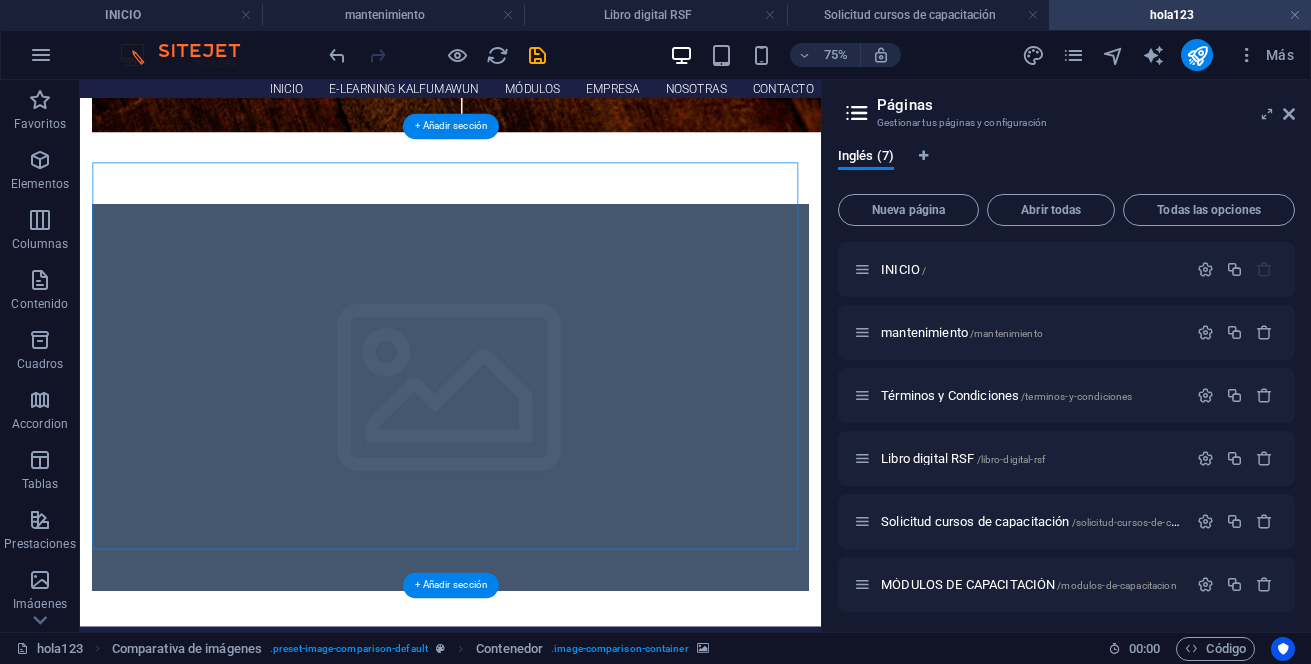click at bounding box center [574, 504] 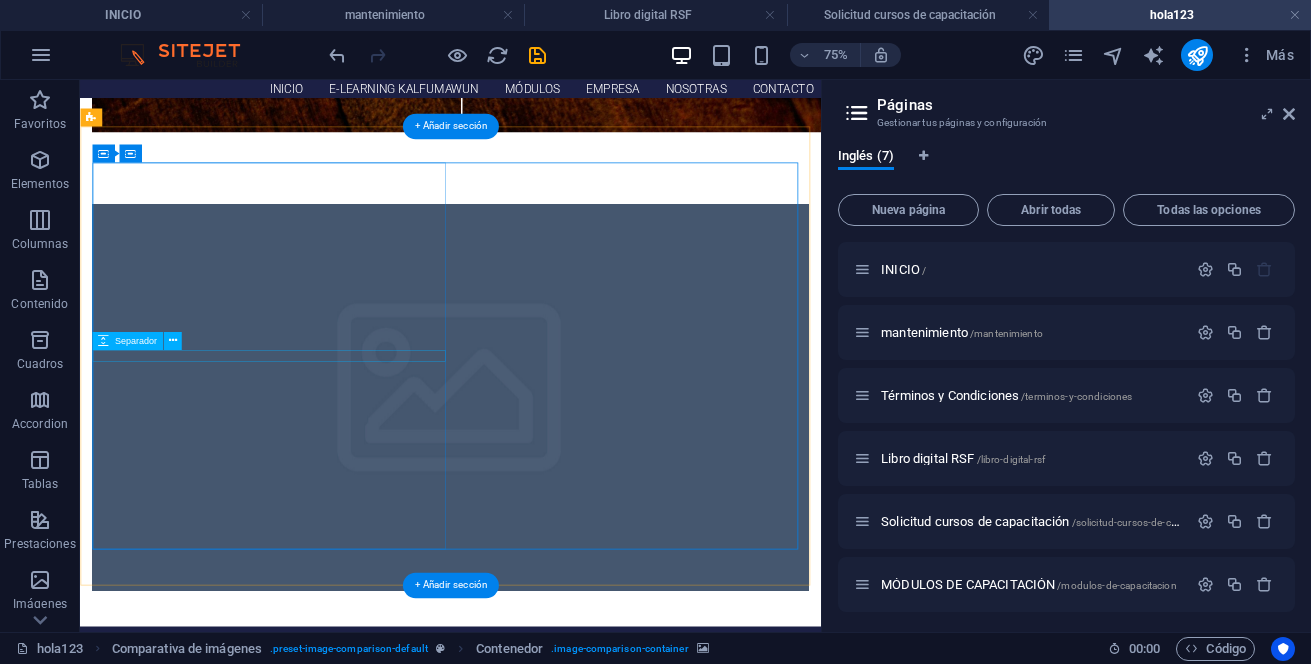 click at bounding box center (343, -81) 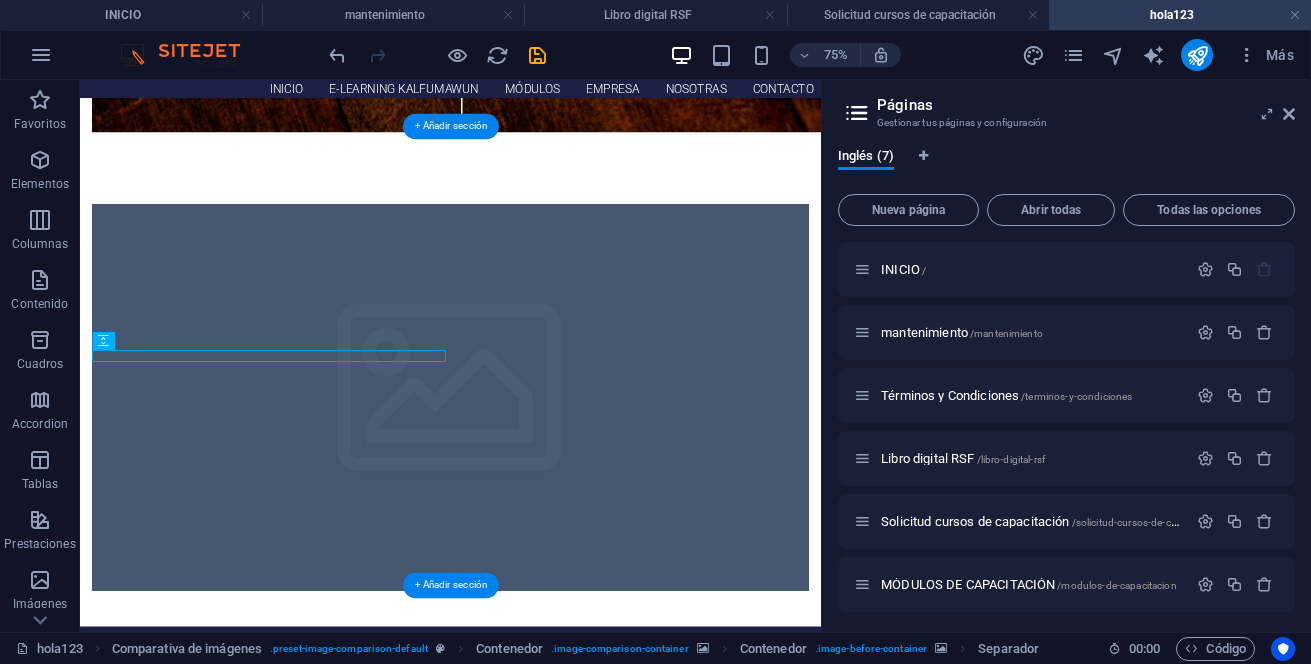 click at bounding box center (574, 504) 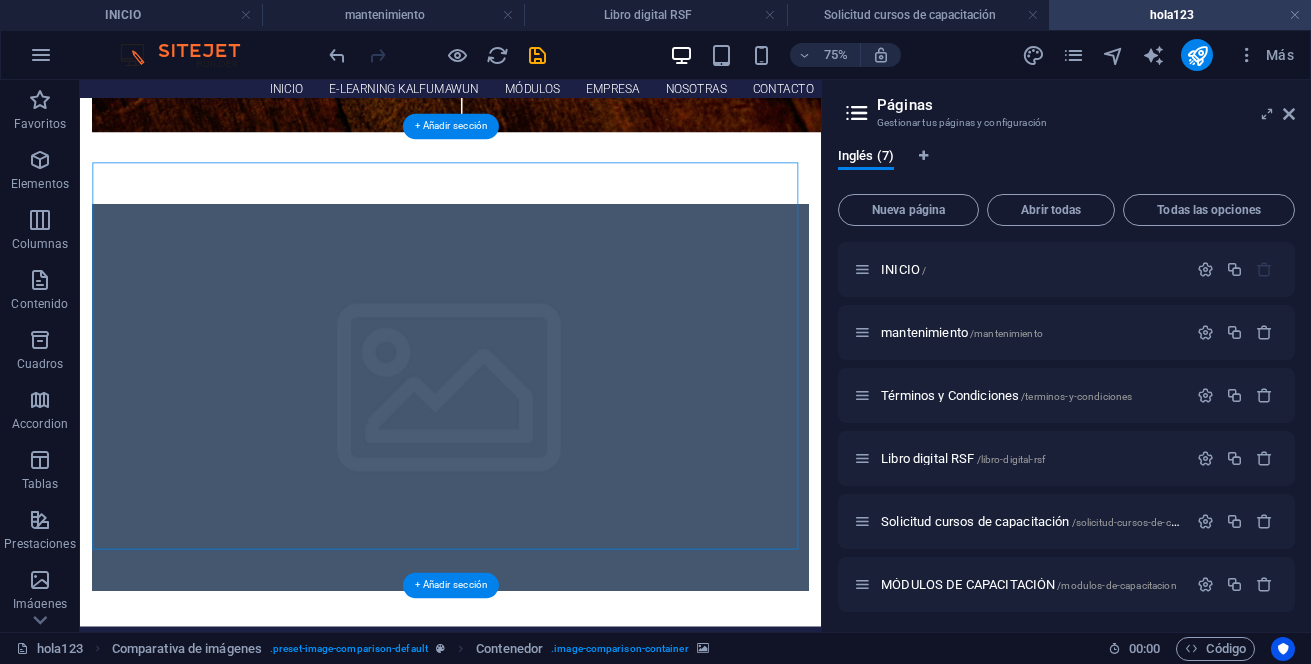 click at bounding box center [574, 504] 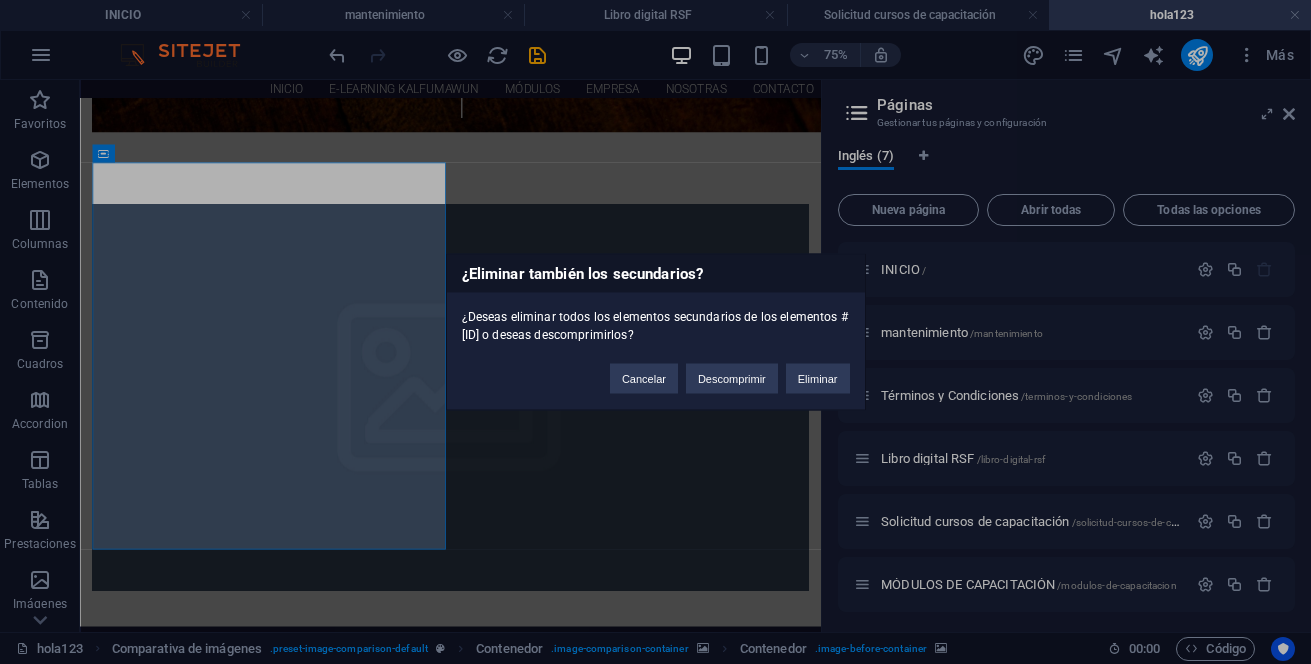 type 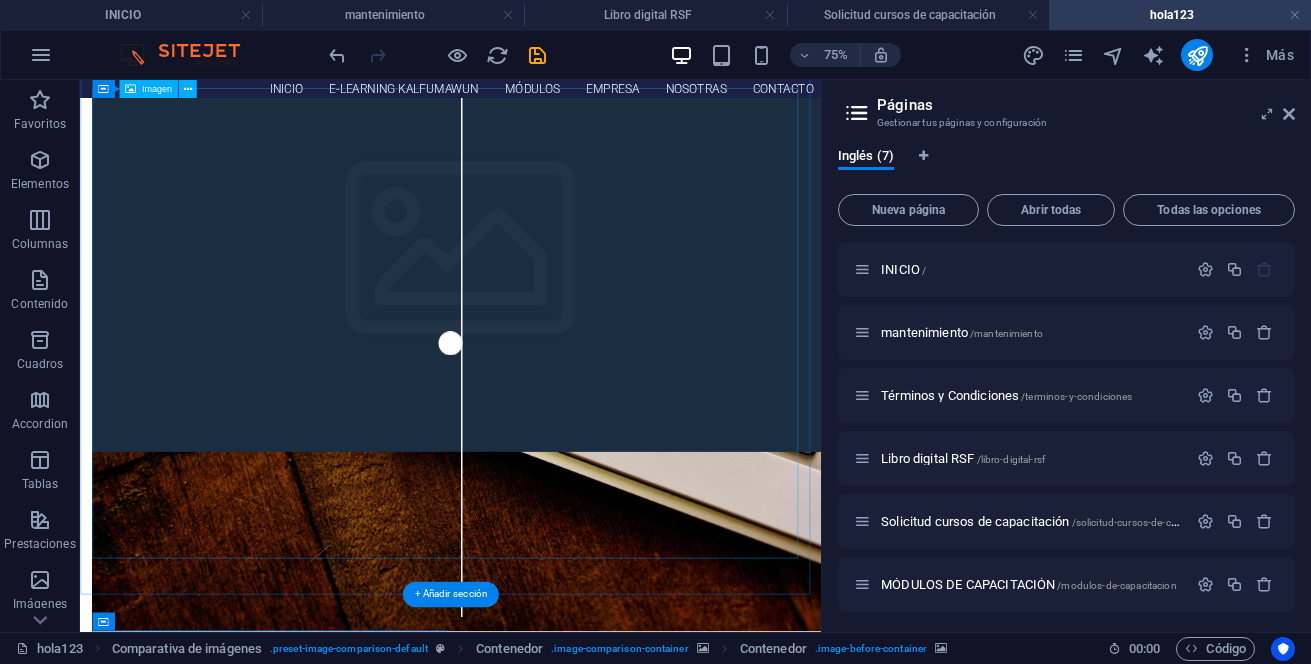 scroll, scrollTop: 0, scrollLeft: 0, axis: both 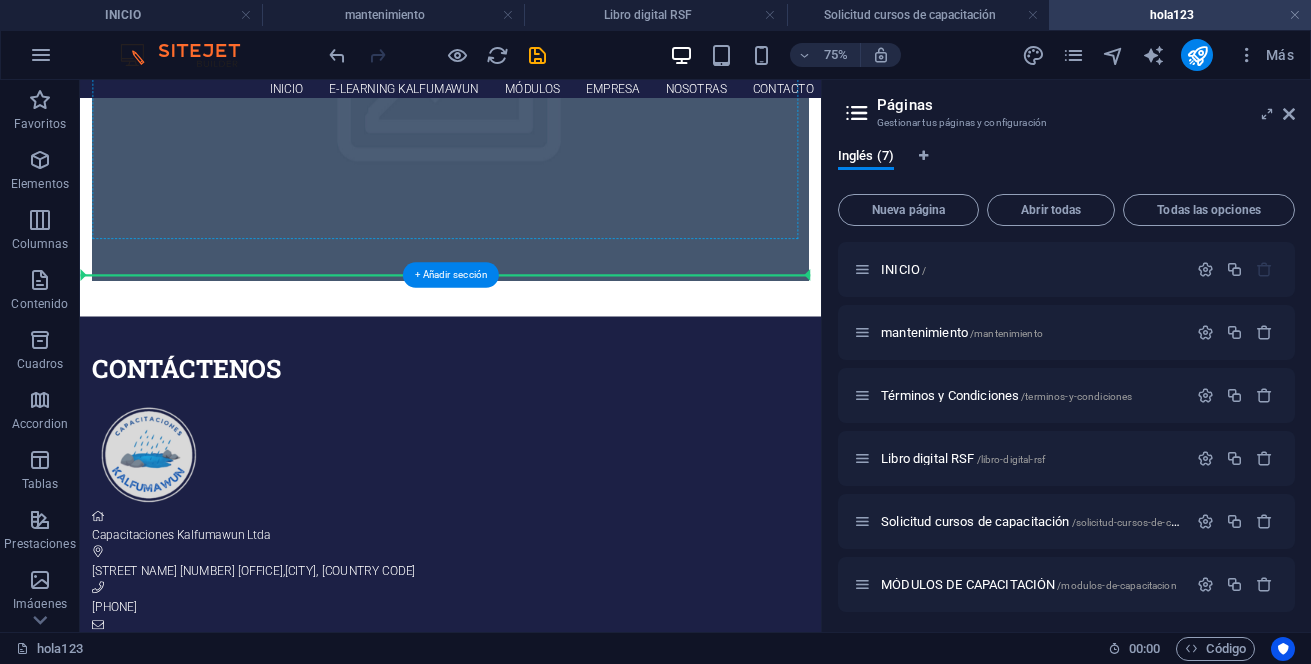 drag, startPoint x: 677, startPoint y: 394, endPoint x: 486, endPoint y: 273, distance: 226.10175 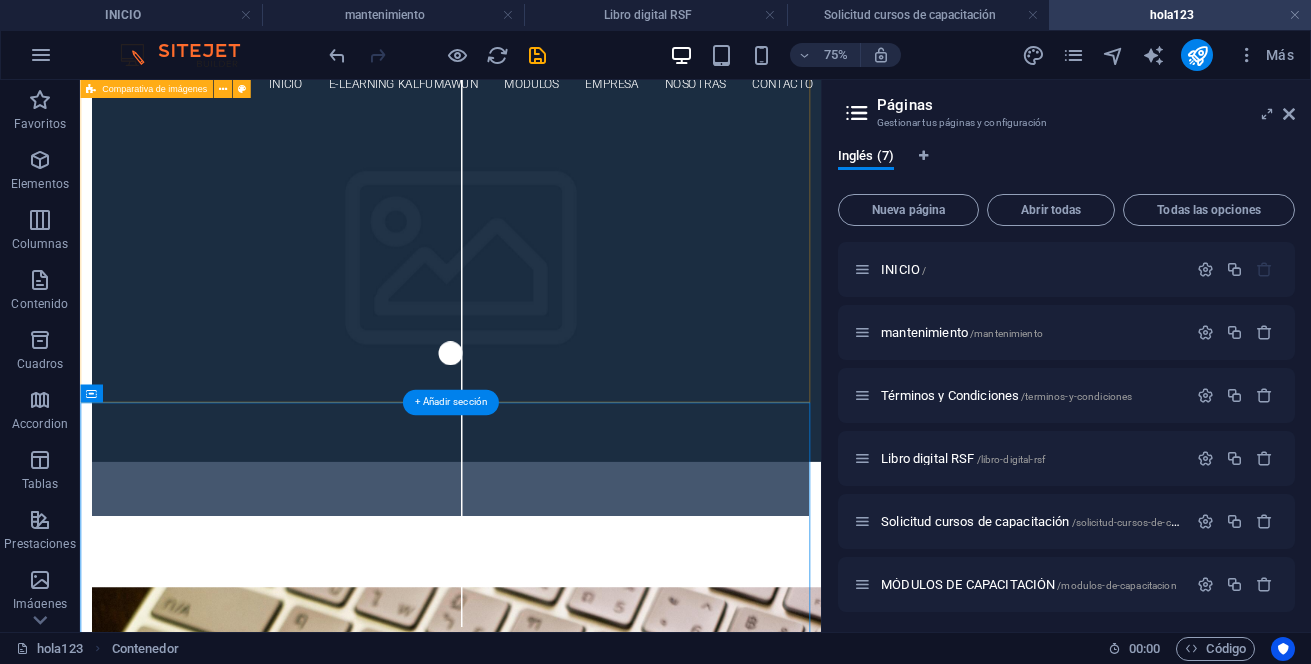 scroll, scrollTop: 0, scrollLeft: 0, axis: both 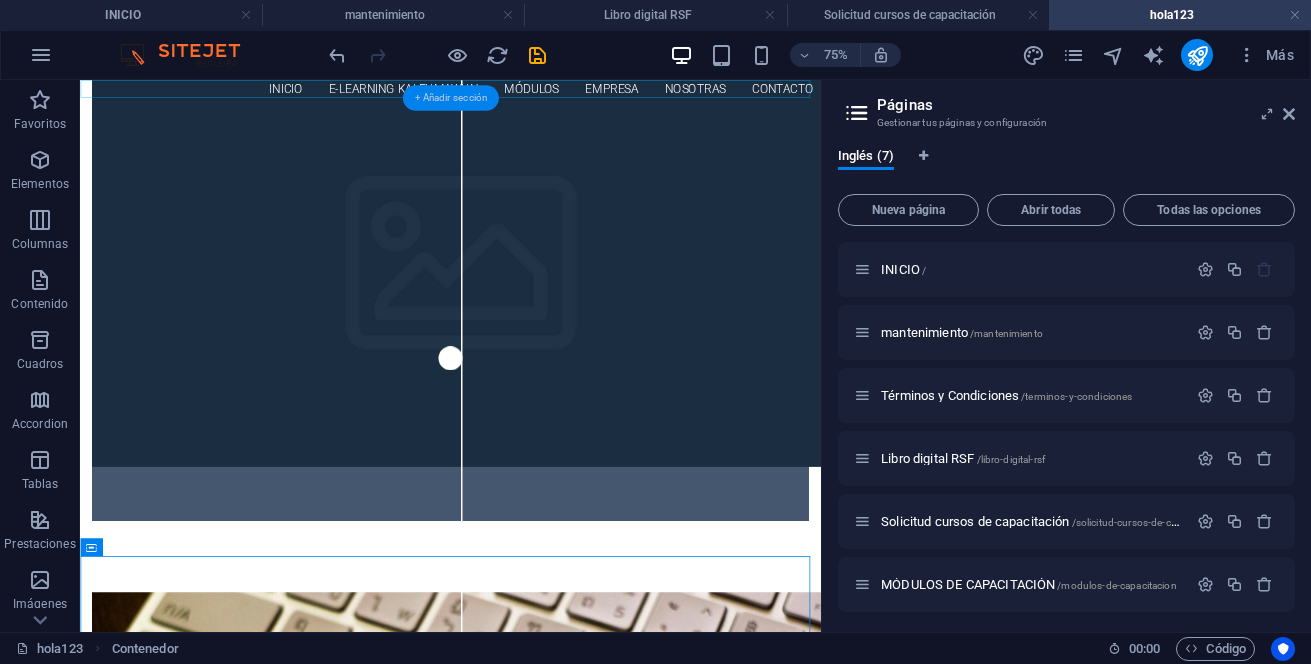 click on "+ Añadir sección" at bounding box center [450, 98] 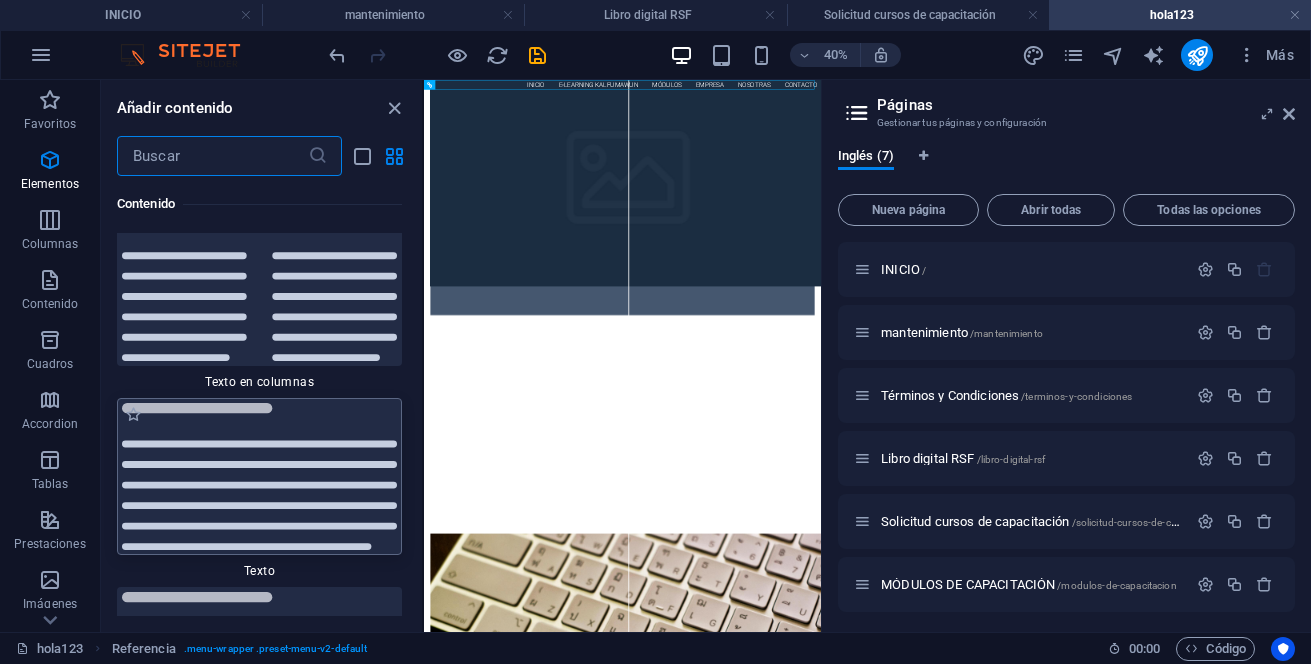 scroll, scrollTop: 6808, scrollLeft: 0, axis: vertical 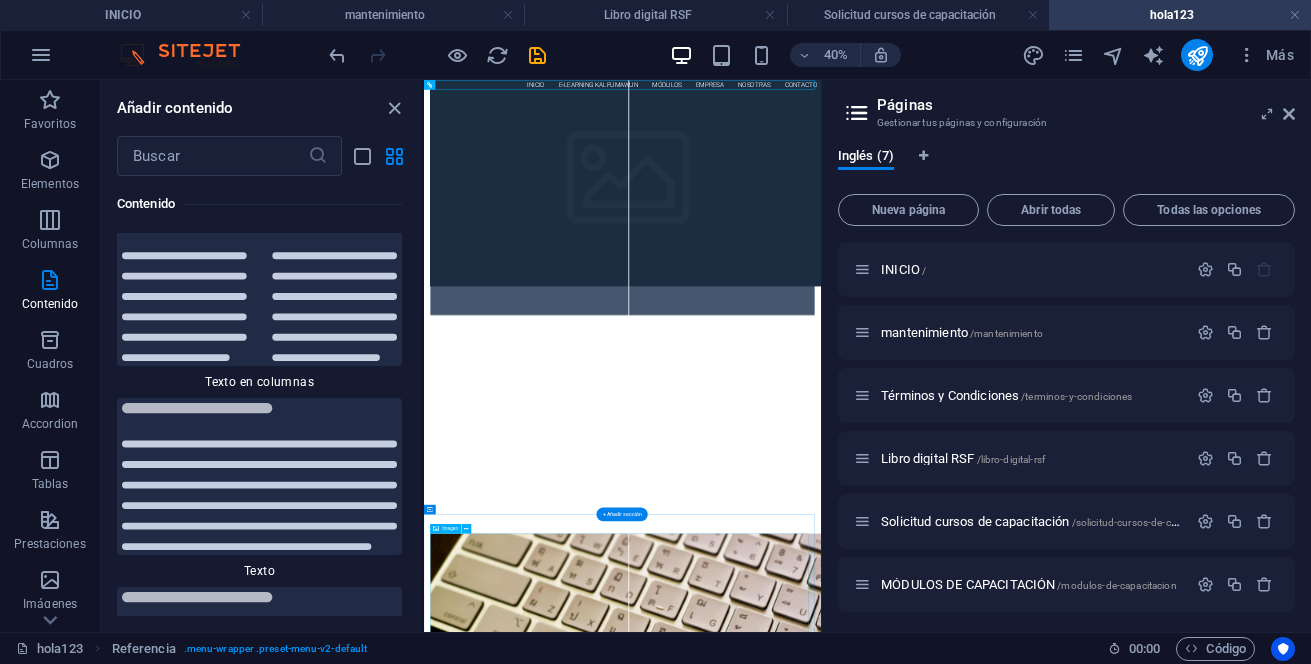 click at bounding box center [920, 1555] 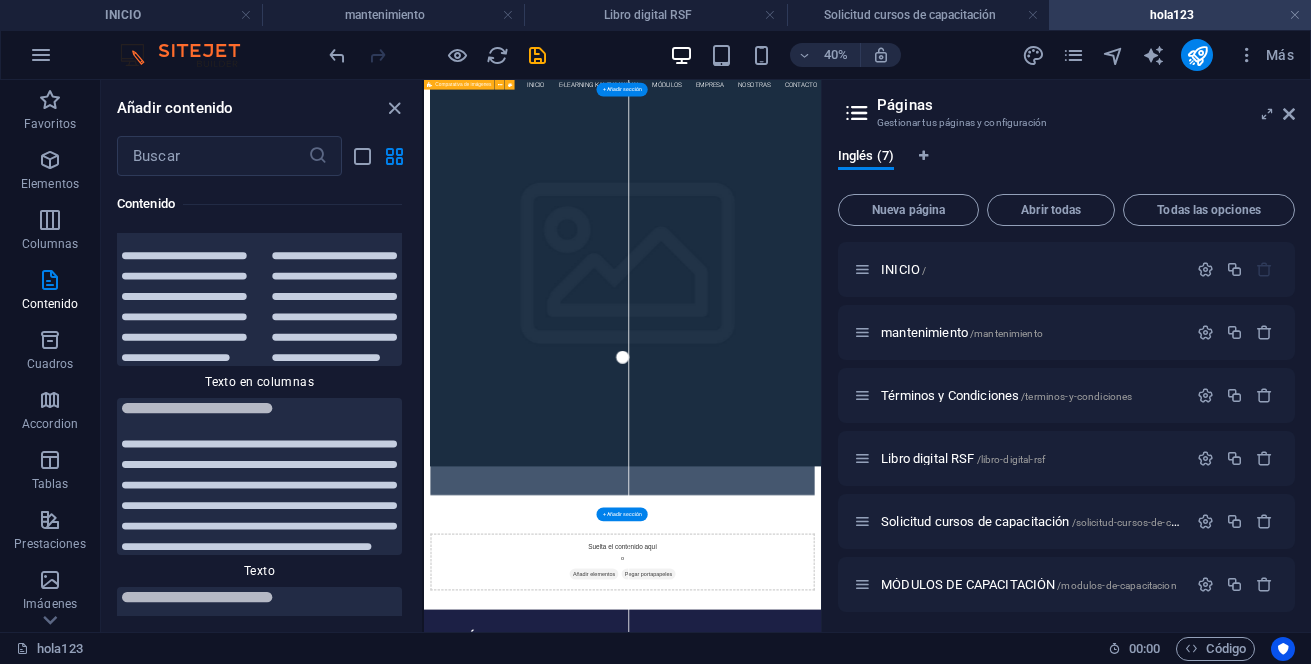 click at bounding box center (936, 563) 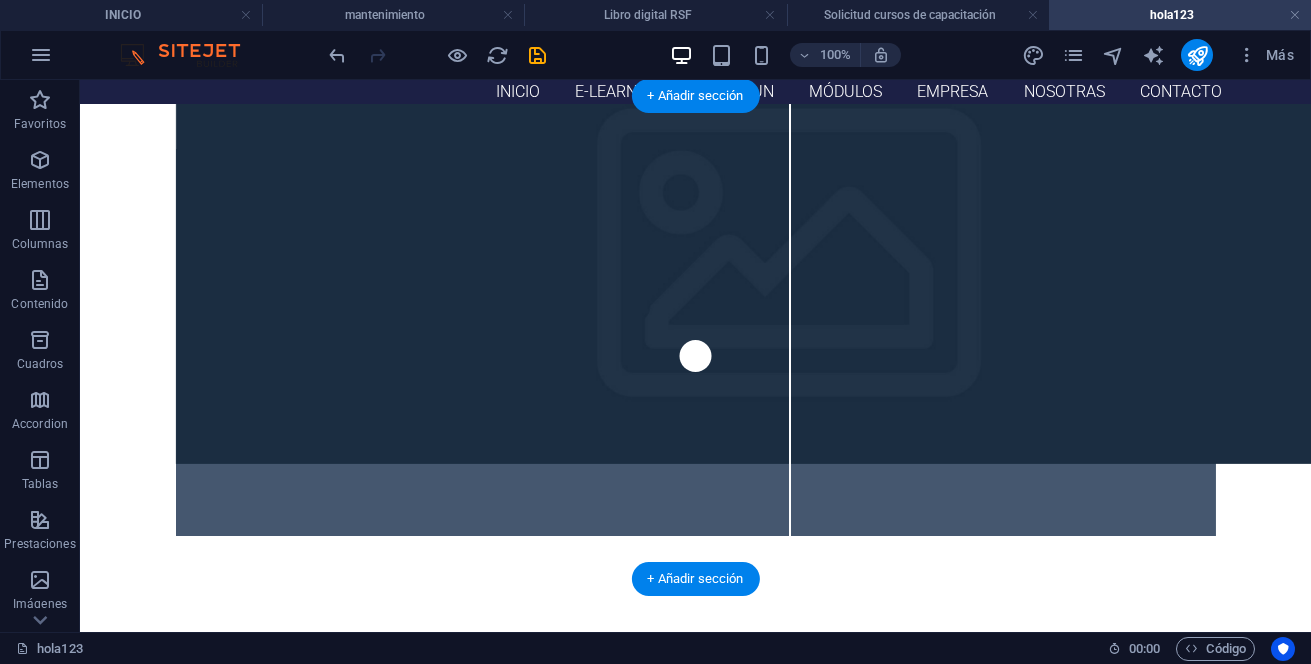 scroll, scrollTop: 0, scrollLeft: 0, axis: both 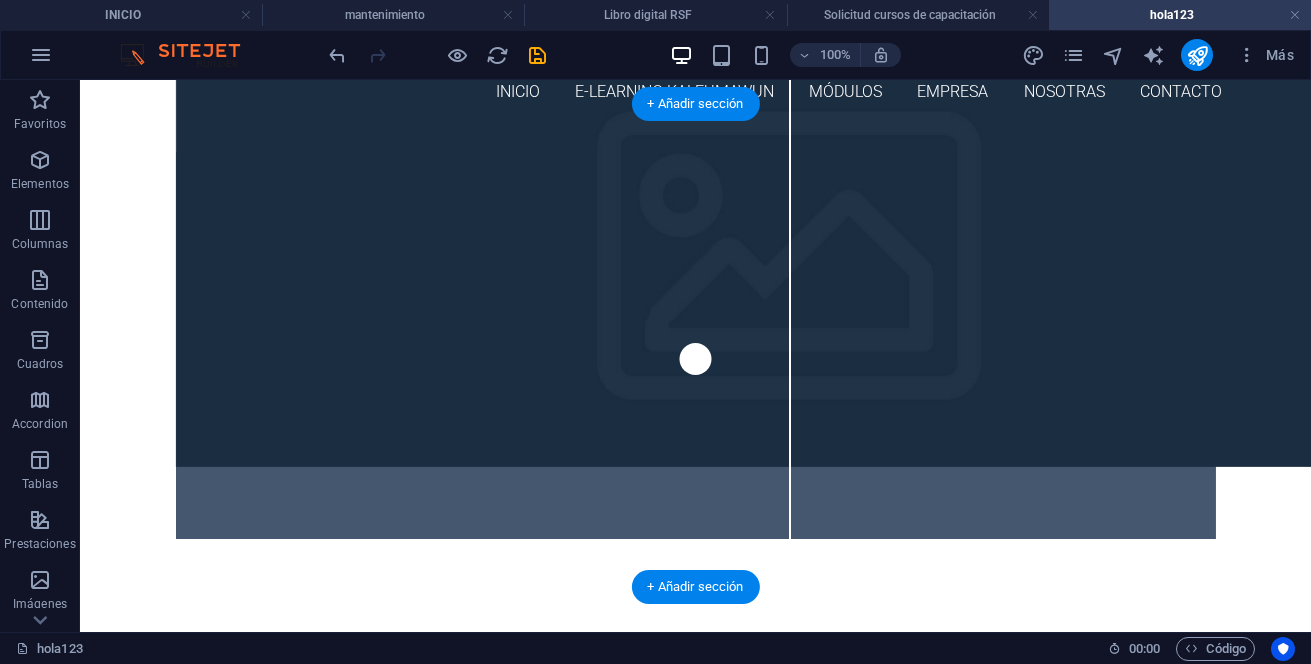 click at bounding box center (791, 273) 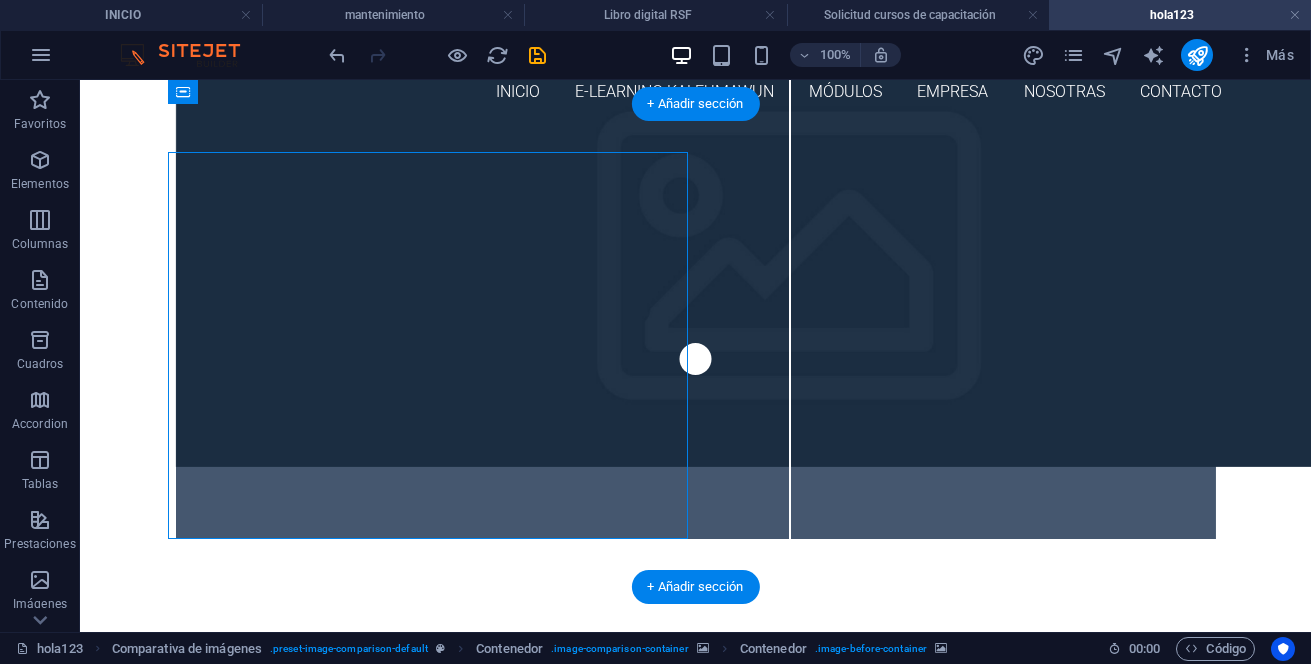 click at bounding box center (791, 273) 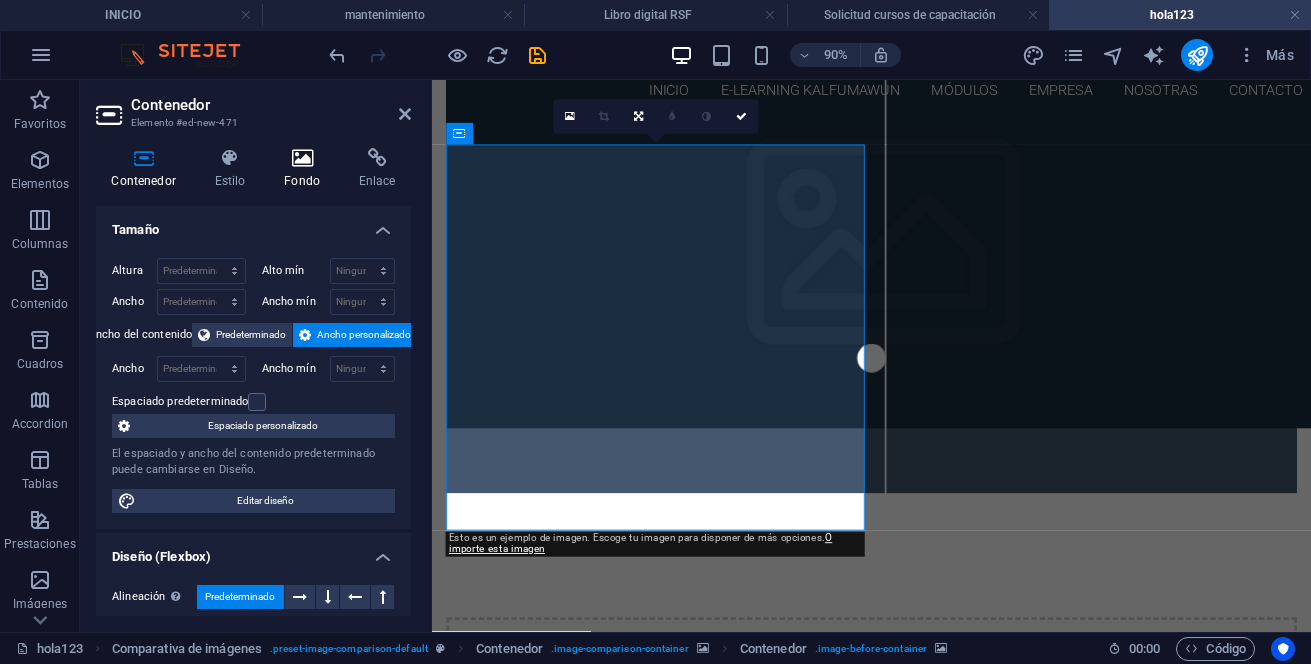 click on "Fondo" at bounding box center (306, 169) 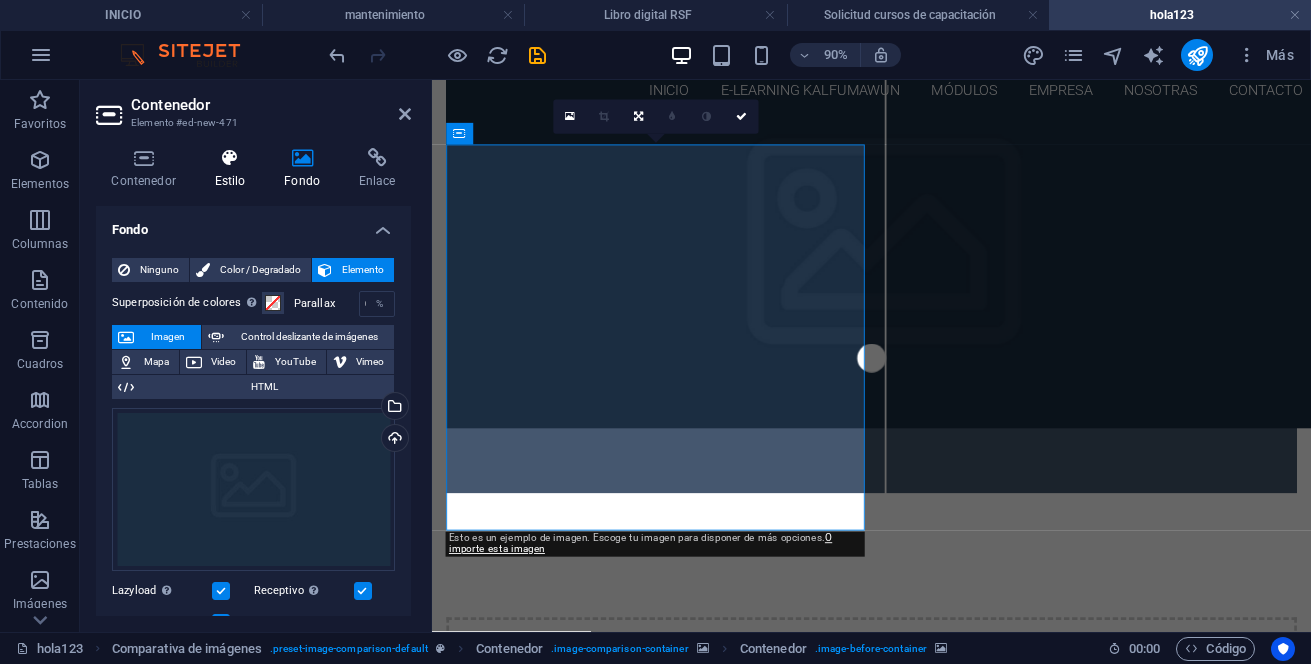 click on "Estilo" at bounding box center (234, 169) 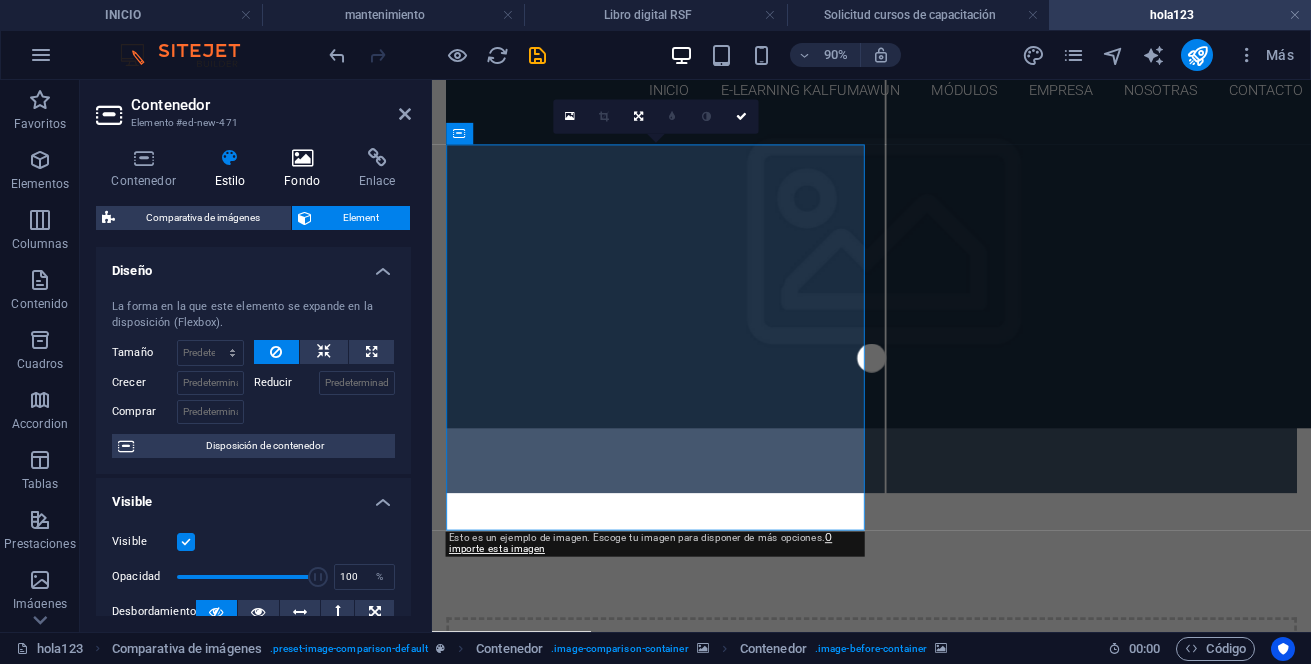 click on "Fondo" at bounding box center (306, 169) 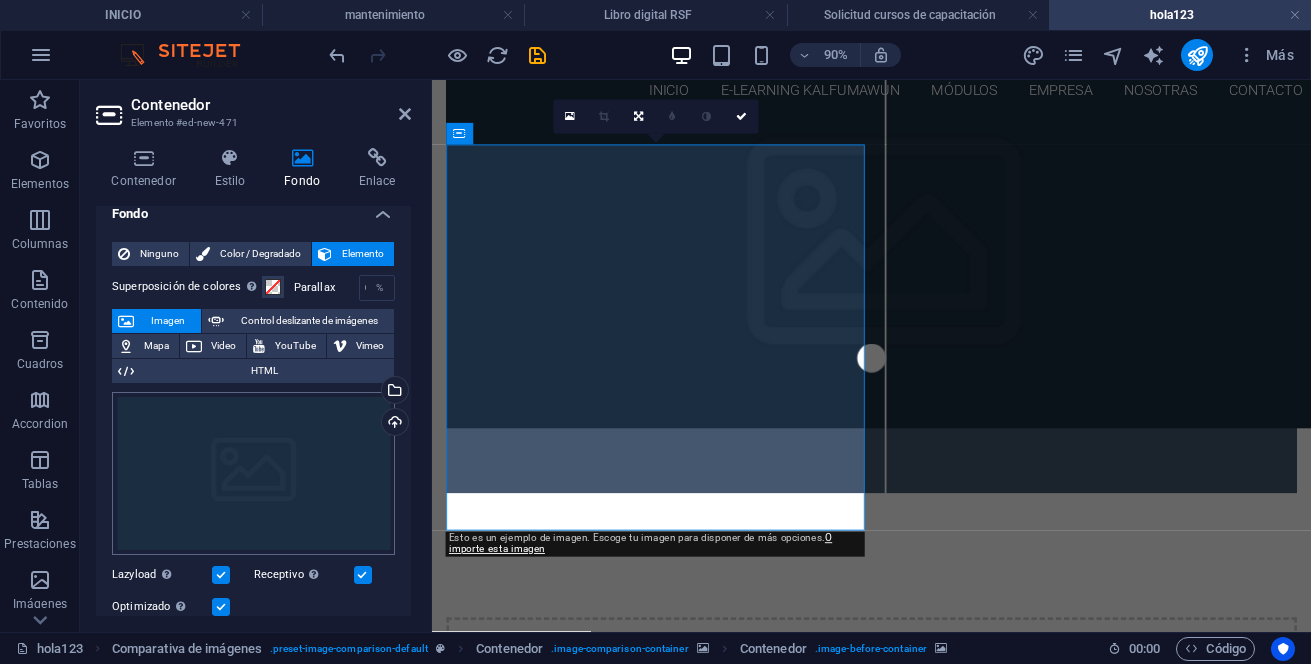 scroll, scrollTop: 0, scrollLeft: 0, axis: both 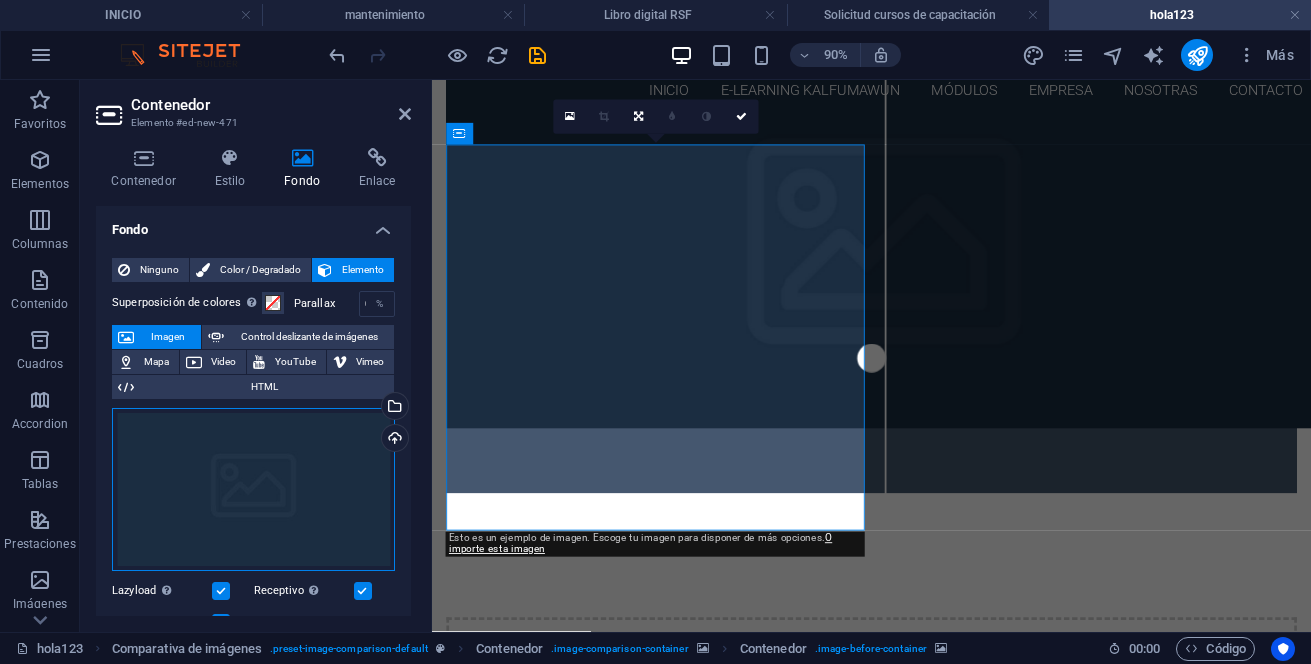 click on "Arrastra archivos aquí, haz clic para escoger archivos o  selecciona archivos de Archivos o de nuestra galería gratuita de fotos y vídeos" at bounding box center [253, 490] 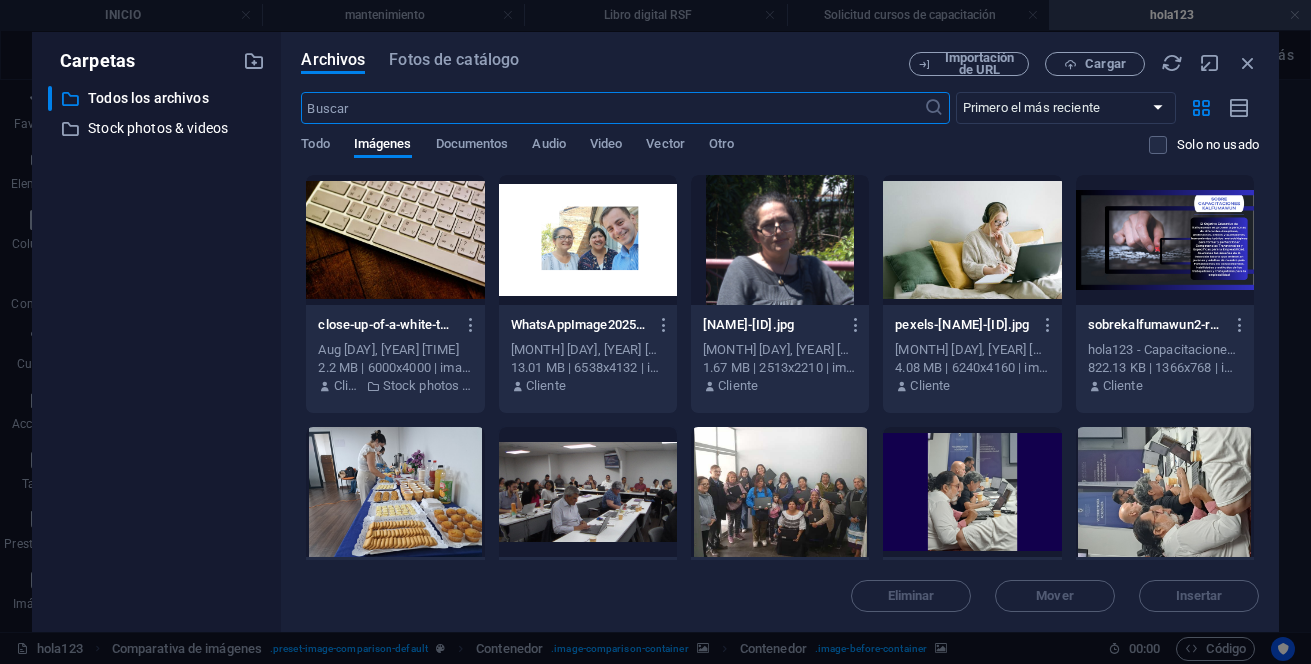 click at bounding box center (395, 240) 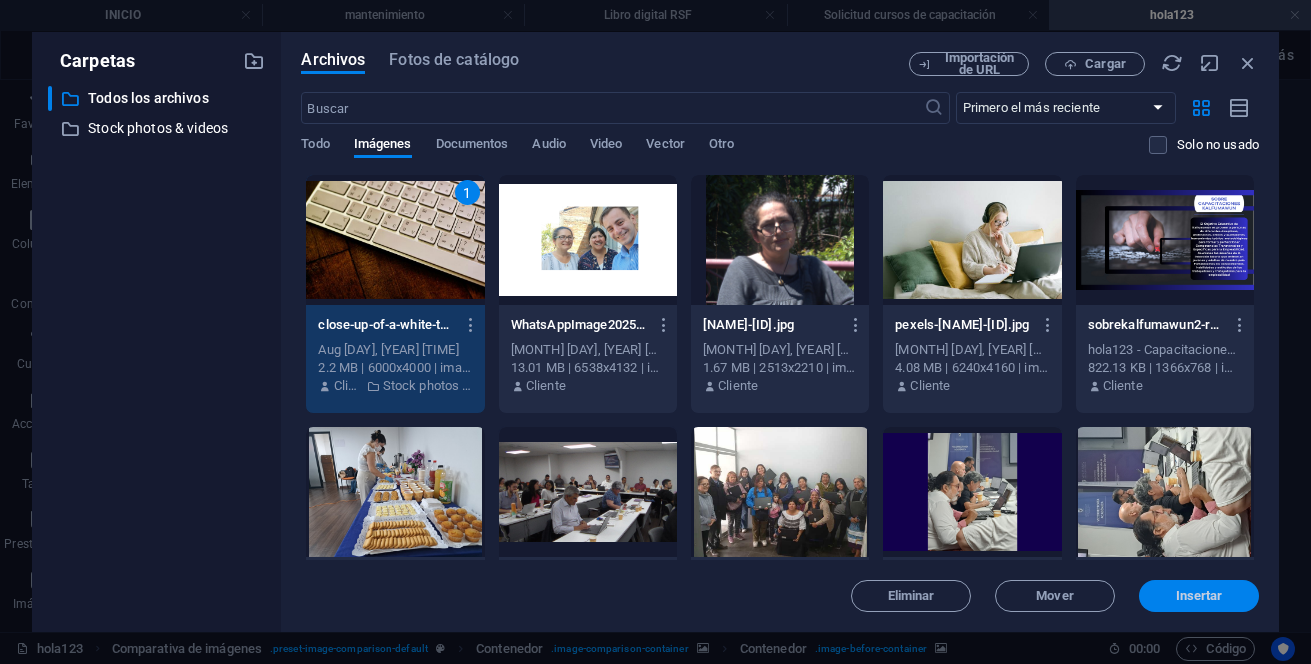 click on "Insertar" at bounding box center [1199, 596] 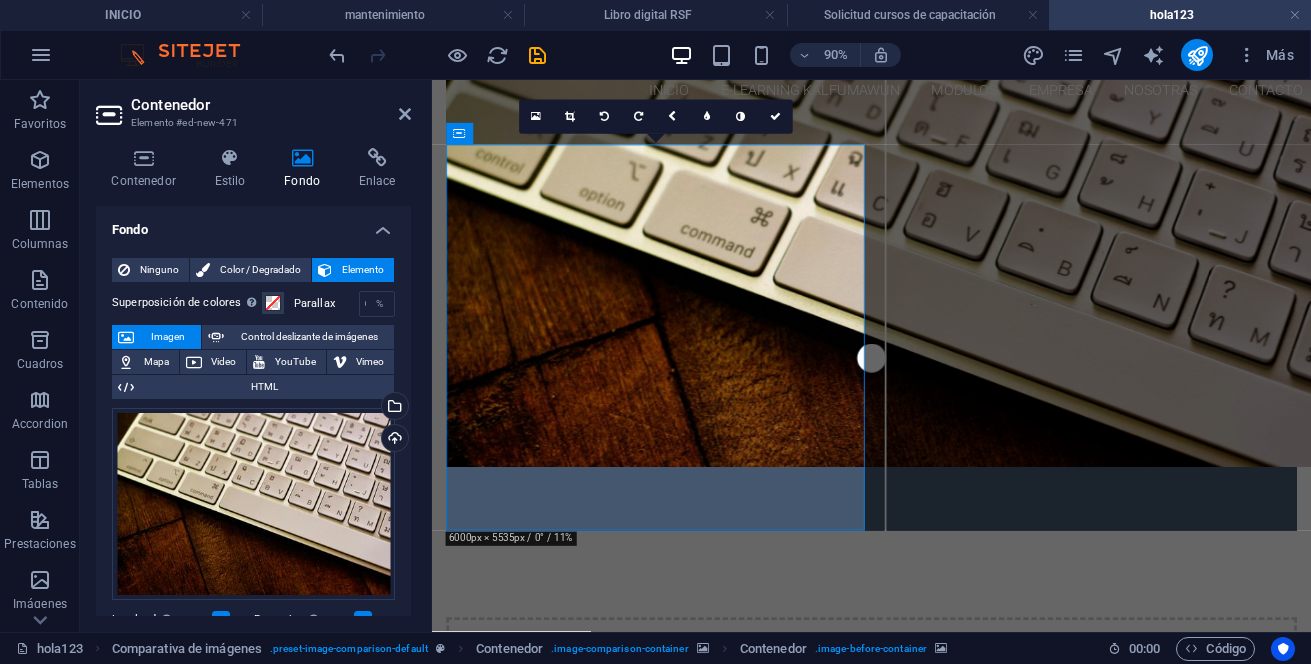 click at bounding box center [920, 367] 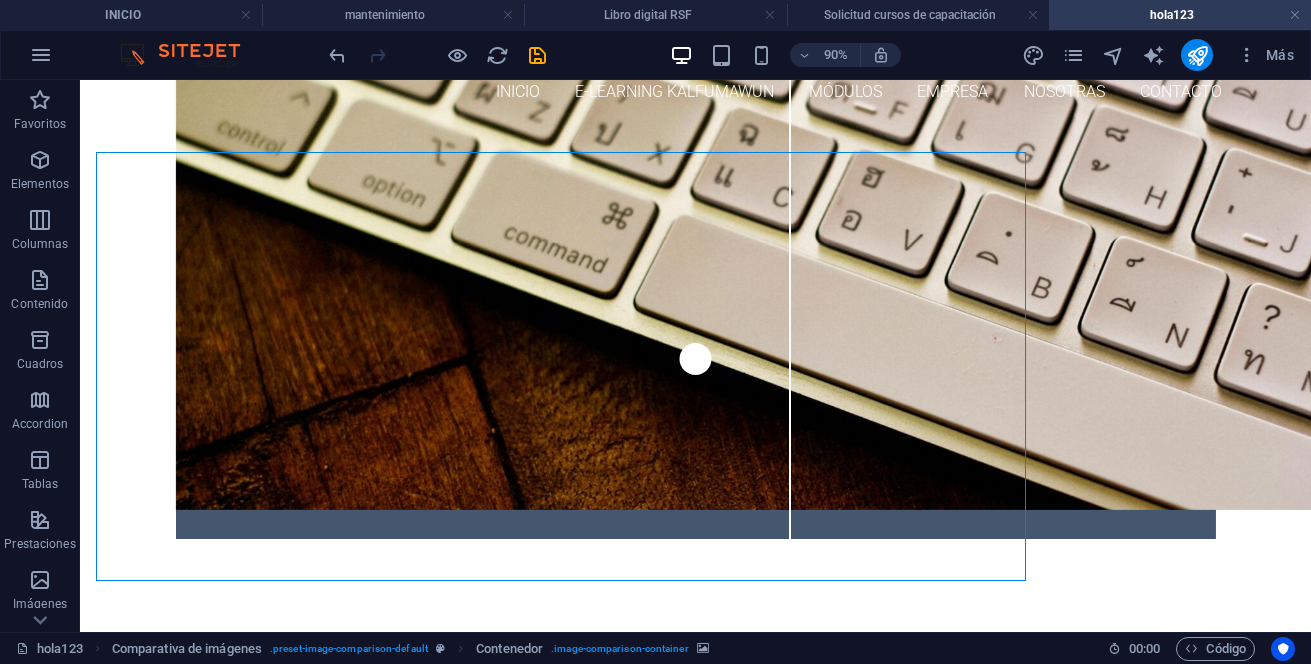 click at bounding box center (696, 367) 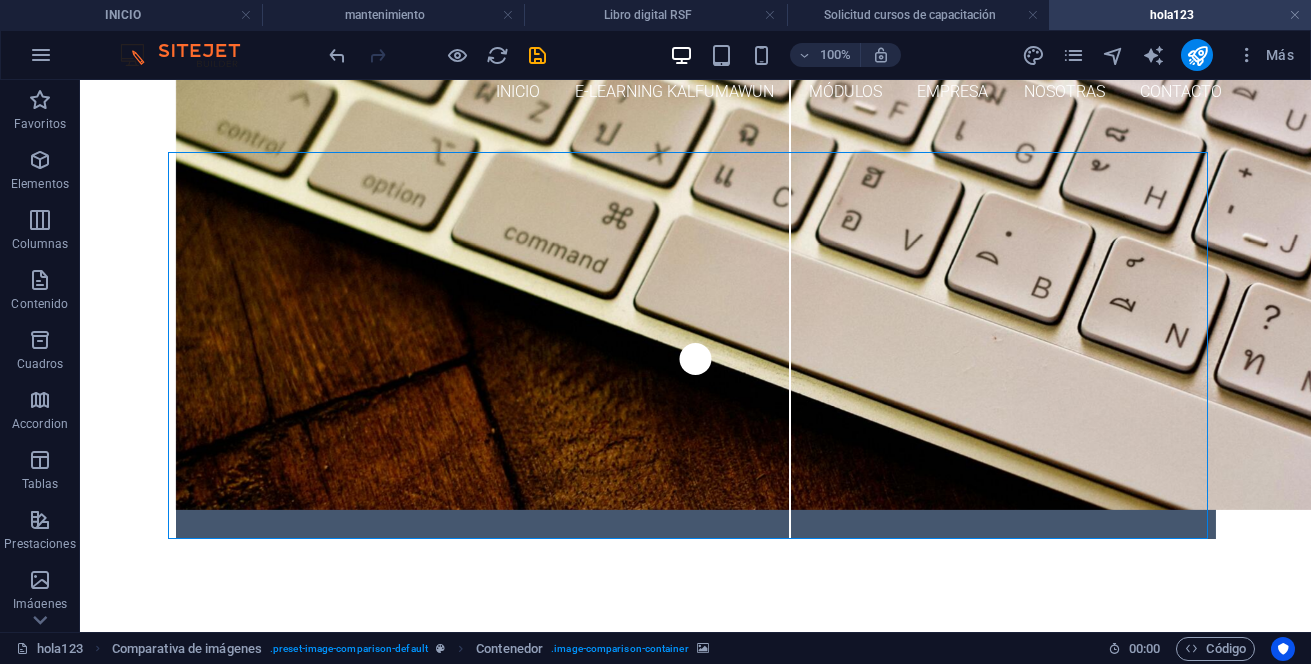 click at bounding box center [696, 367] 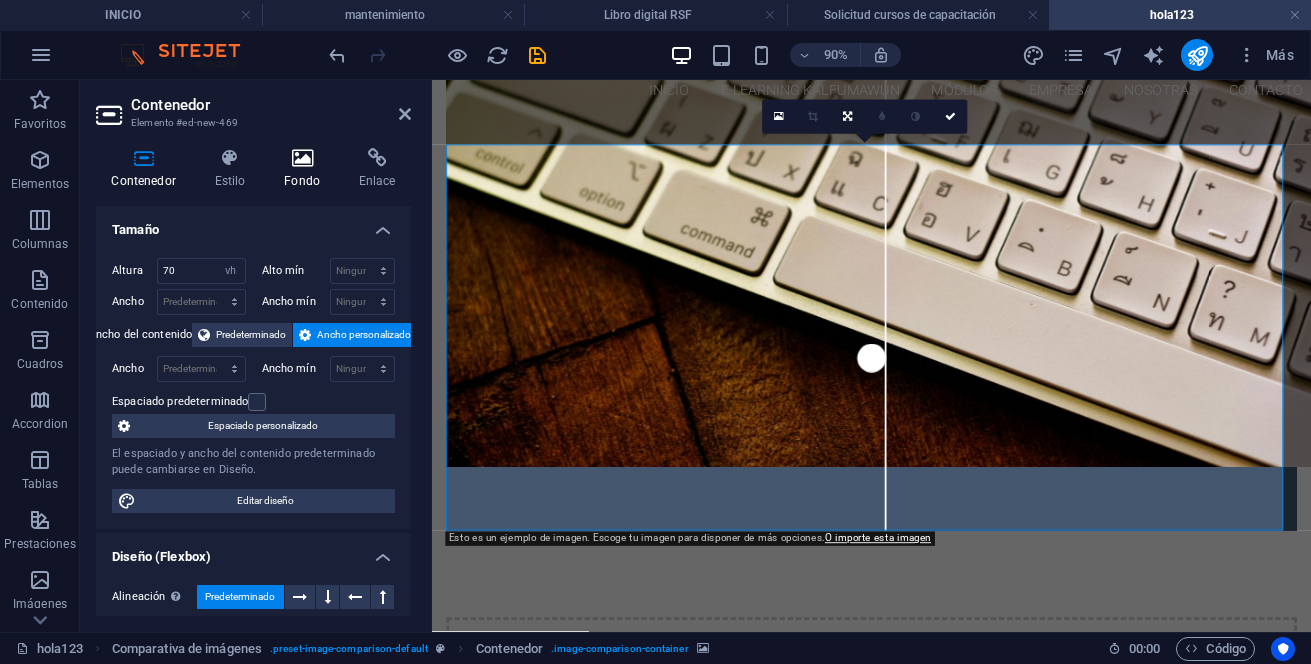 click at bounding box center [302, 158] 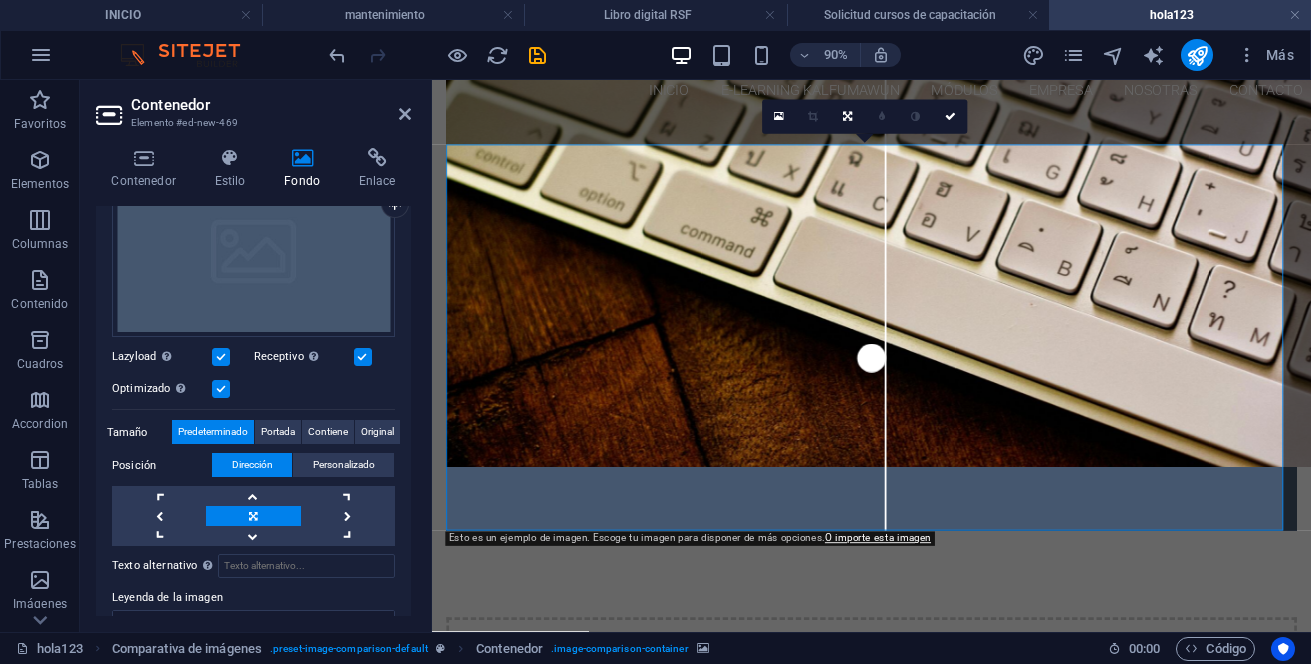 scroll, scrollTop: 200, scrollLeft: 0, axis: vertical 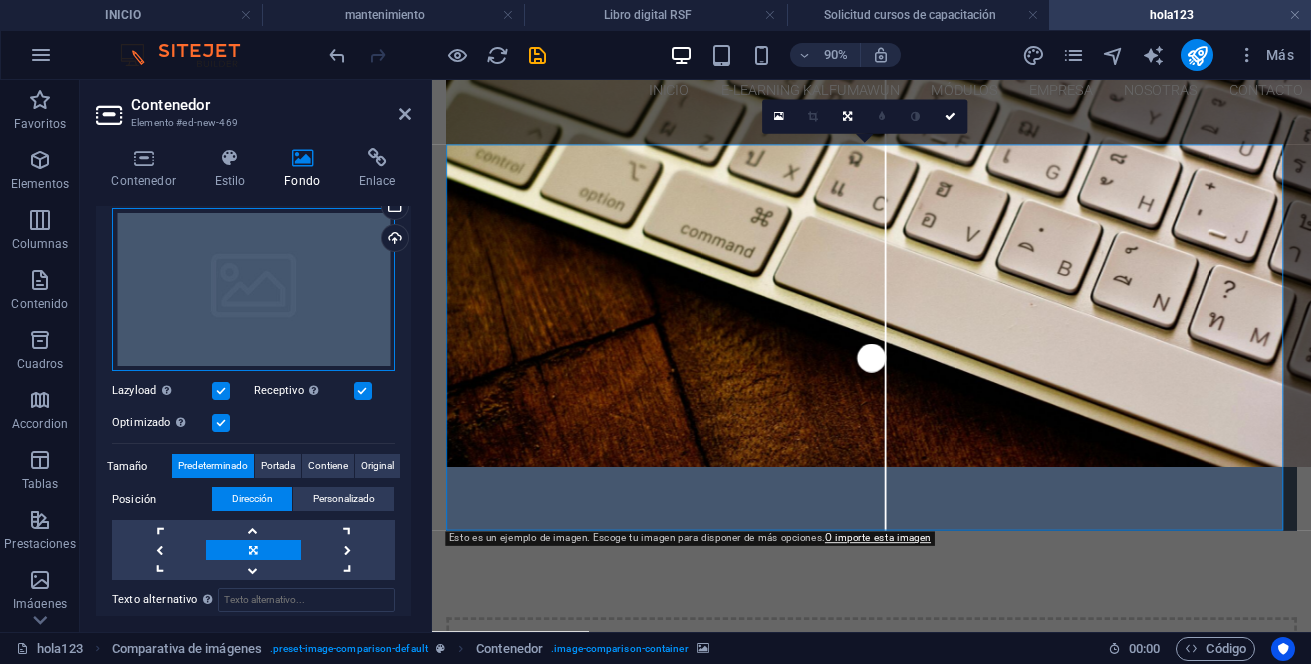 click on "Arrastra archivos aquí, haz clic para escoger archivos o  selecciona archivos de Archivos o de nuestra galería gratuita de fotos y vídeos" at bounding box center [253, 290] 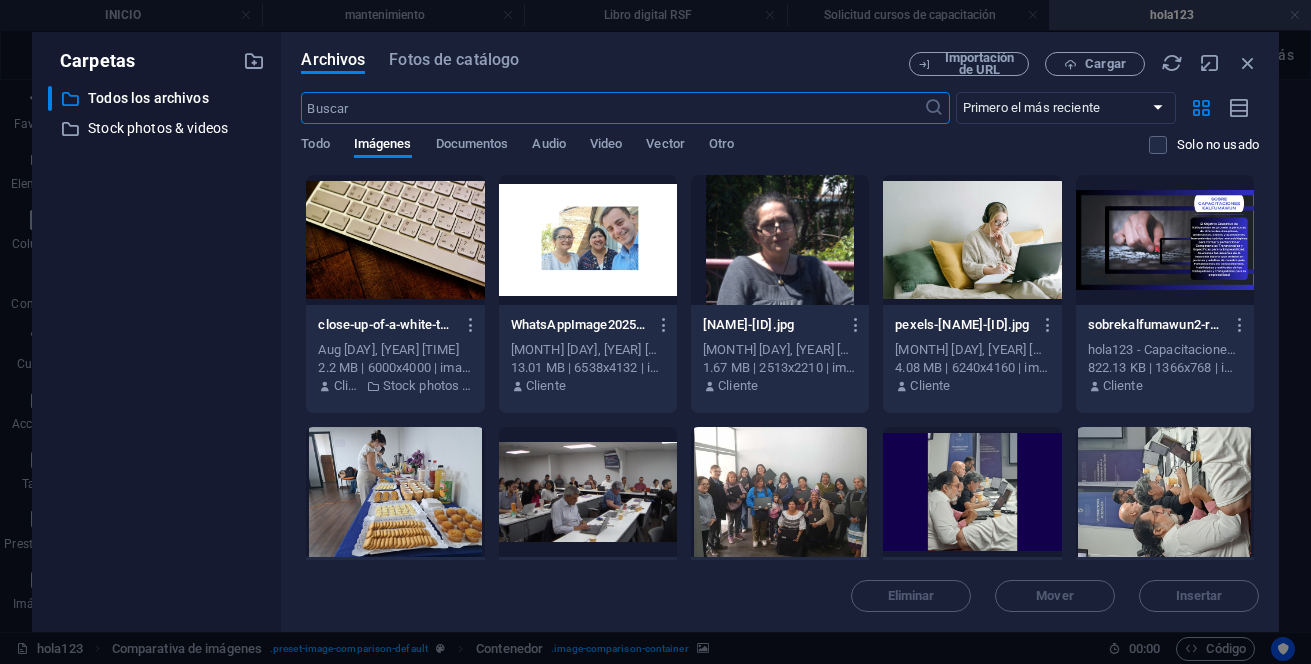 click on "Archivos Fotos de catálogo Importación de URL Cargar ​ Primero el más reciente Primero el más antiguo Nombre (A-Z) Nombre (Z-A) Tamaño (0-9) Tamaño (9-0) Resolución (0-9) Resolución (9-0) Todo Imágenes Documentos Audio Video Vector Otro Solo no usado Arrastra archivos aquí para cargarlos de inmediato [FILENAME] [FILENAME] [MONTH] [DAY], [YEAR] [HOUR]:[MINUTE] [AM/PM] [FILESIZE] | [RESOLUTION] | [FILETYPE] Cliente Stock photos & videos WhatsAppImage[YEAR]-[MONTH]-[DAY]at[HOUR].[MINUTE].[SECOND] [ID].png WhatsAppImage[YEAR]-[MONTH]-[DAY]at[HOUR].[MINUTE].[SECOND] [ID].png [MONTH] [DAY], [YEAR] [HOUR]:[MINUTE] [AM/PM] [FILESIZE] | [RESOLUTION] | [FILETYPE] Cliente erika51-[ID].jpg erika51-[ID].jpg [MONTH] [DAY], [YEAR] [HOUR]:[MINUTE] [AM/PM] [FILESIZE] | [RESOLUTION] | [FILETYPE] Cliente pexels-ivan-samkov-[ID].jpg [MONTH] [DAY], [YEAR] [HOUR]:[MINUTE] [AM/PM] Cliente Cliente Cliente" at bounding box center [780, 332] 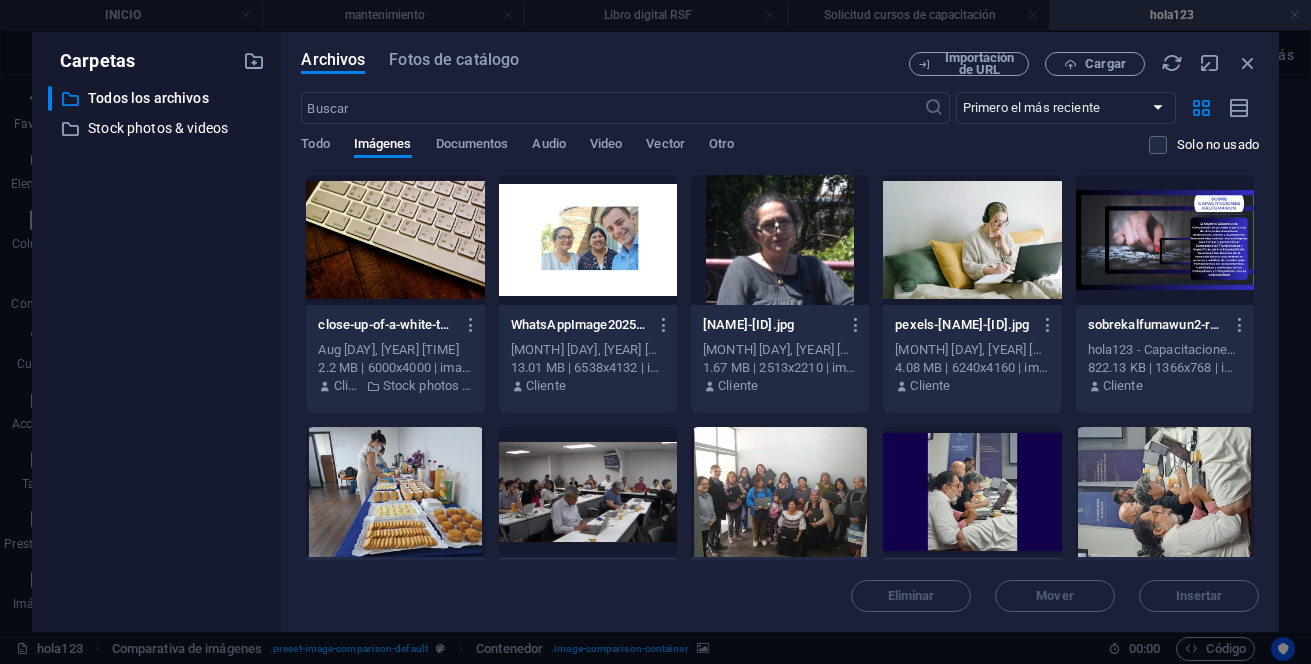 click at bounding box center (972, 240) 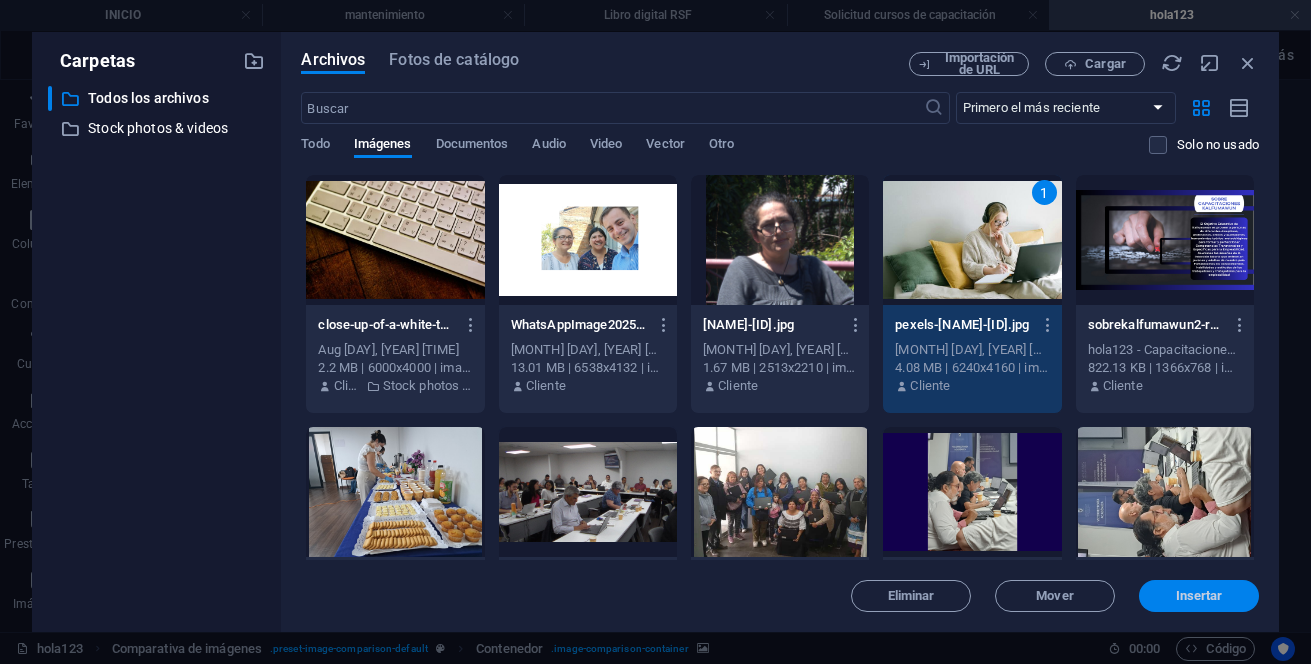 click on "Insertar" at bounding box center [1199, 596] 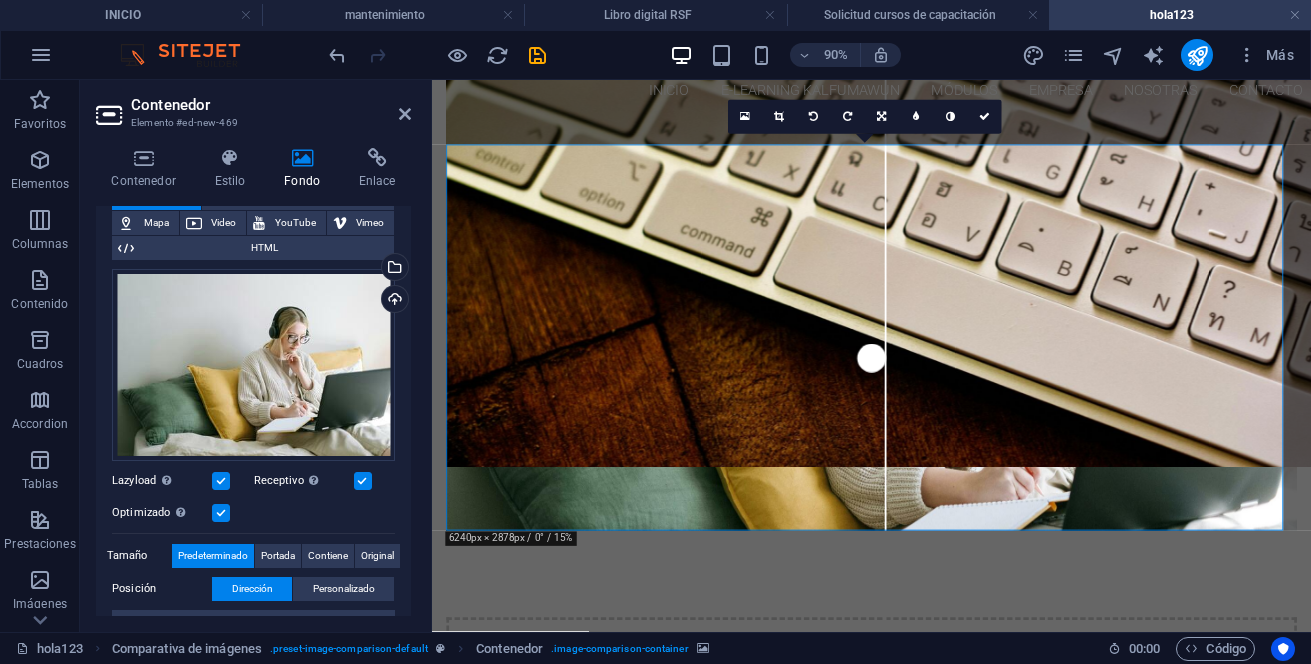 scroll, scrollTop: 82, scrollLeft: 0, axis: vertical 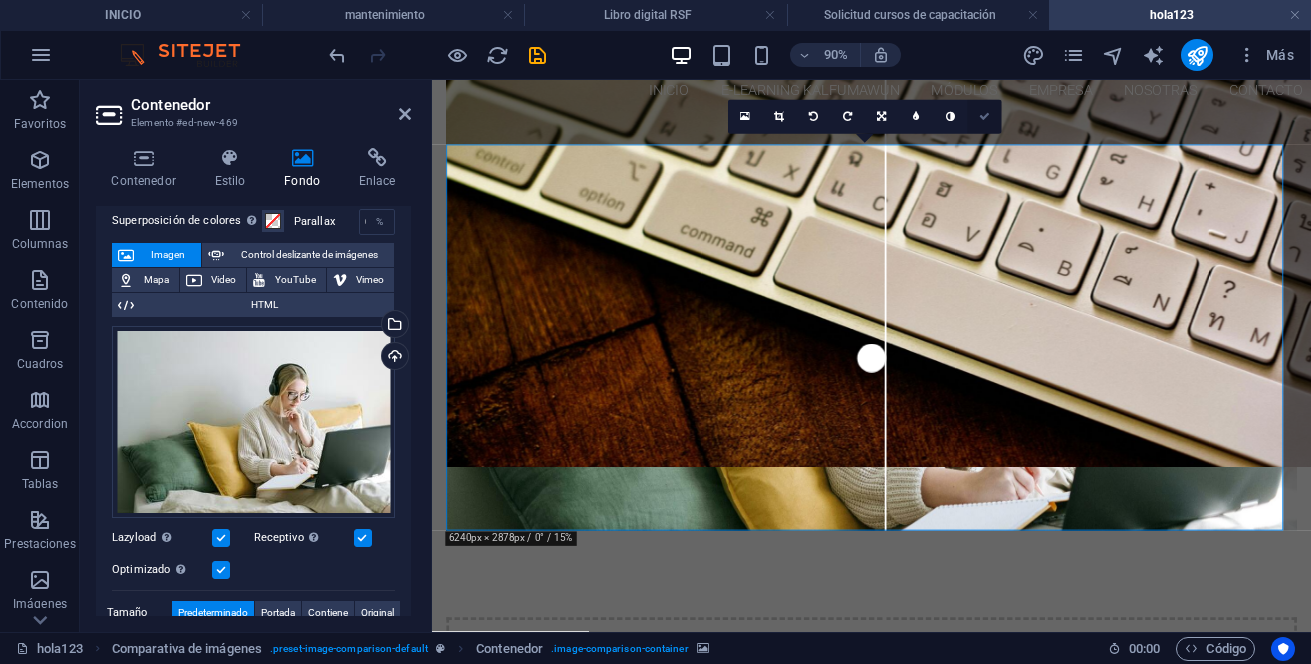 click at bounding box center (984, 117) 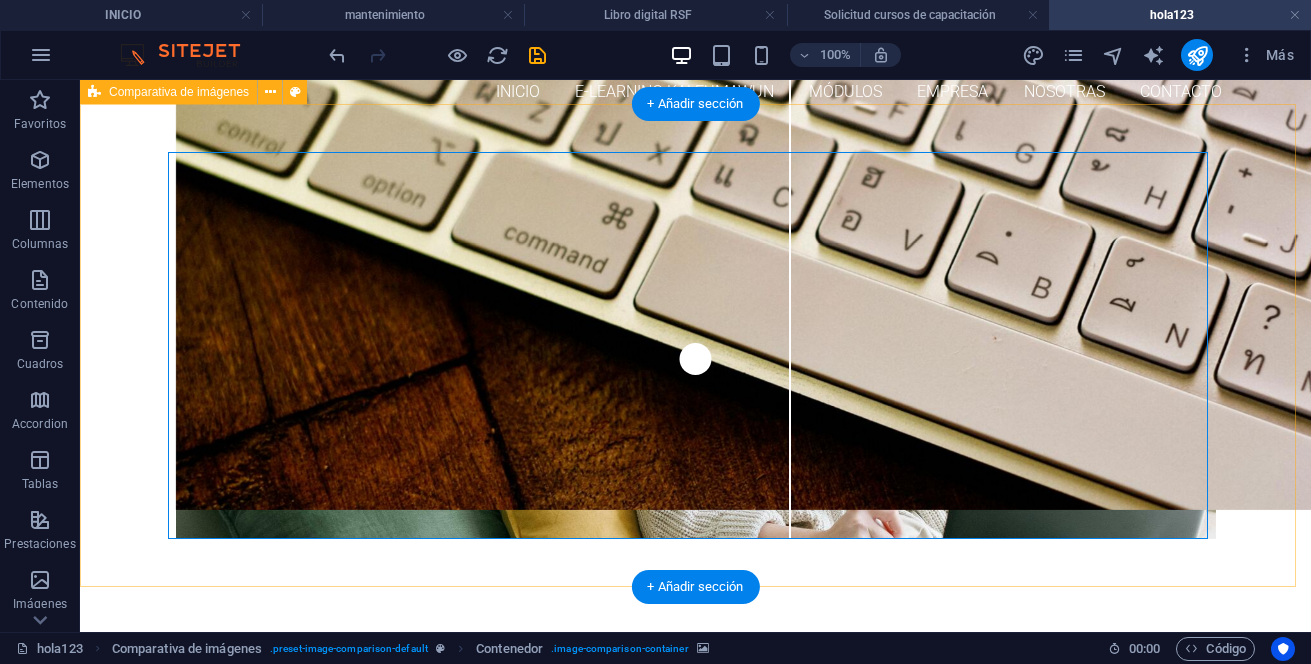 click at bounding box center (696, 367) 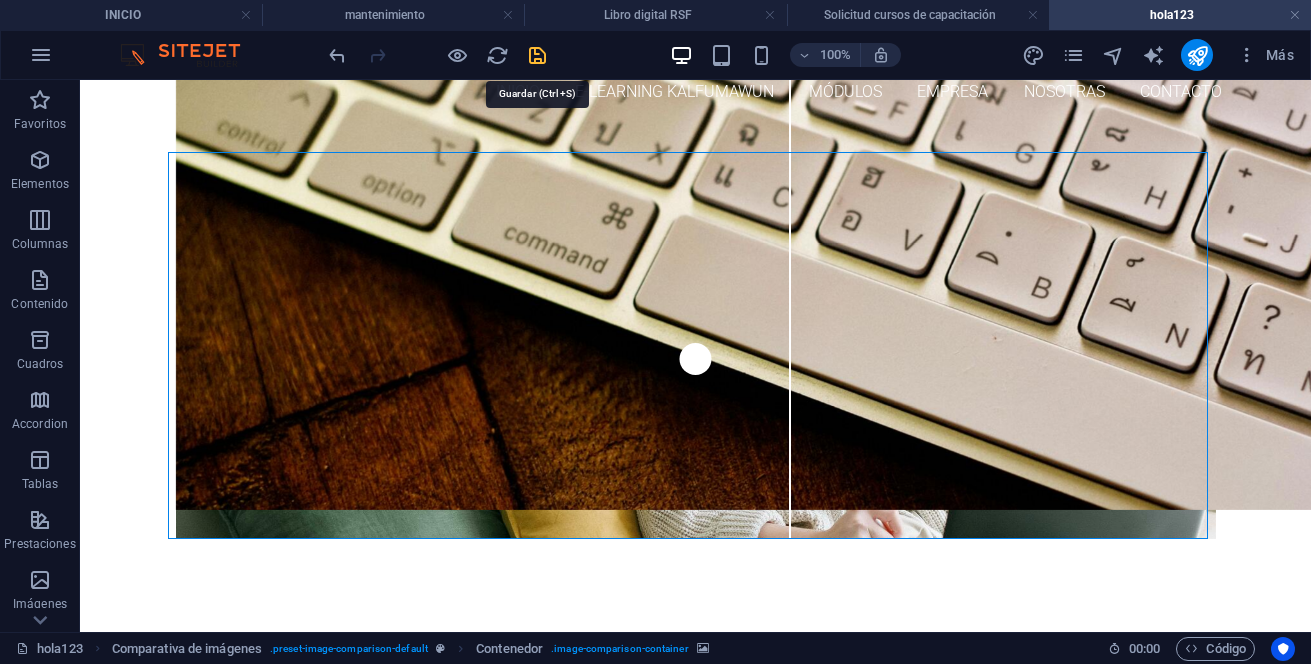 click at bounding box center [537, 55] 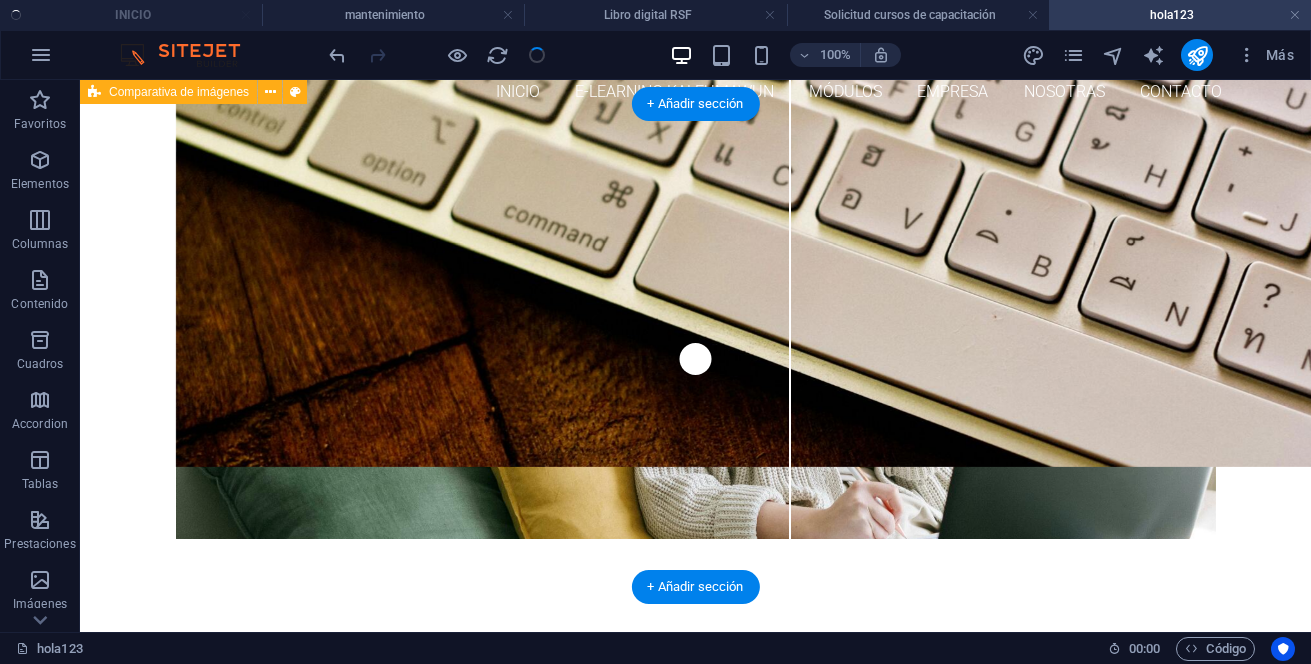 click at bounding box center (791, 273) 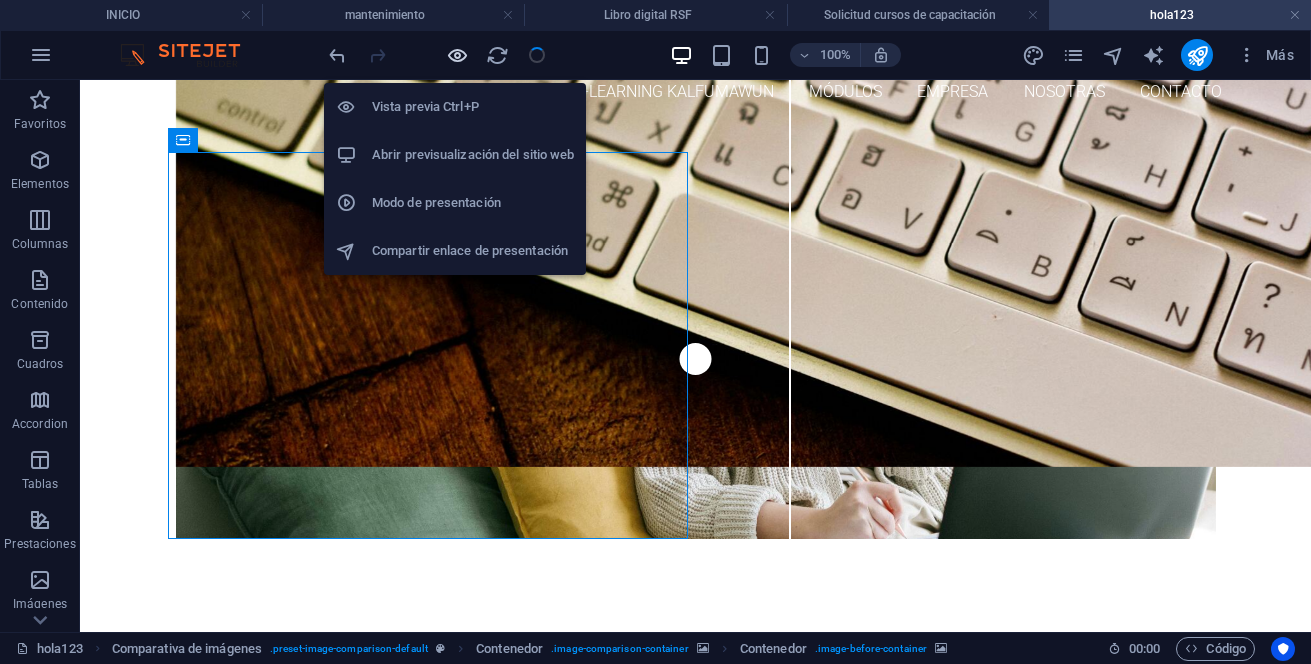 click at bounding box center [457, 55] 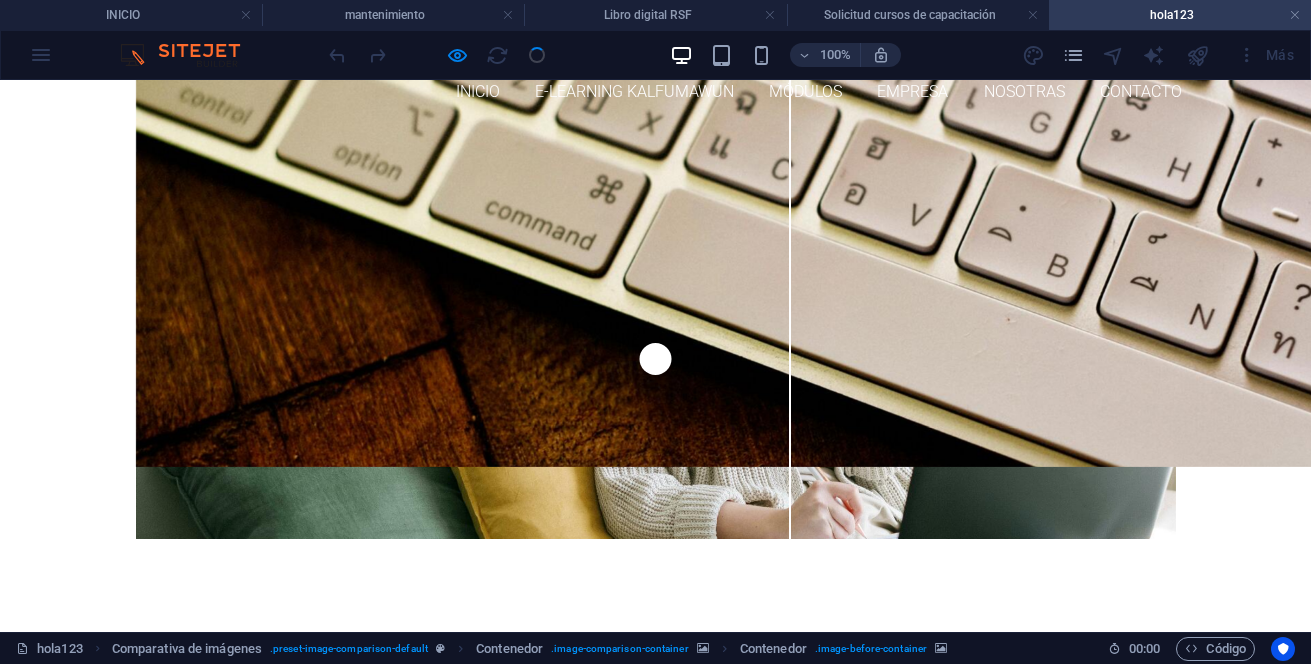 drag, startPoint x: 677, startPoint y: 370, endPoint x: 659, endPoint y: 365, distance: 18.681541 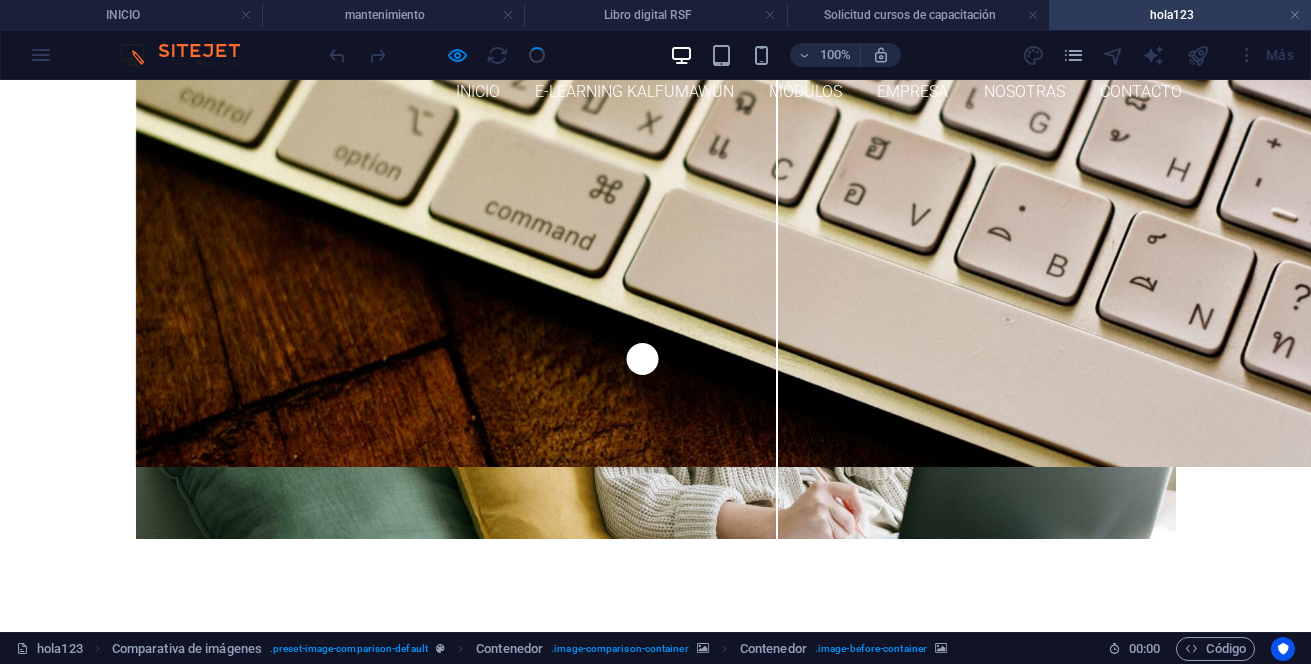 click at bounding box center [655, 365] 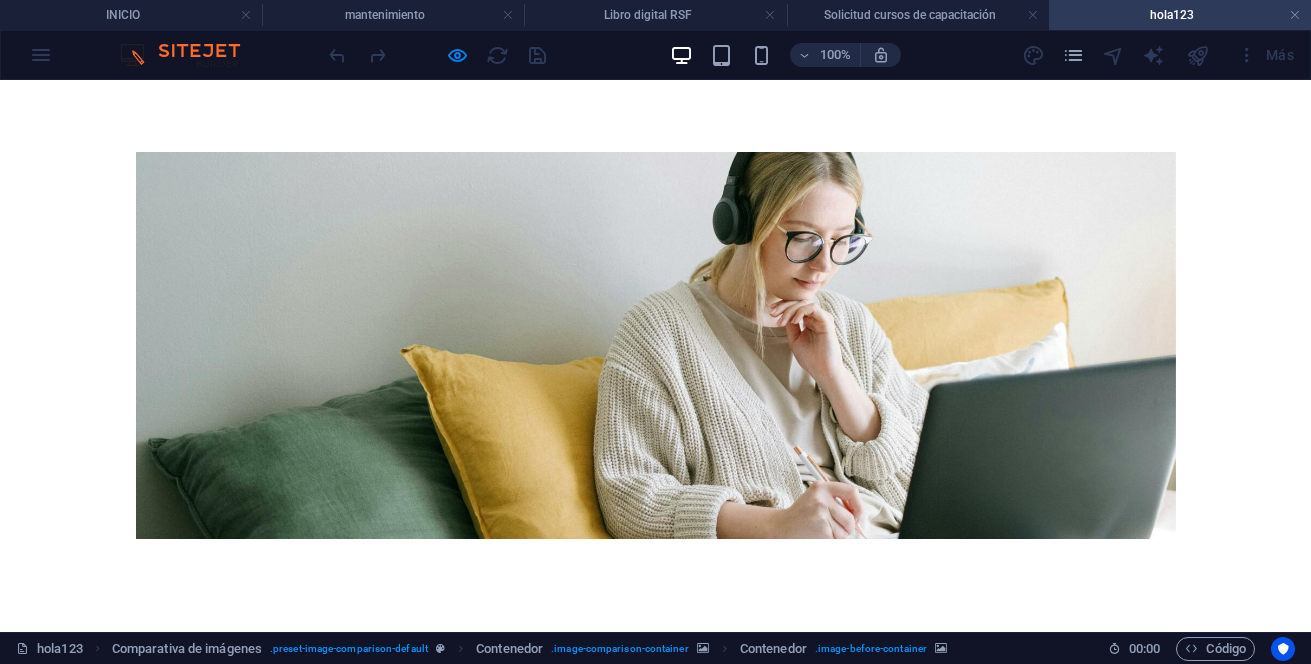 drag, startPoint x: 642, startPoint y: 342, endPoint x: 112, endPoint y: 450, distance: 540.89185 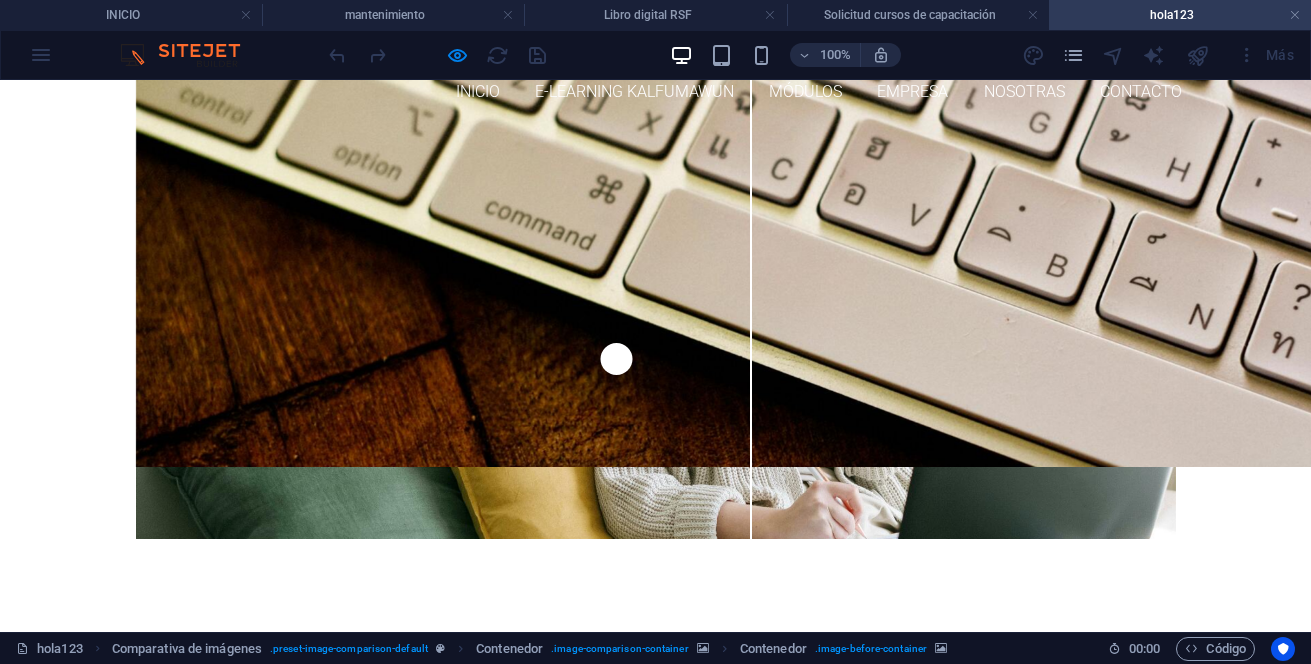 click at bounding box center (655, 365) 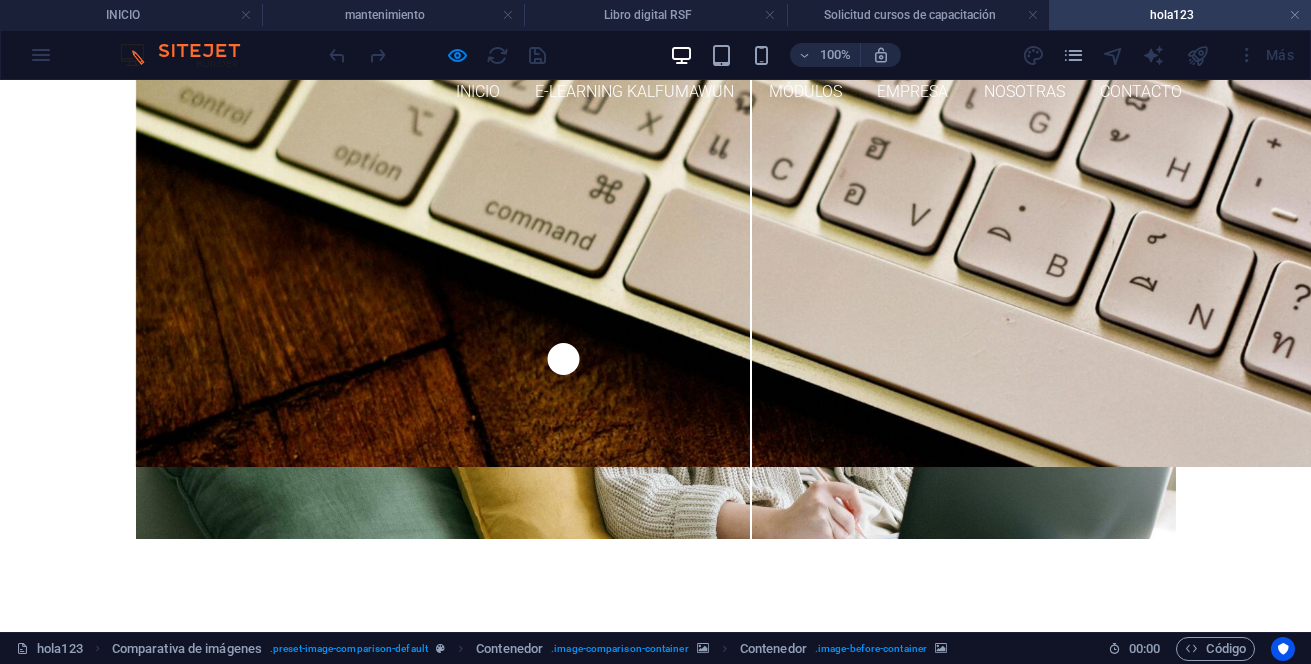 click at bounding box center [655, 365] 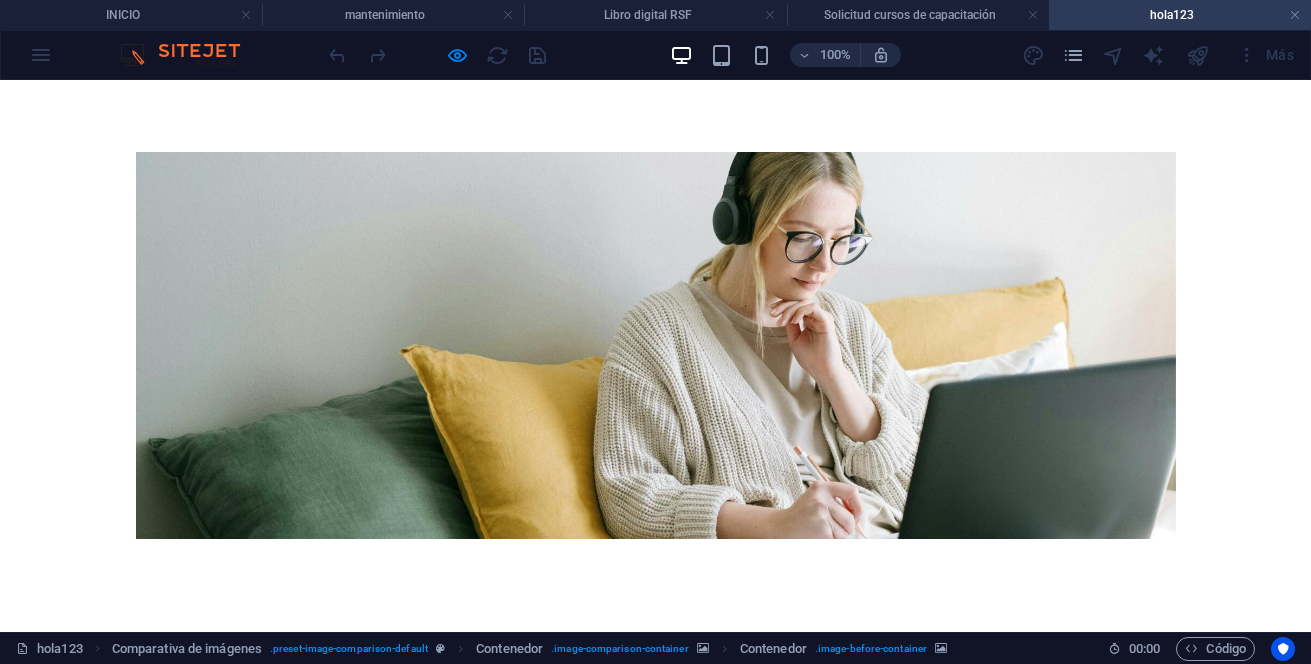 drag, startPoint x: 581, startPoint y: 345, endPoint x: 90, endPoint y: 371, distance: 491.6879 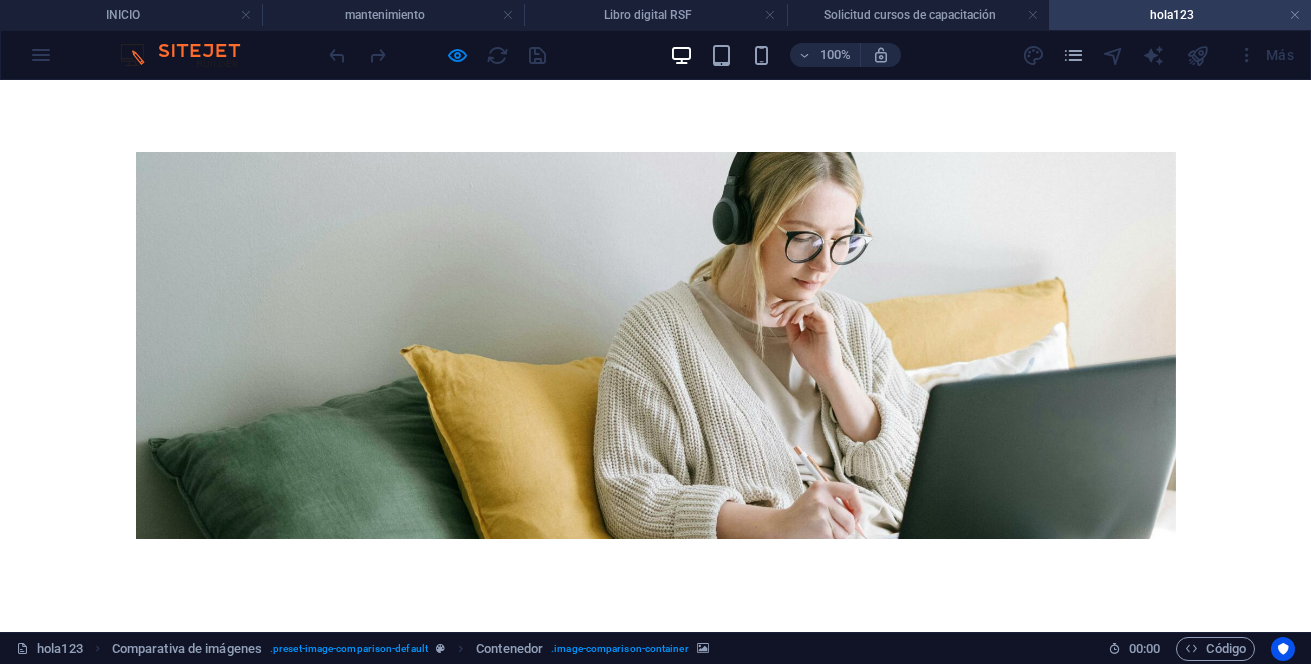 click at bounding box center [656, 345] 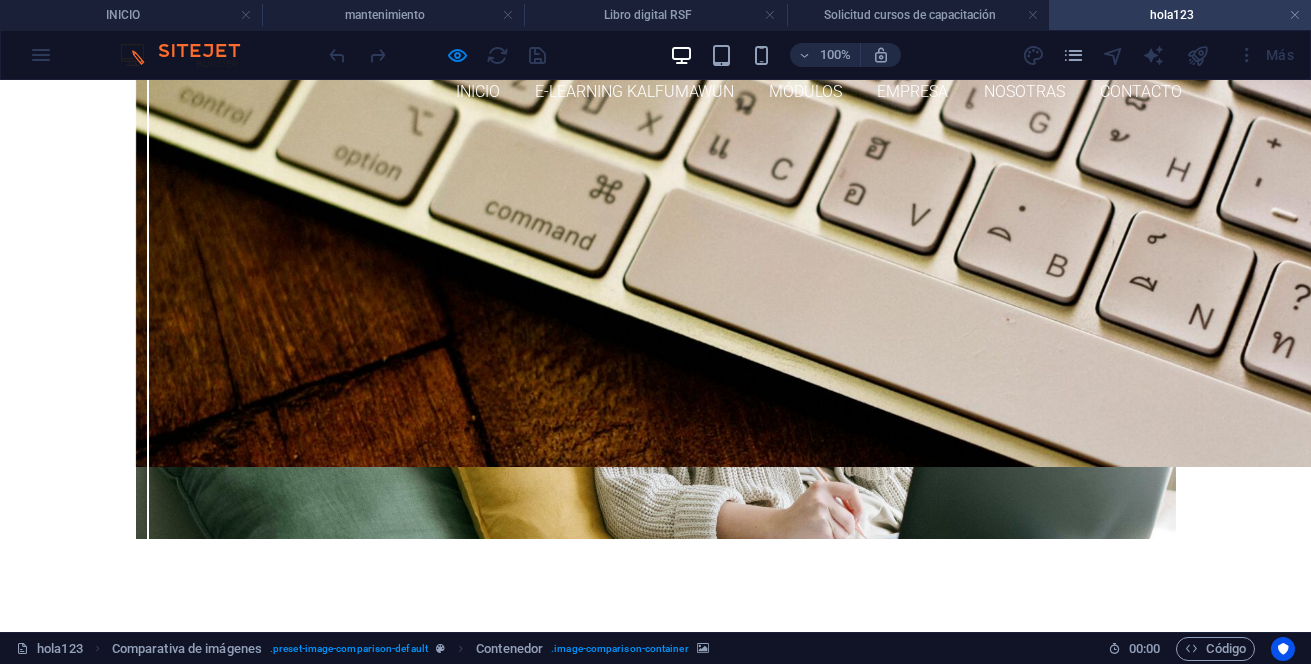 click at bounding box center [655, 365] 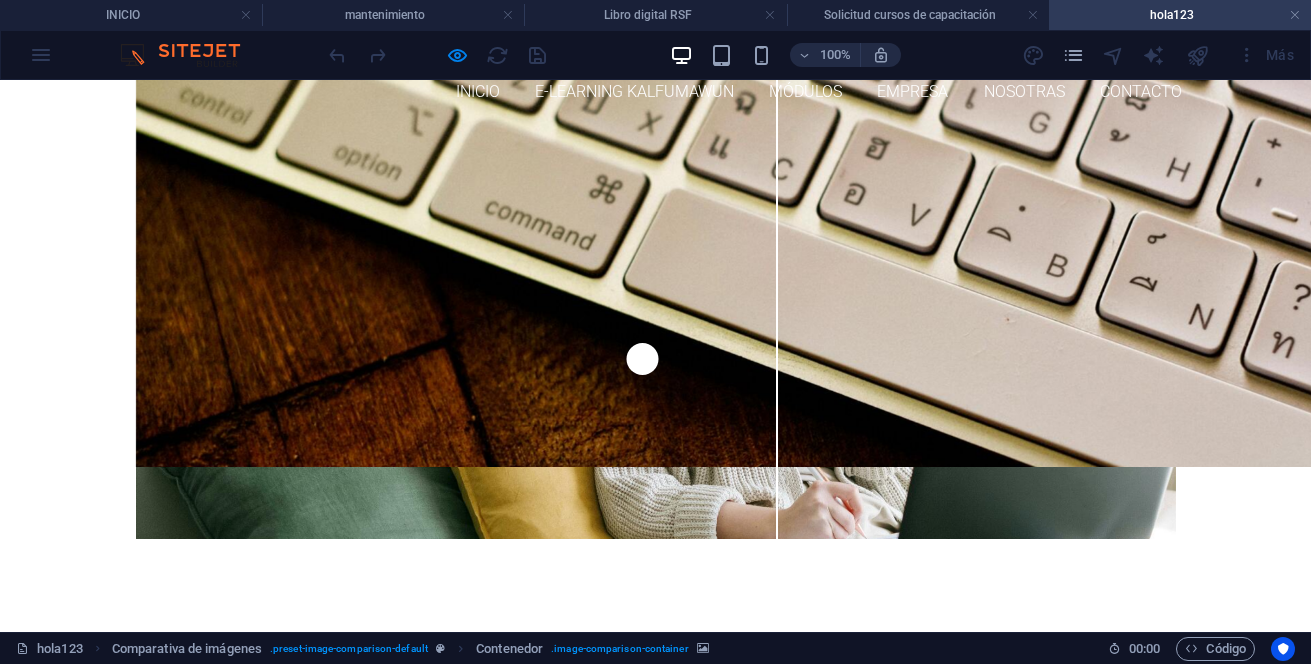 drag, startPoint x: 136, startPoint y: 346, endPoint x: 641, endPoint y: 336, distance: 505.099 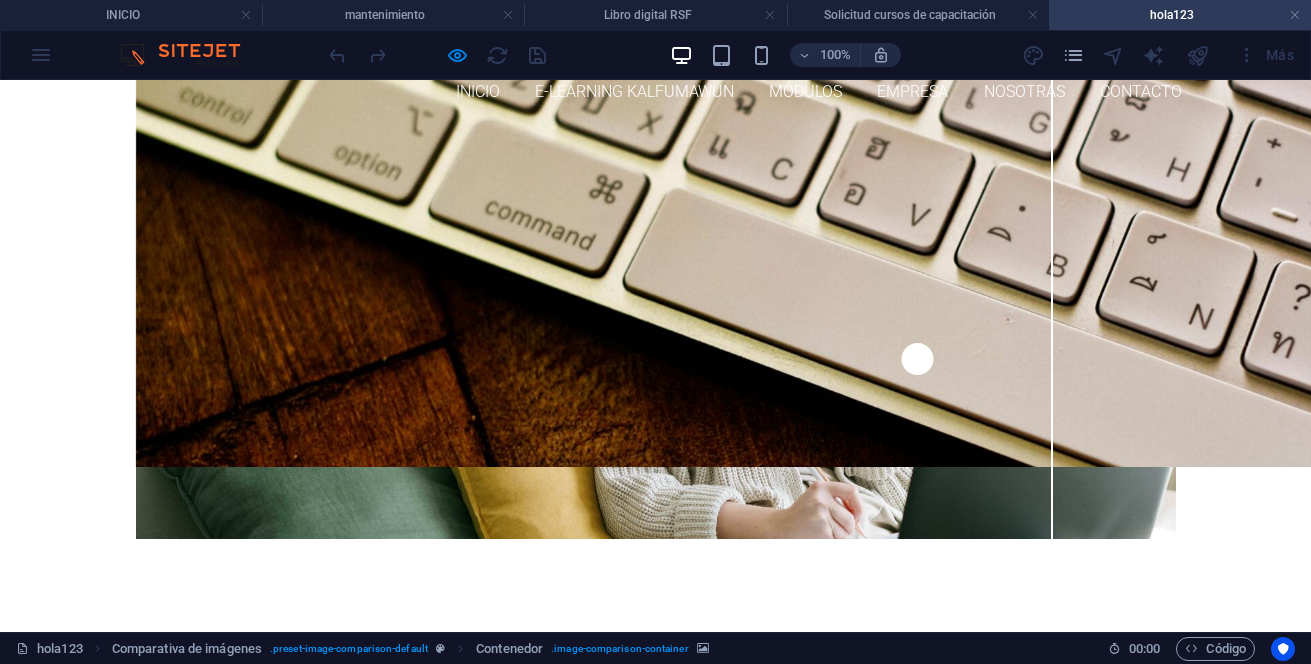 click at bounding box center [655, 365] 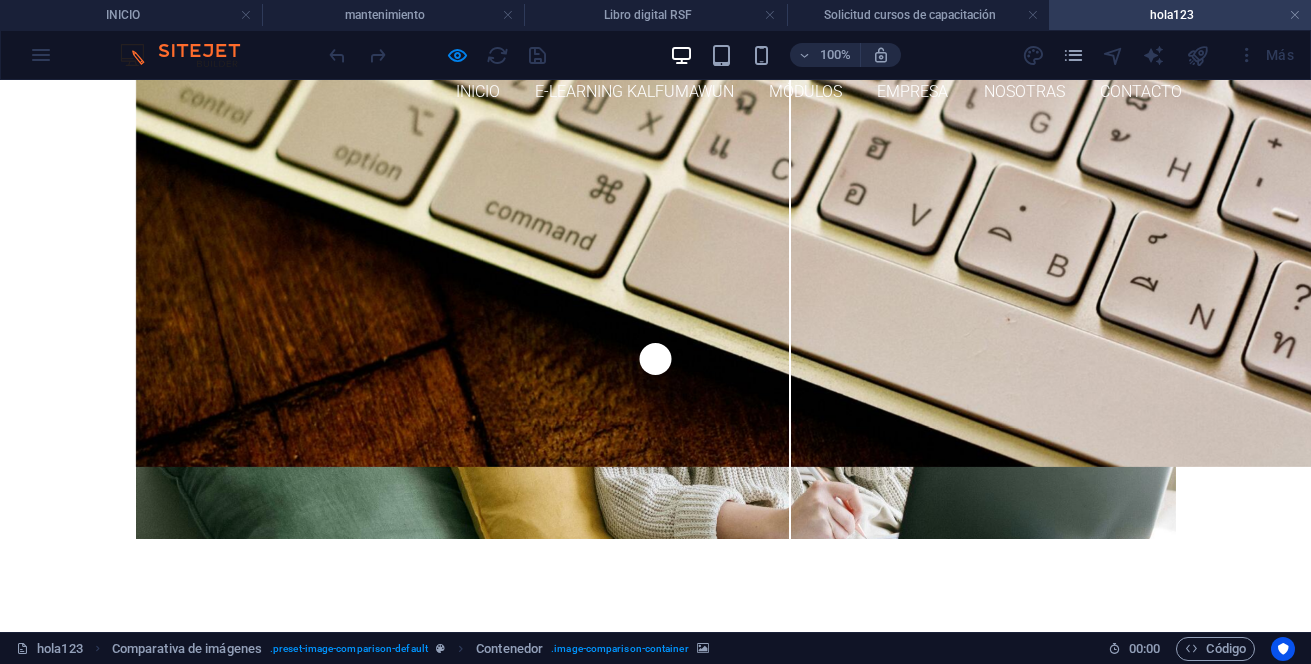 drag, startPoint x: 857, startPoint y: 354, endPoint x: 644, endPoint y: 340, distance: 213.4596 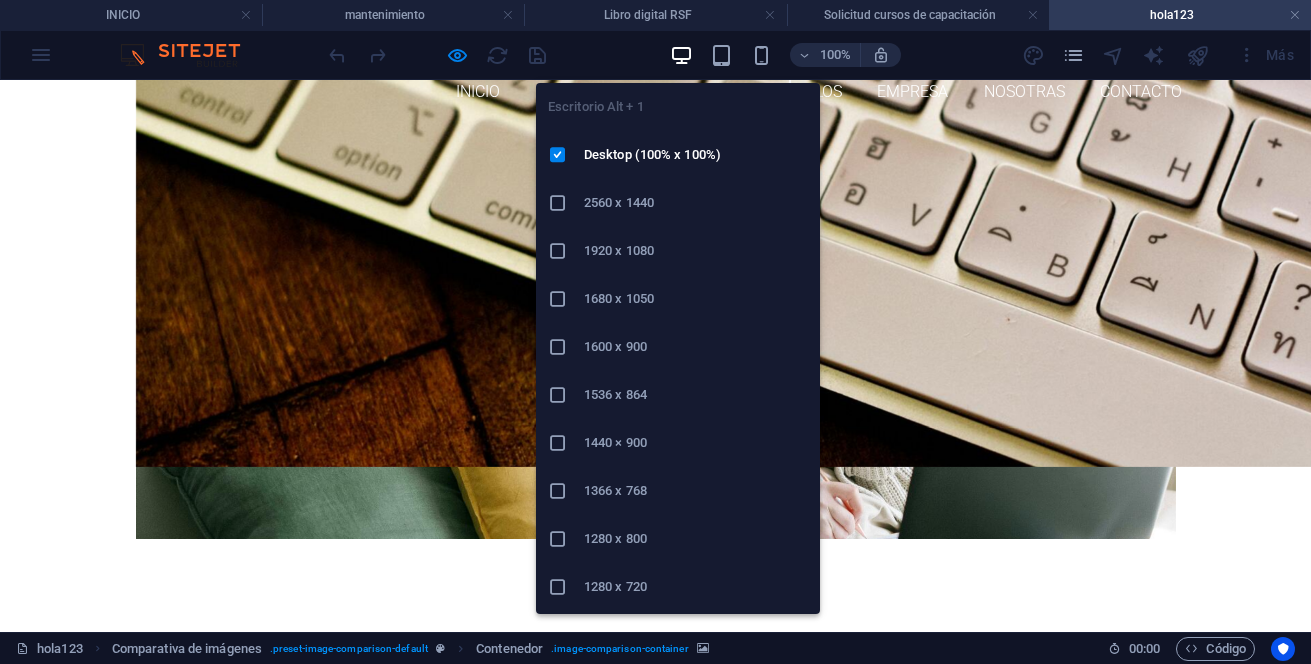 click at bounding box center [681, 55] 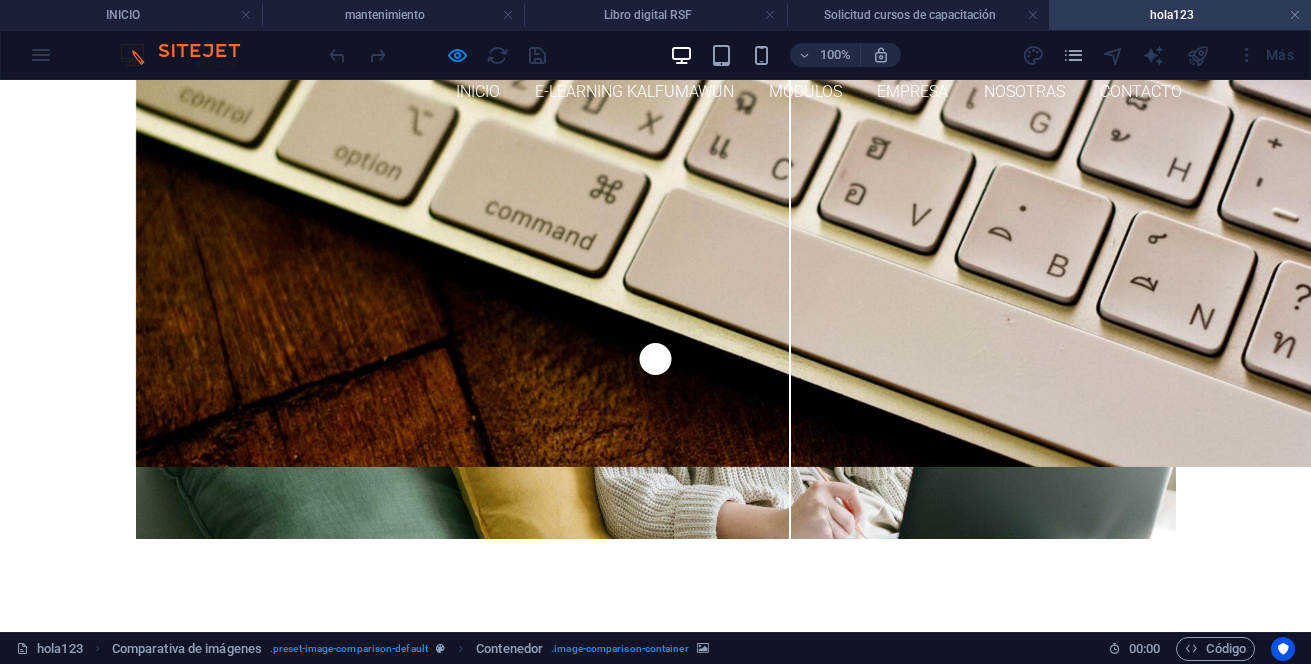 click on "hola123" at bounding box center [1180, 15] 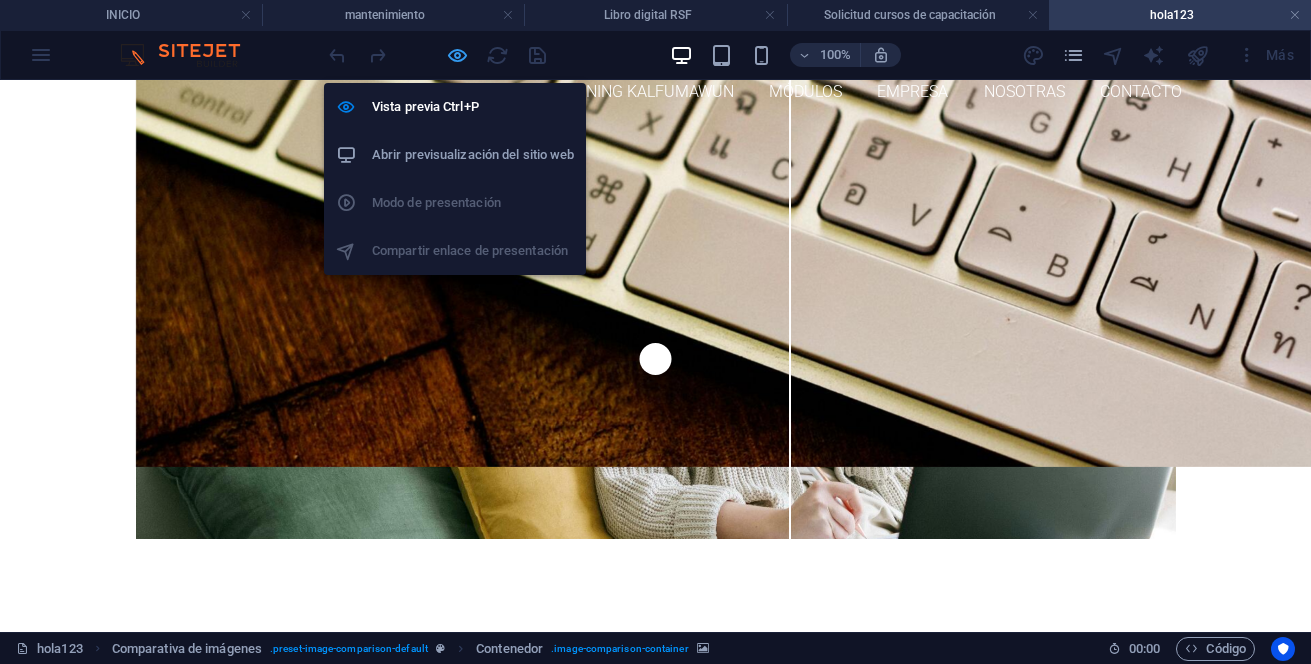 click at bounding box center [457, 55] 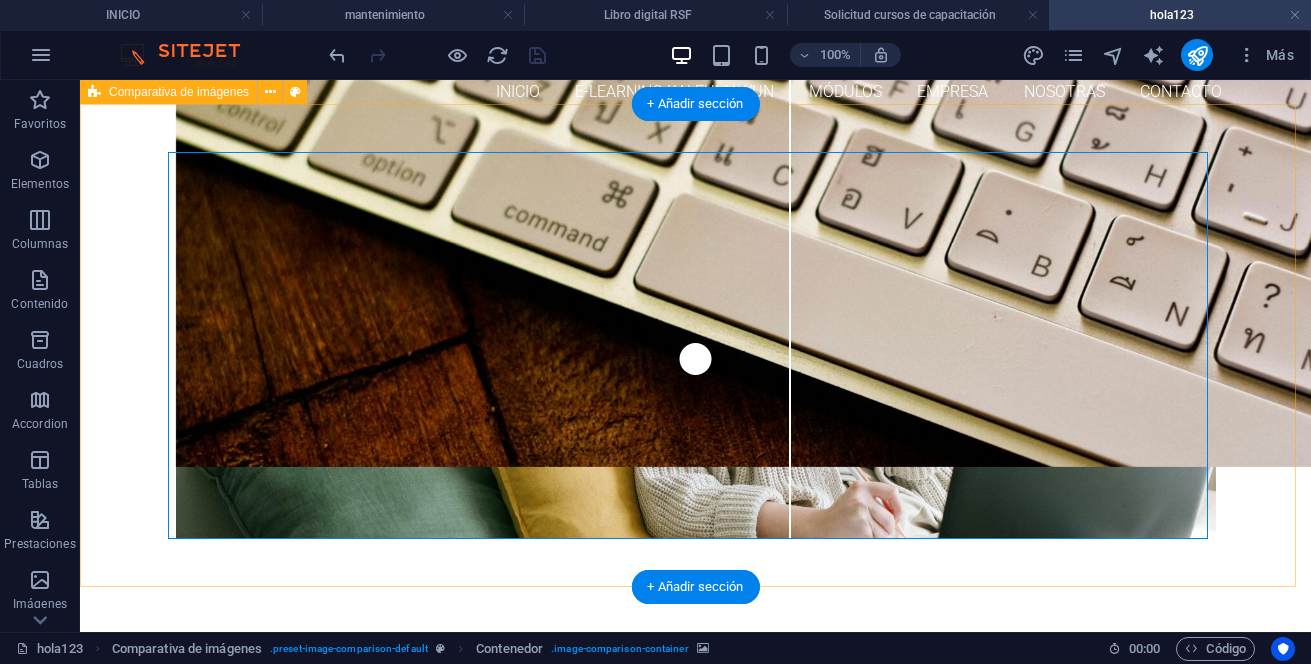 click at bounding box center (791, 273) 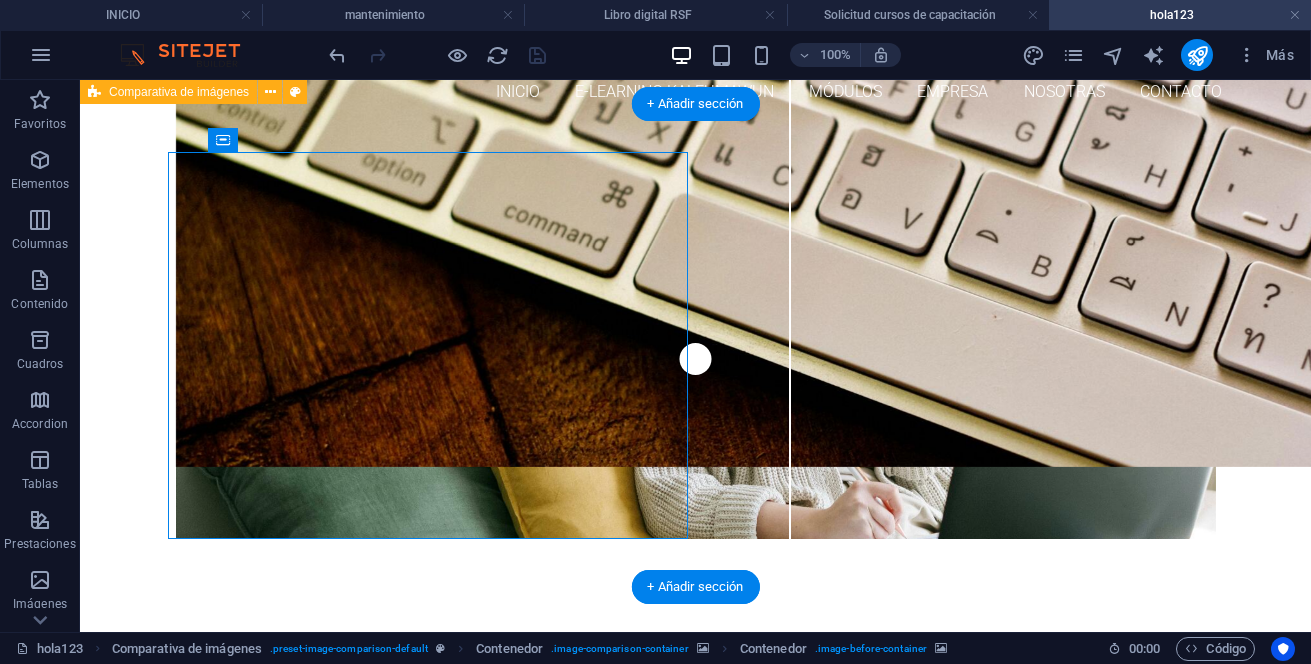 click at bounding box center (696, 345) 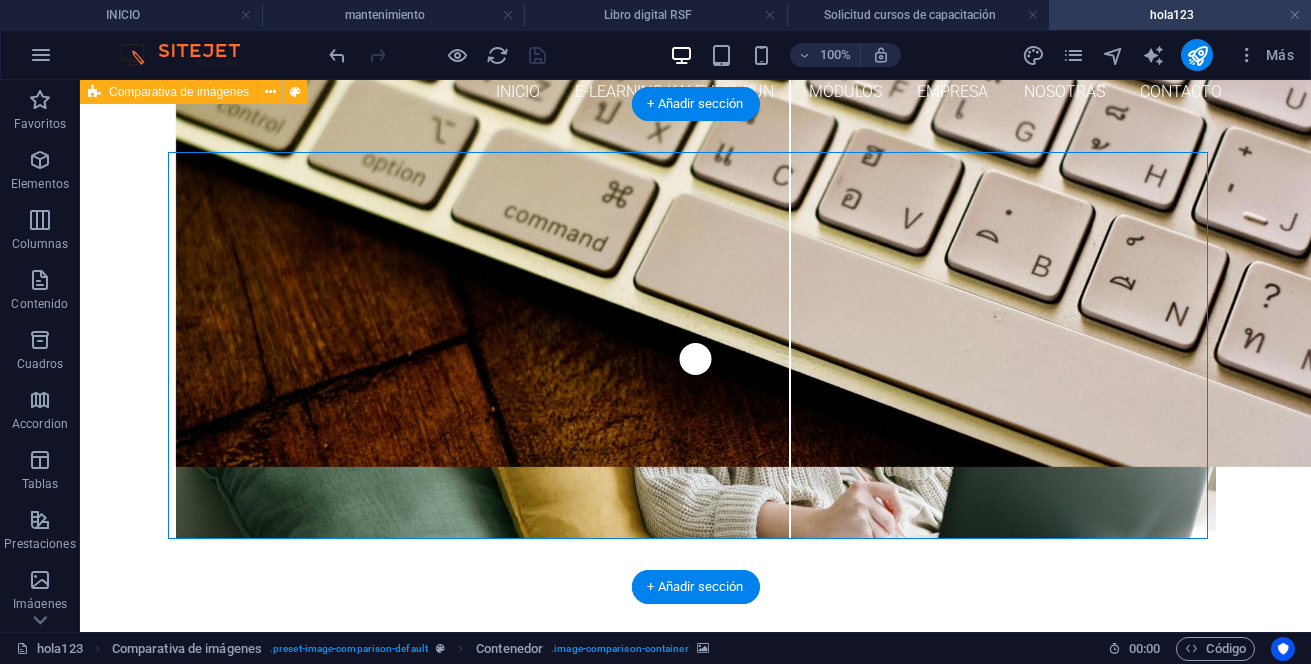 click at bounding box center [696, 345] 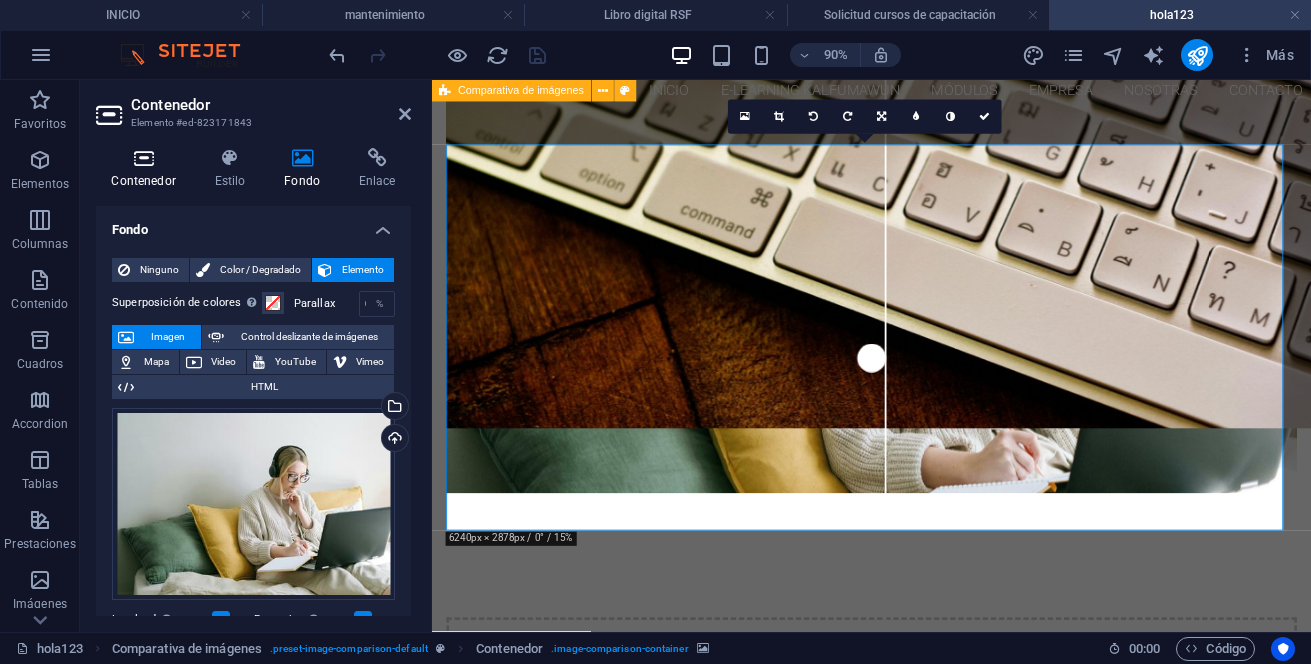 click at bounding box center (143, 158) 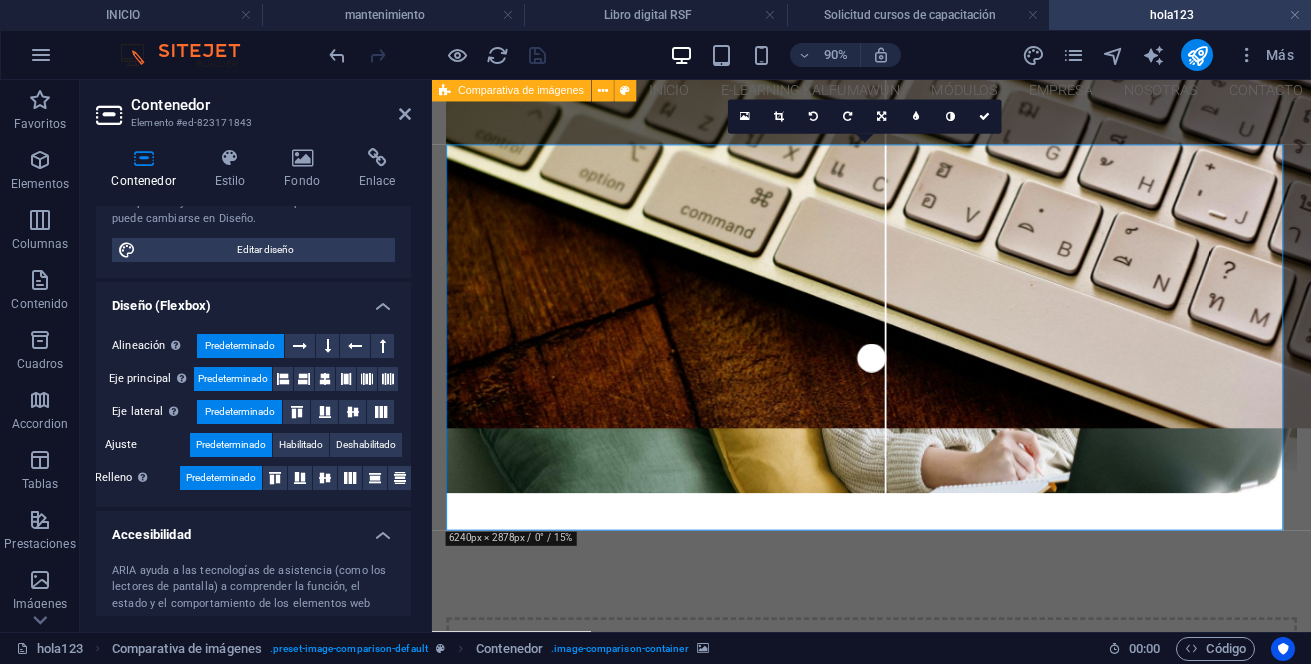 scroll, scrollTop: 300, scrollLeft: 0, axis: vertical 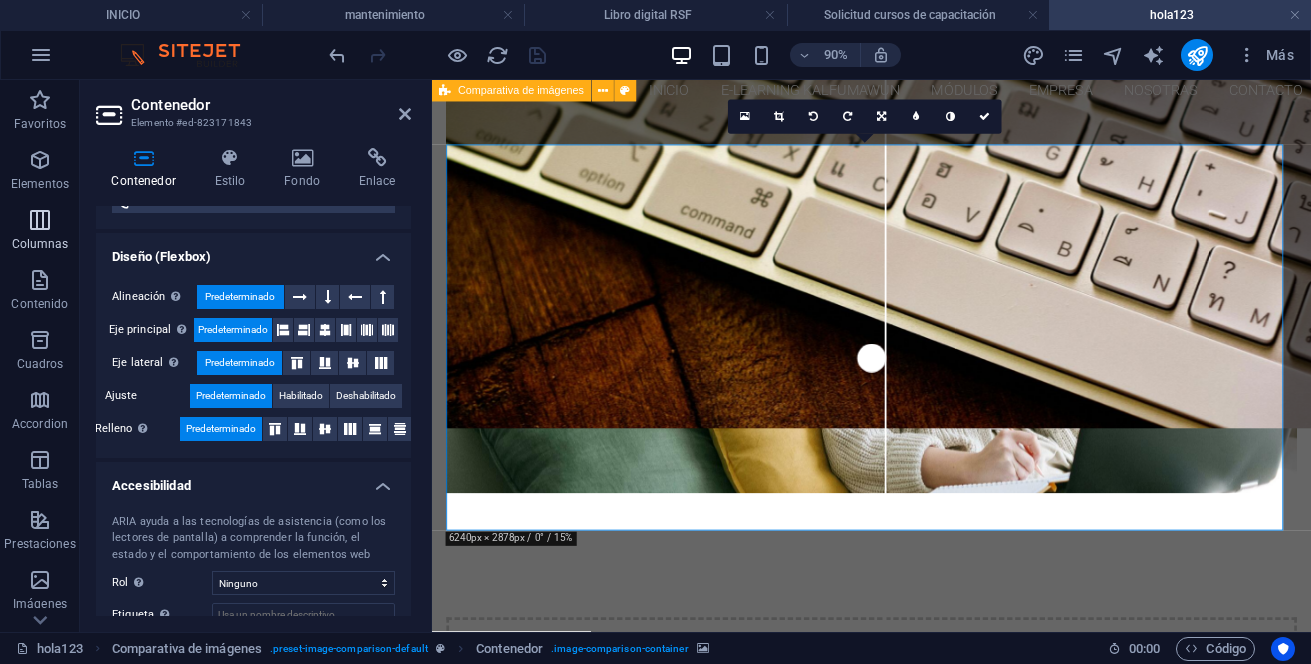 click on "Columnas" at bounding box center (40, 230) 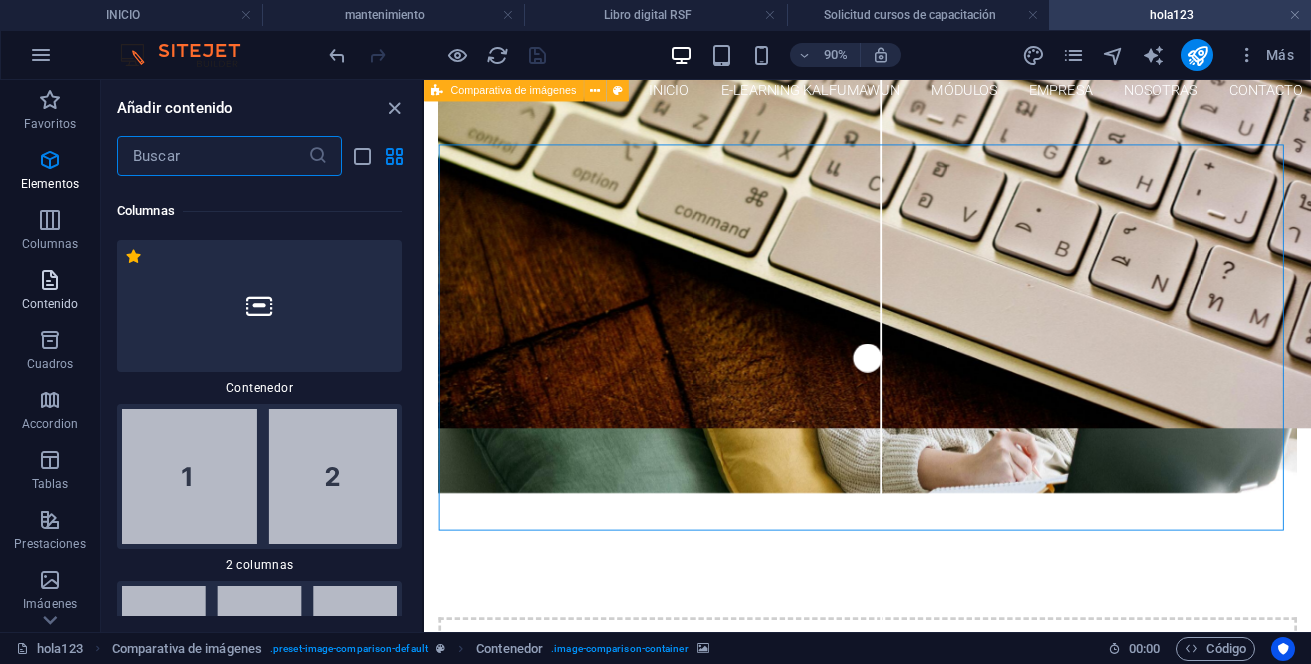 scroll, scrollTop: 1154, scrollLeft: 0, axis: vertical 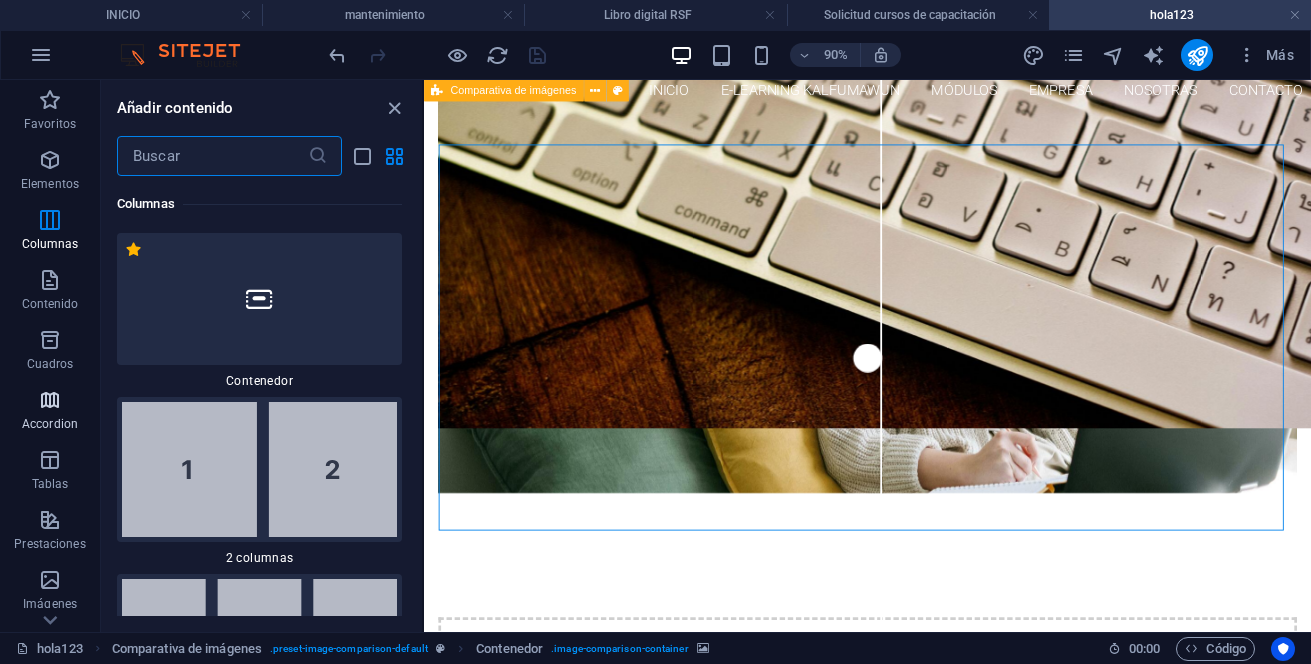click at bounding box center [50, 400] 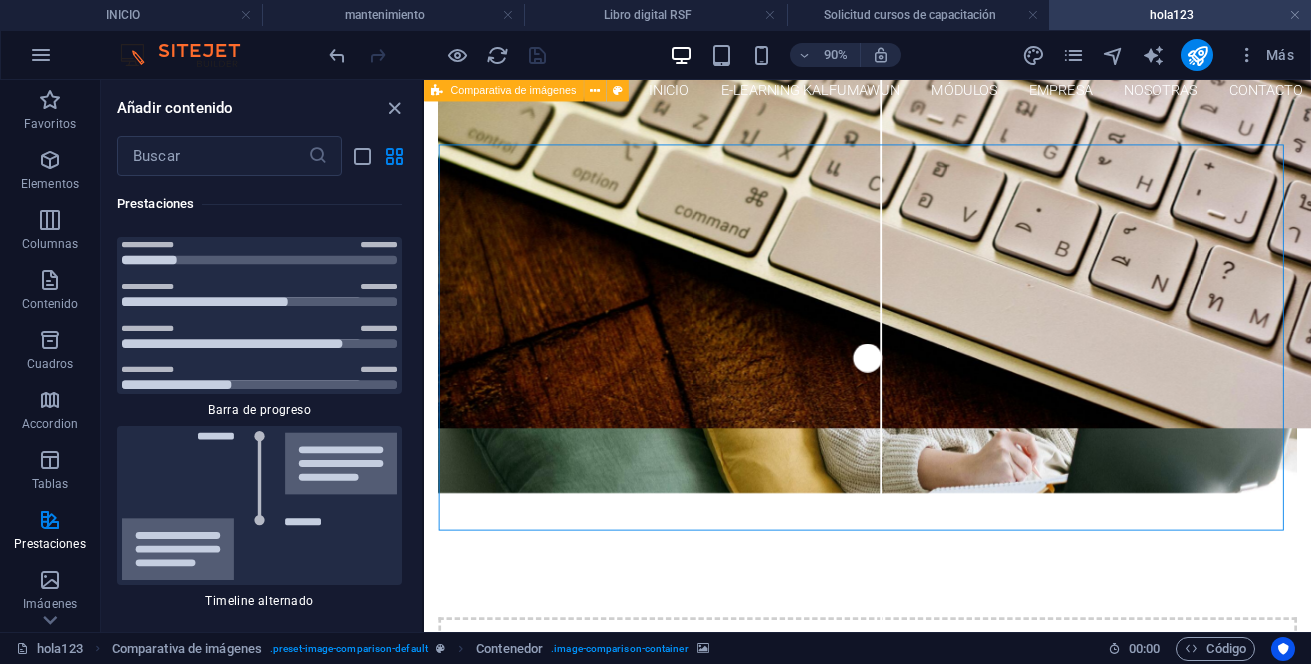 scroll, scrollTop: 16264, scrollLeft: 0, axis: vertical 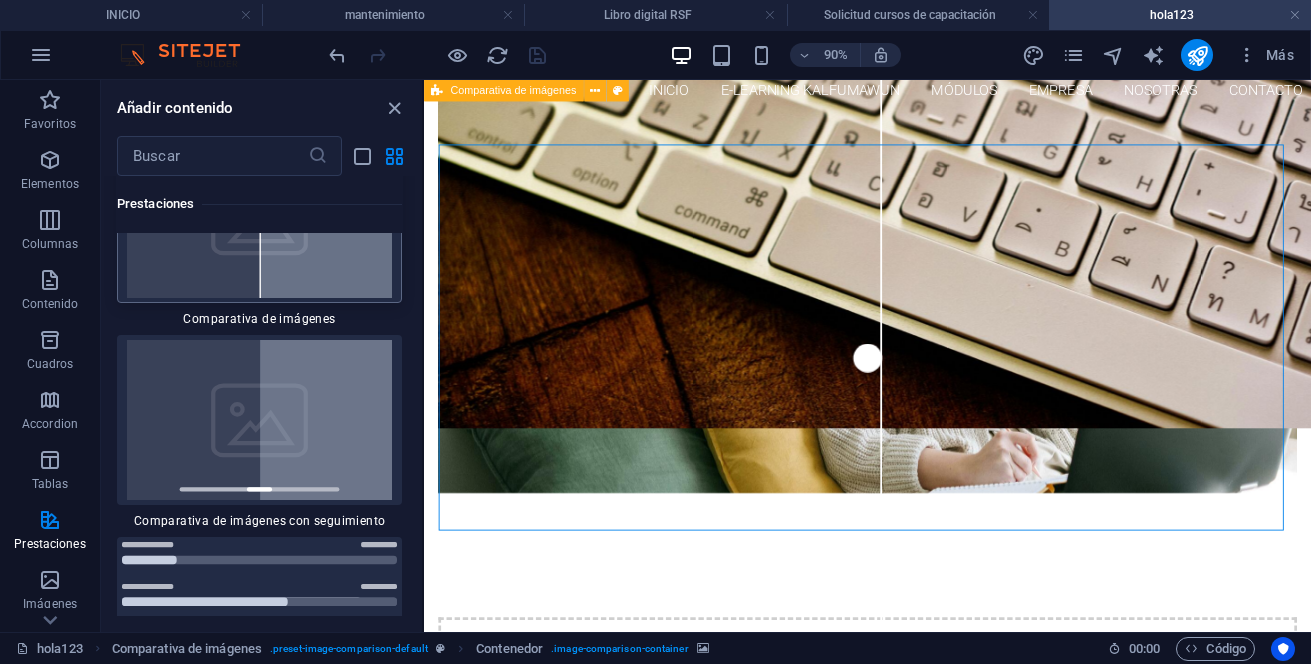click at bounding box center [259, 218] 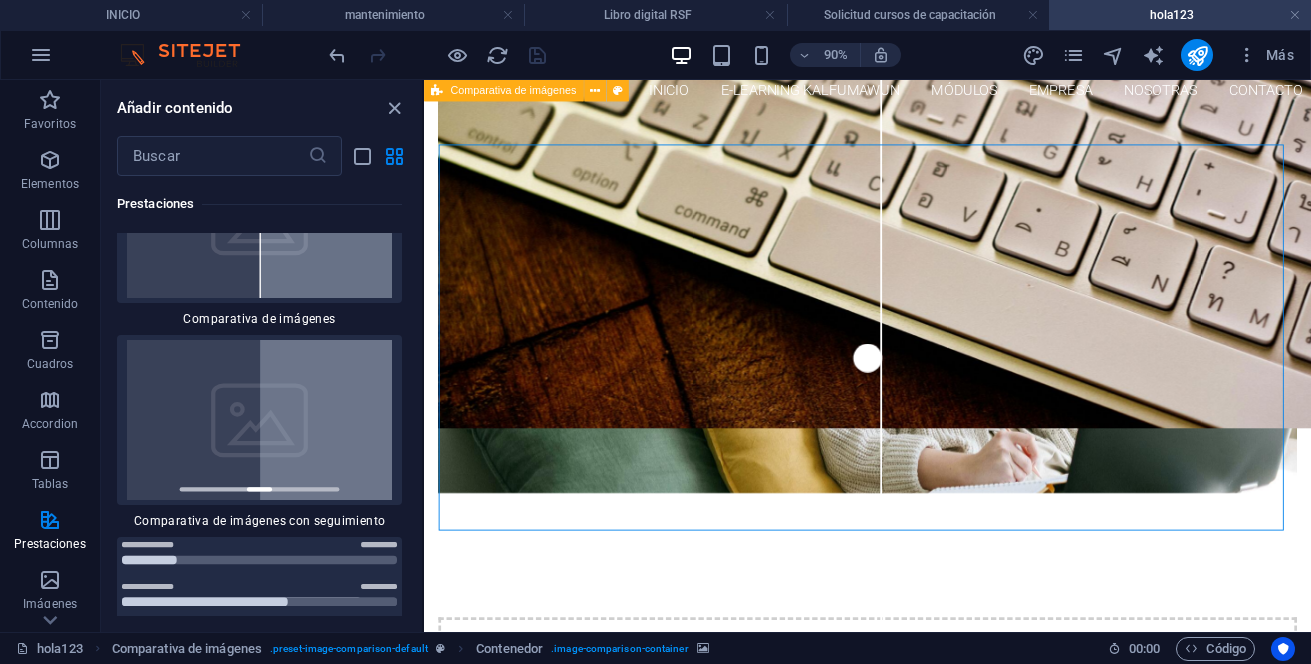 click on "Arrastra aquí para reemplazar el contenido existente. Si quieres crear un elemento nuevo, pulsa “Ctrl”.
Referencia   Contenedor   Marcador   Imagen   Comparativa de imágenes   Contenedor   HTML   Contenedor   Separador   Contenedor   Contenedor   Referencia   Contenedor   Contenedor   Comparativa de imágenes   Contenedor   Separador" at bounding box center [867, 356] 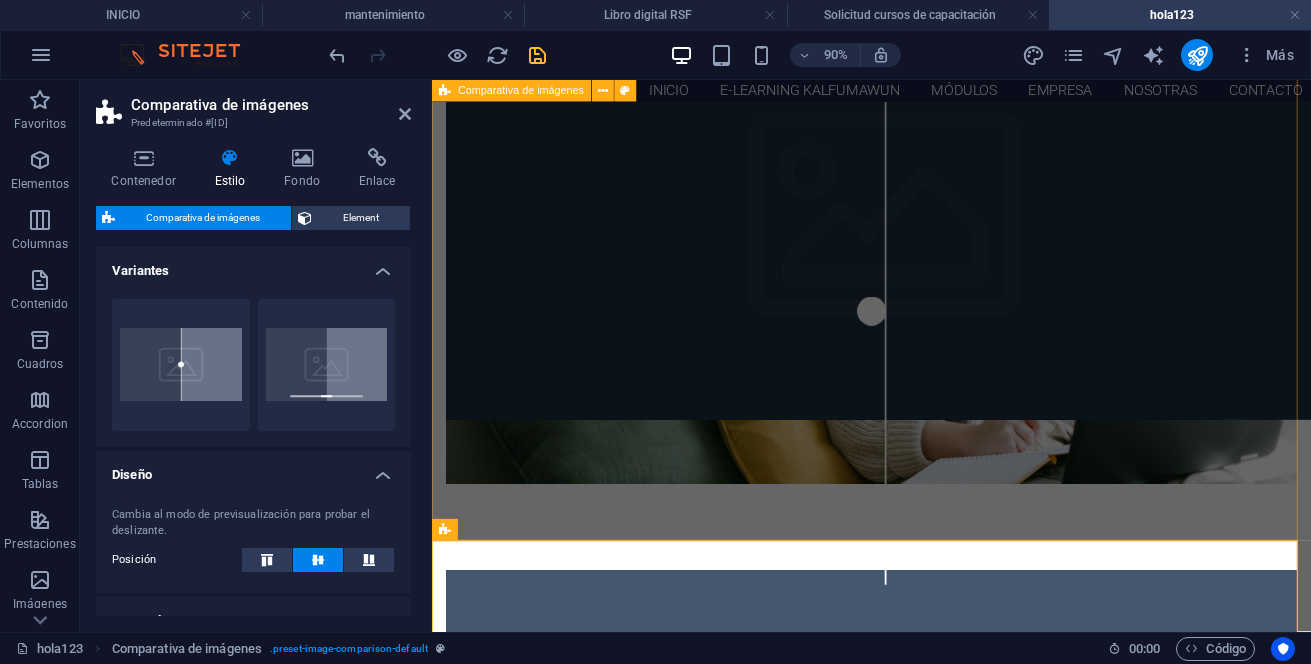 scroll, scrollTop: 0, scrollLeft: 0, axis: both 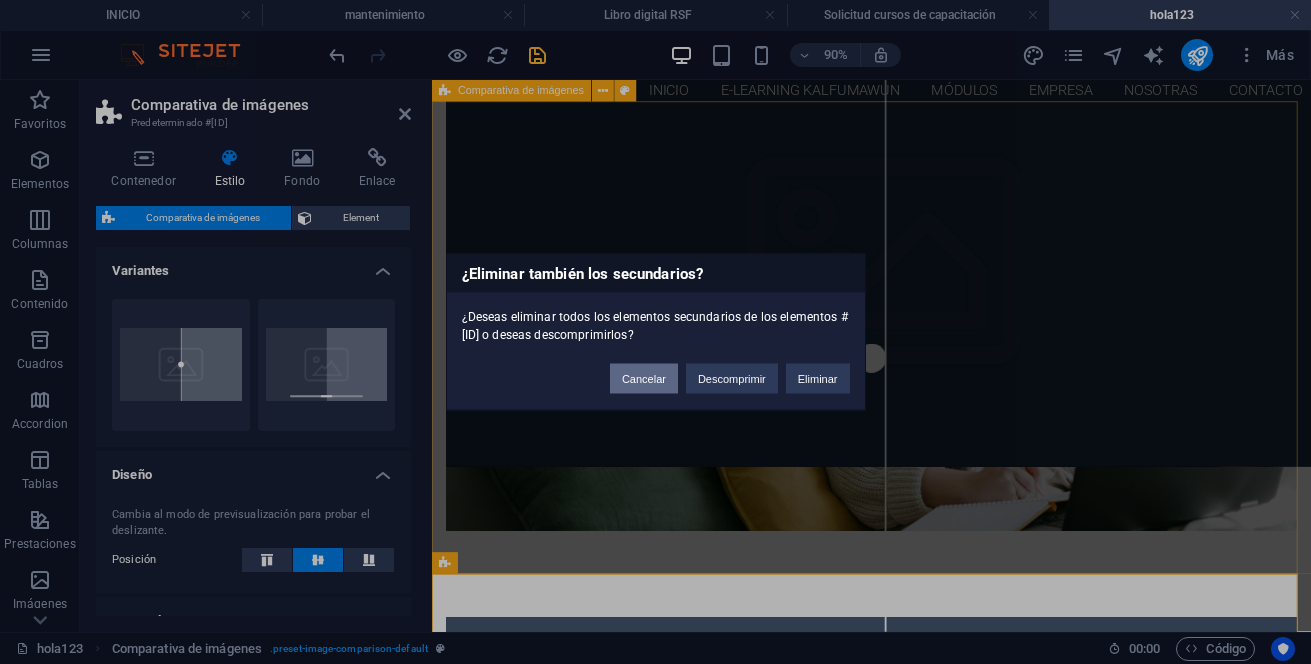 click on "Cancelar" at bounding box center (644, 379) 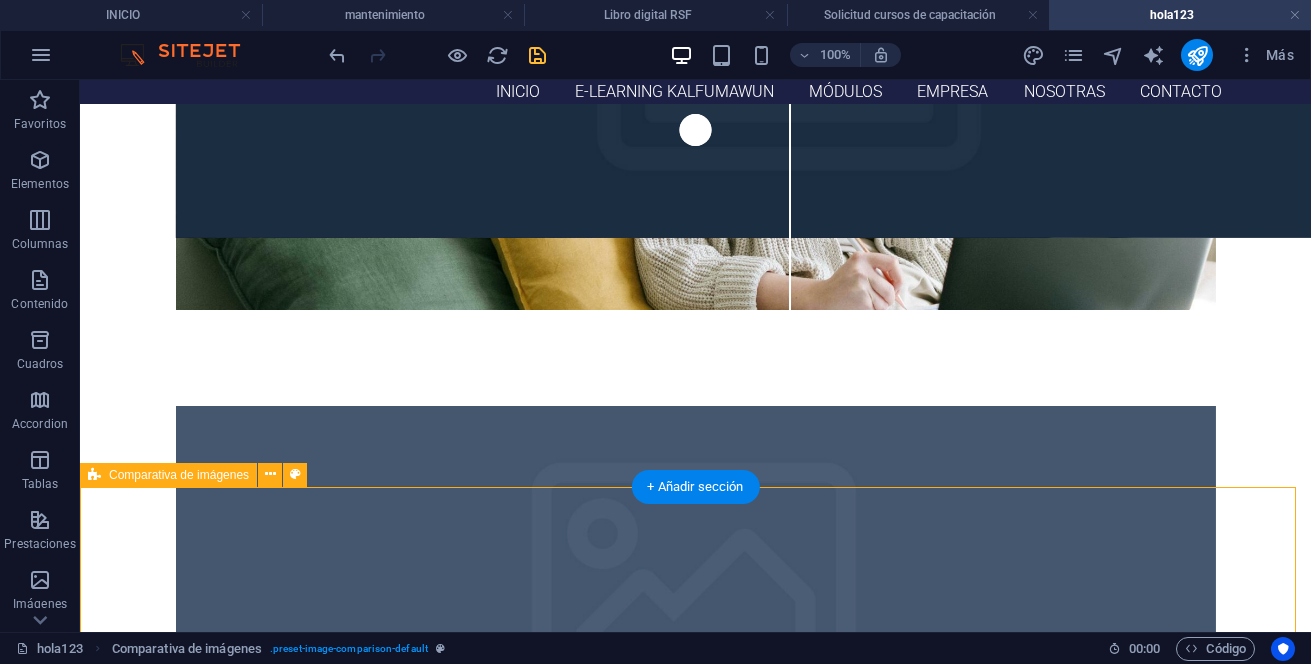 scroll, scrollTop: 300, scrollLeft: 0, axis: vertical 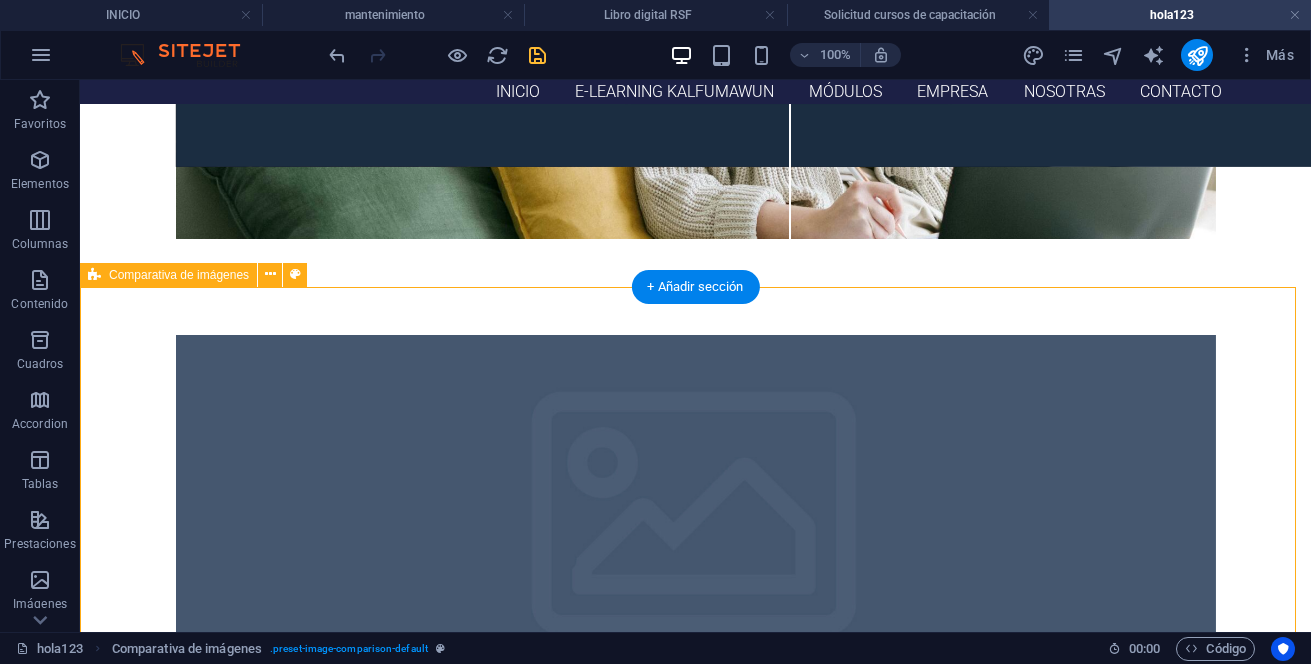 click at bounding box center (791, -27) 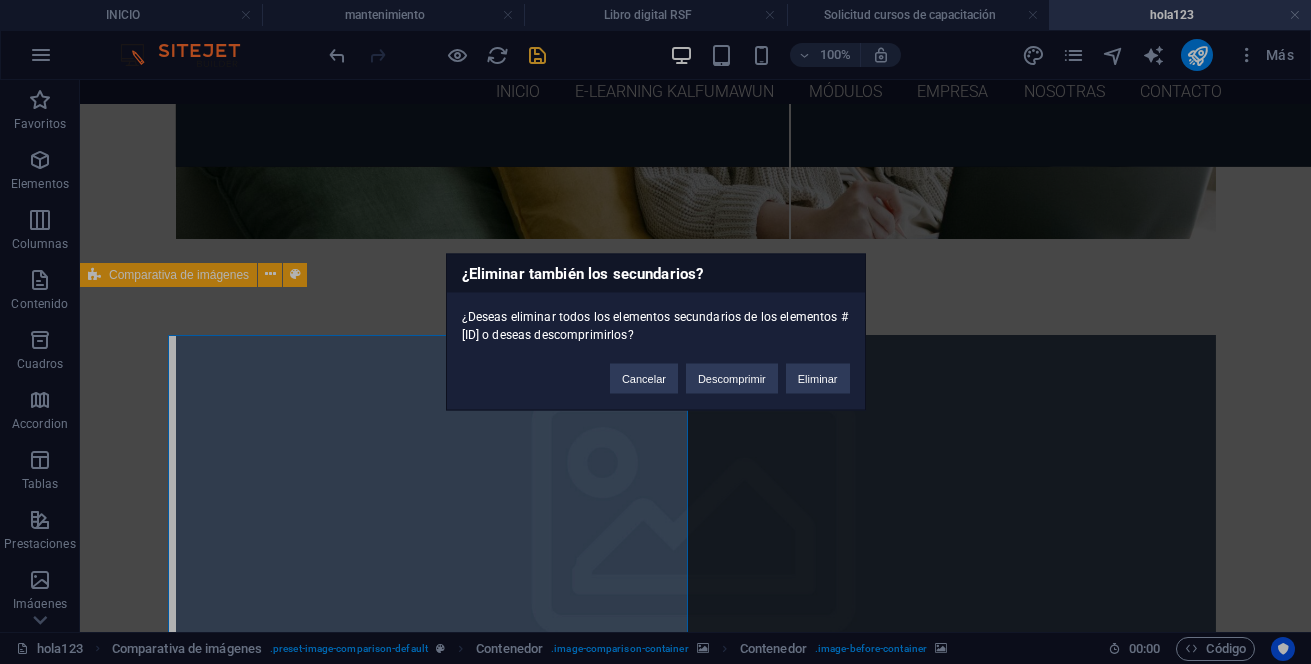 type 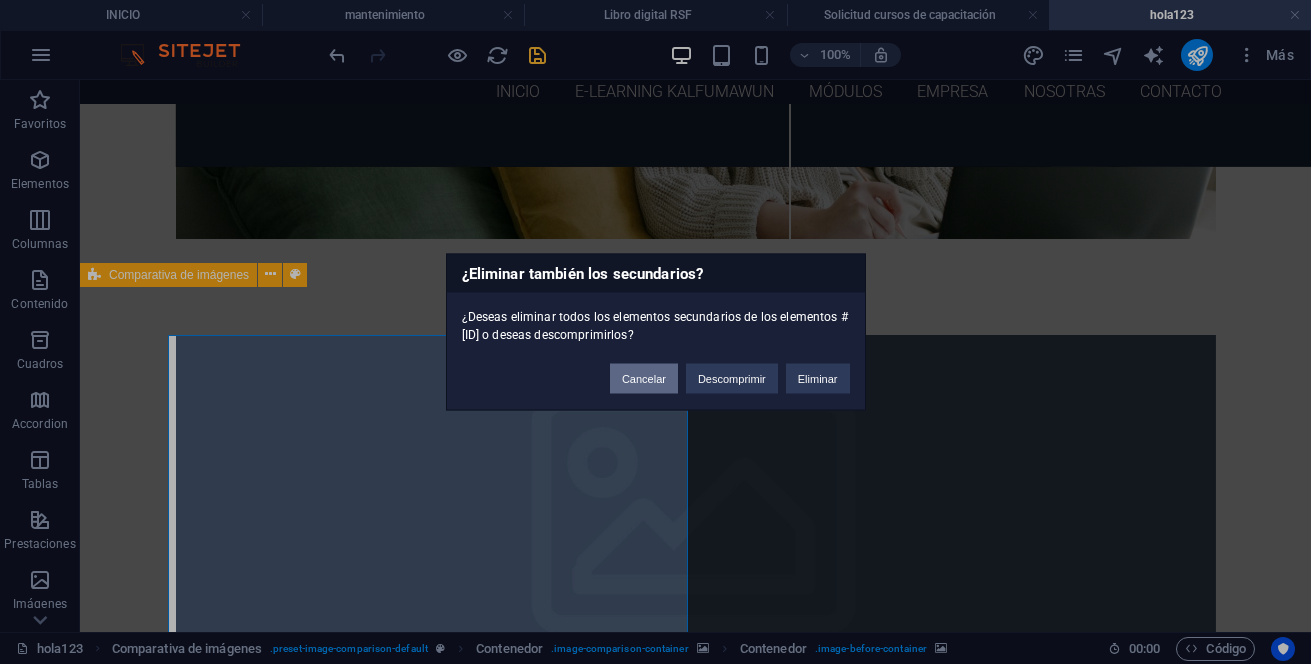 click on "Cancelar" at bounding box center (644, 379) 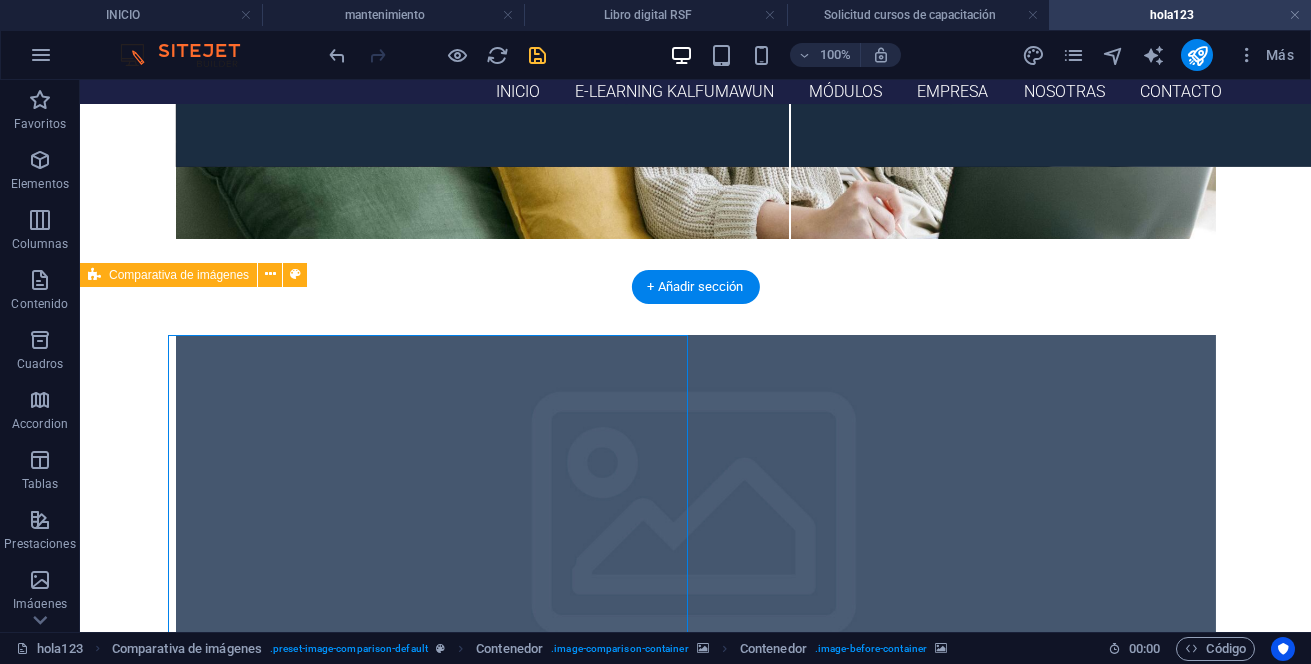 click at bounding box center [791, -27] 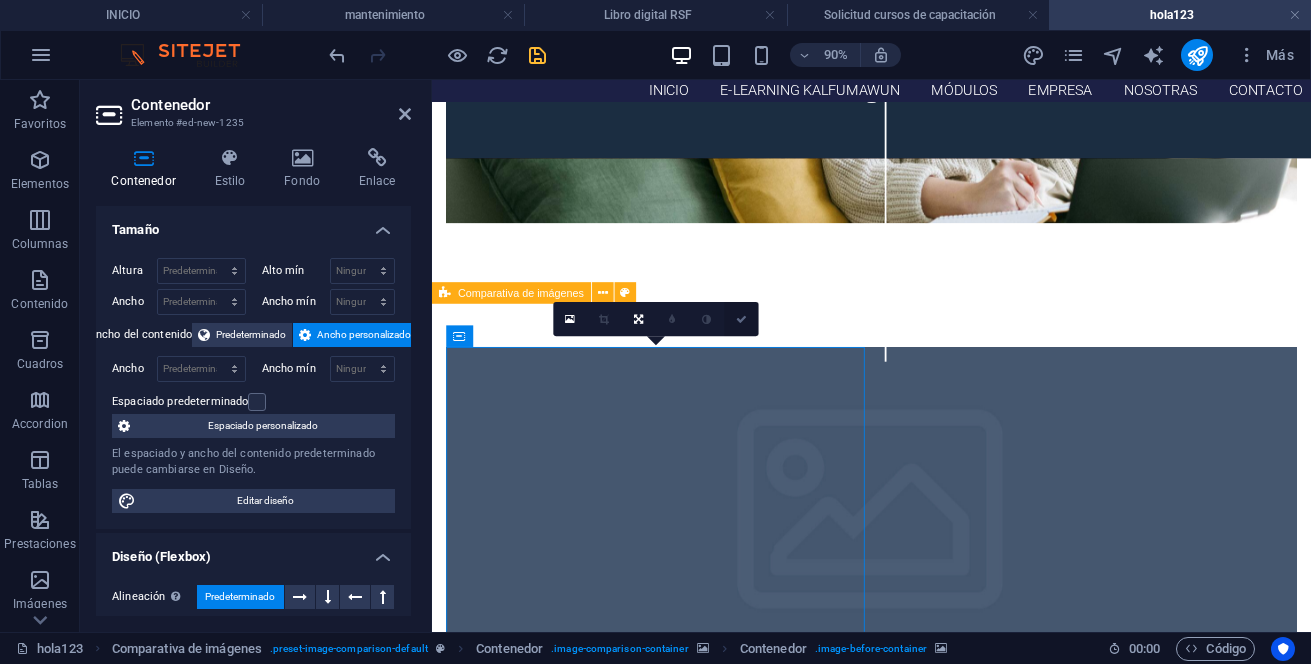 click at bounding box center [741, 319] 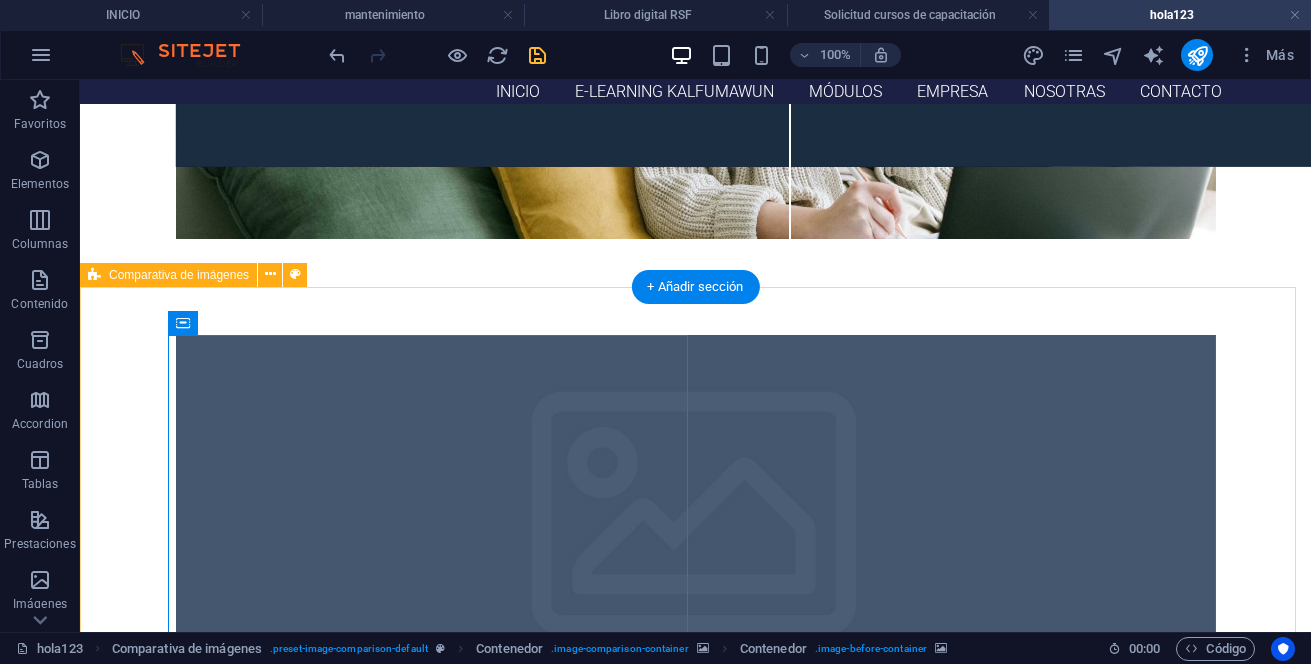 scroll, scrollTop: 500, scrollLeft: 0, axis: vertical 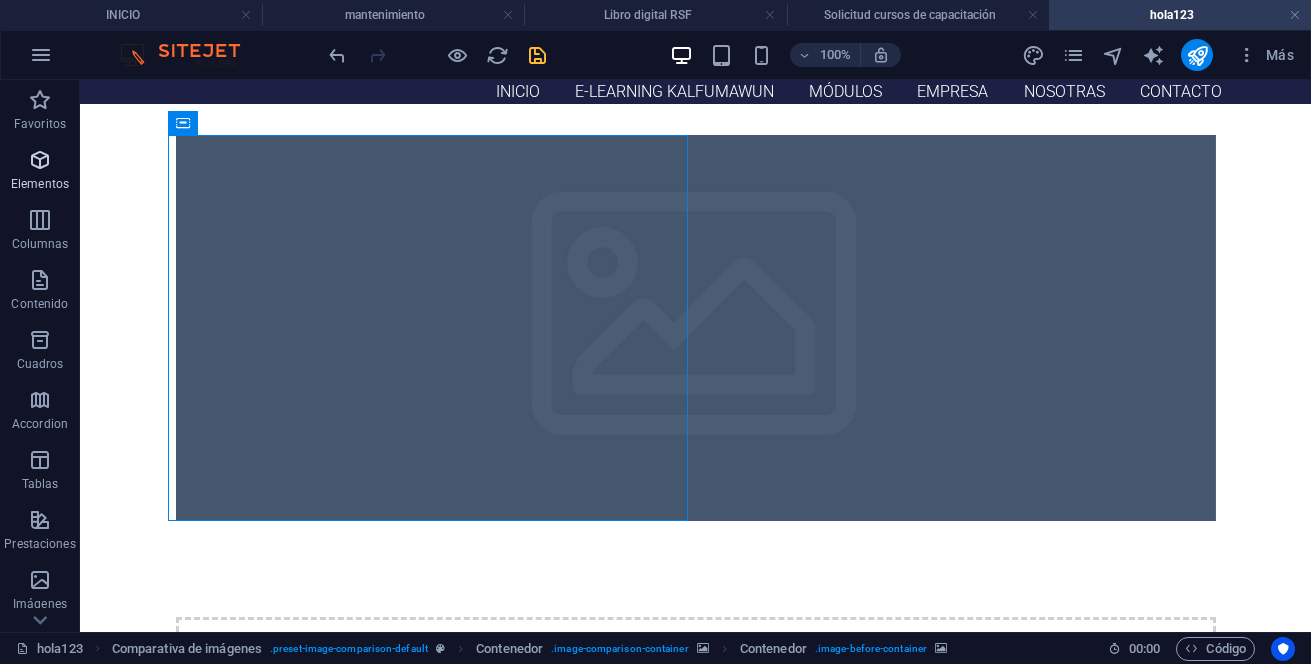 click at bounding box center (40, 160) 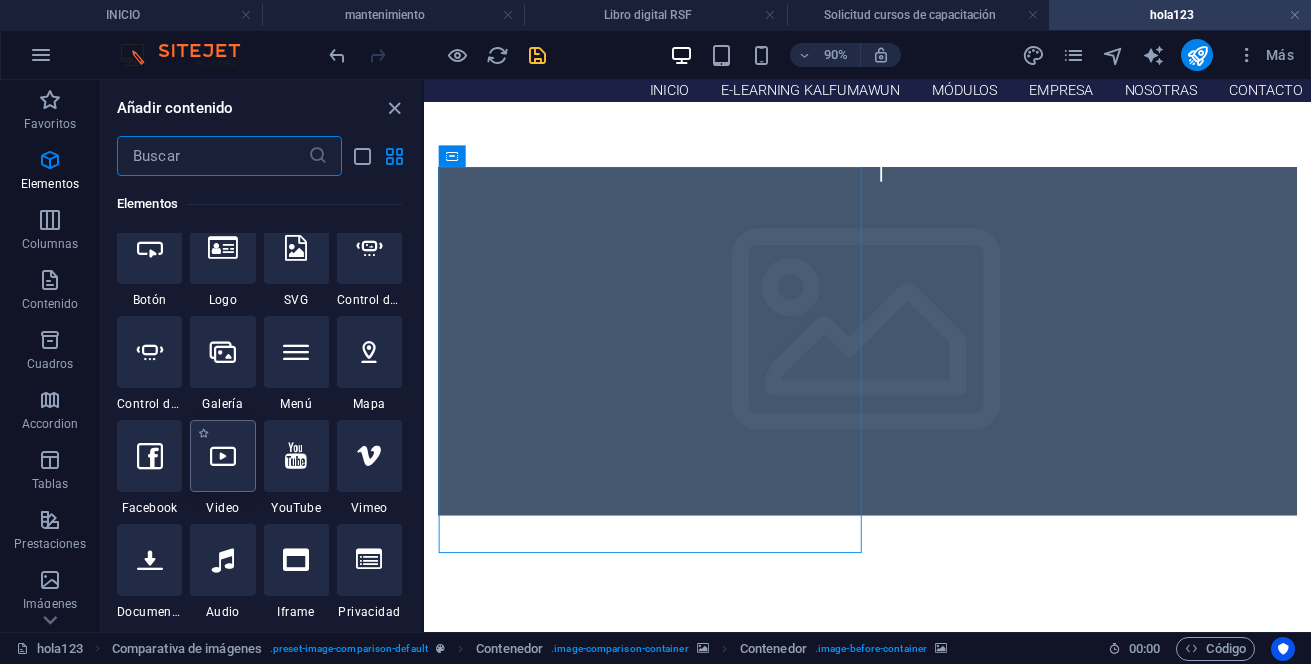 scroll, scrollTop: 577, scrollLeft: 0, axis: vertical 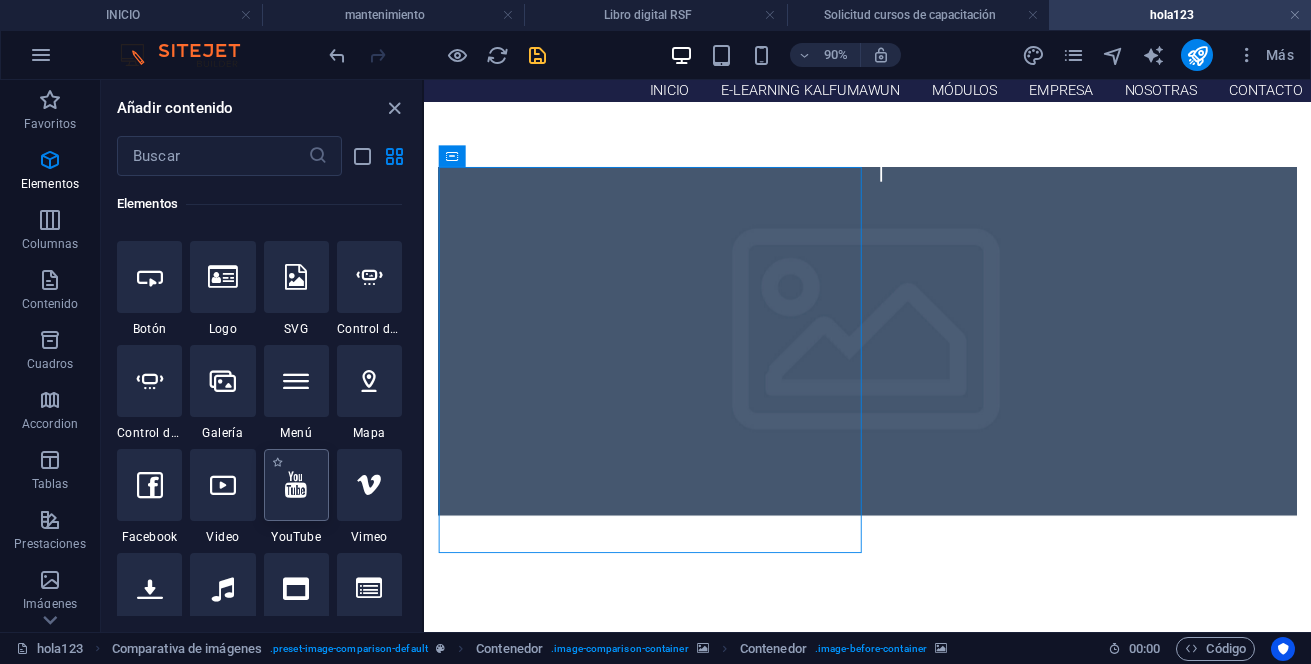 click at bounding box center [296, 485] 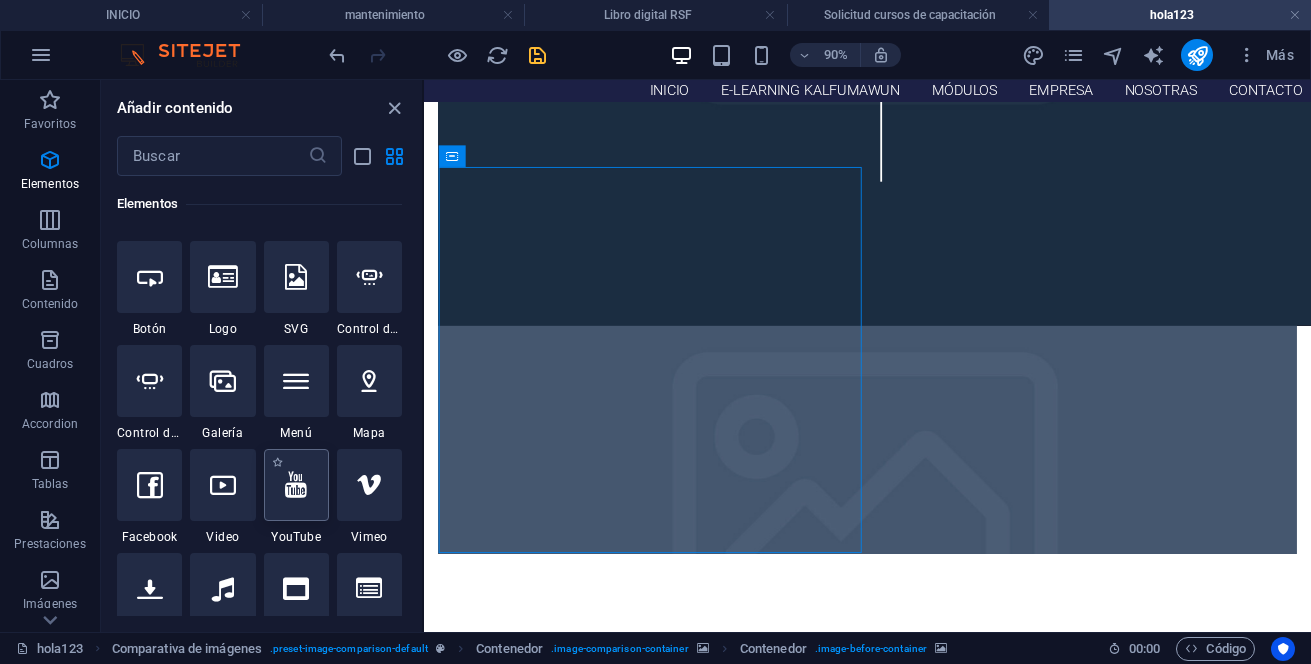 select on "ar16_9" 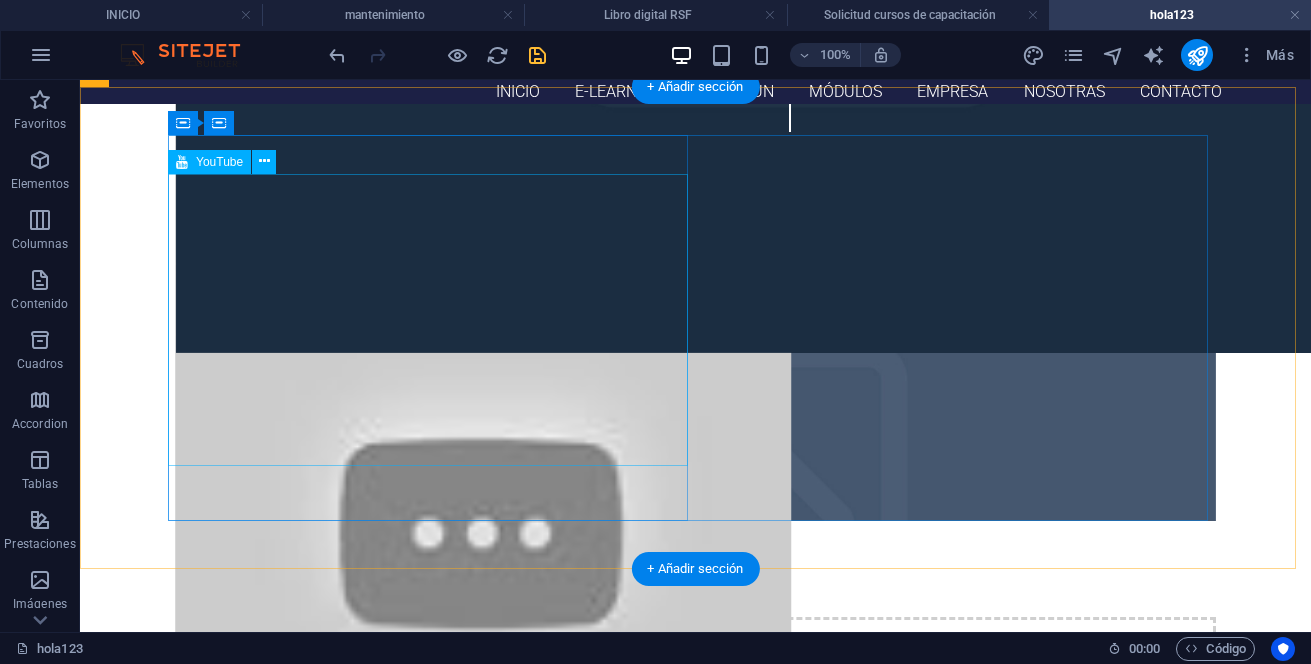 click at bounding box center (484, 526) 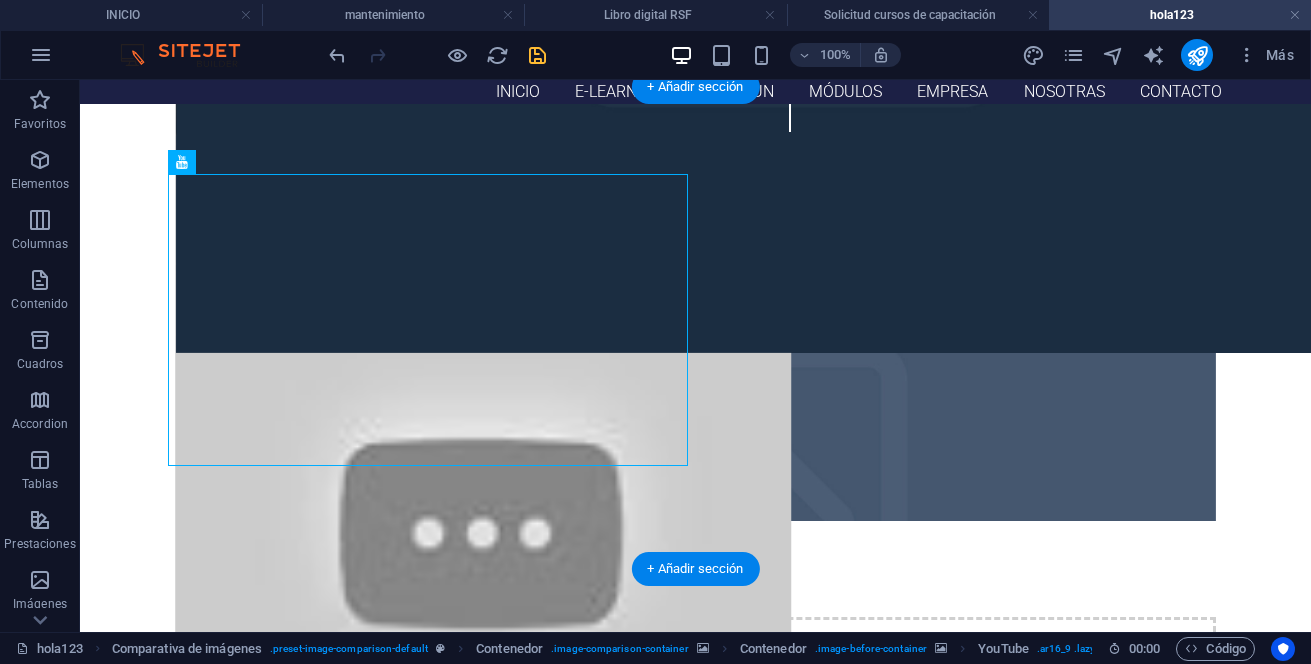 click at bounding box center (696, 521) 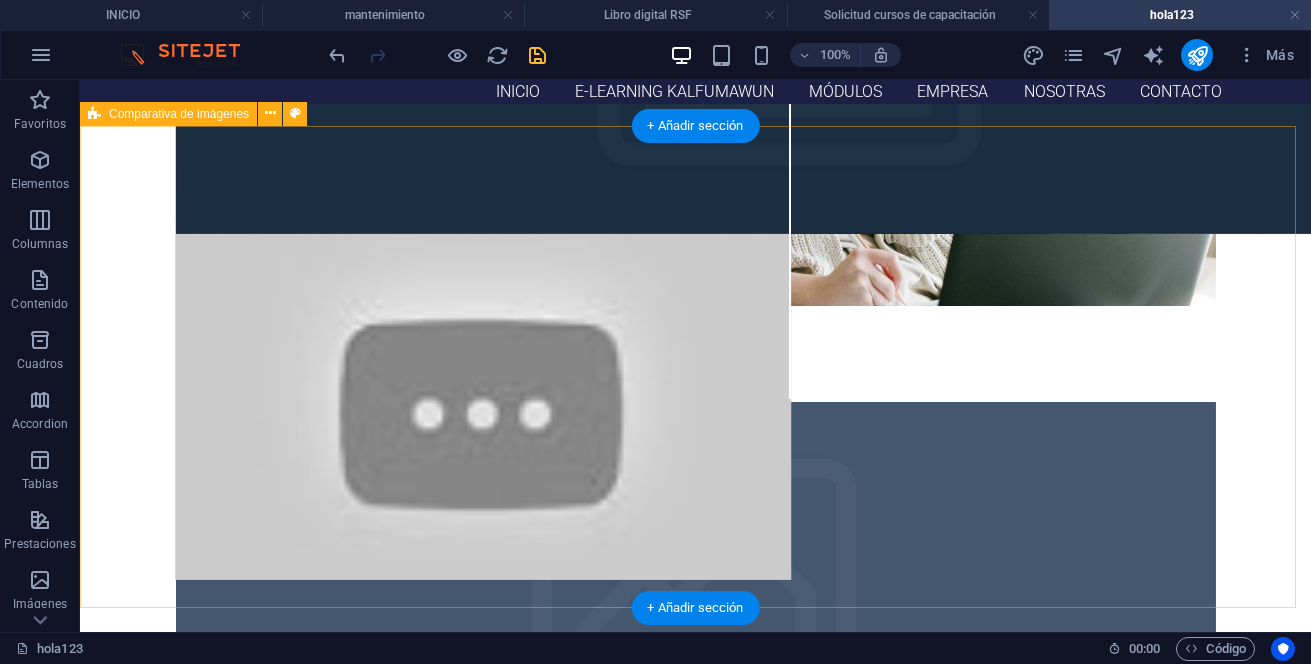 scroll, scrollTop: 500, scrollLeft: 0, axis: vertical 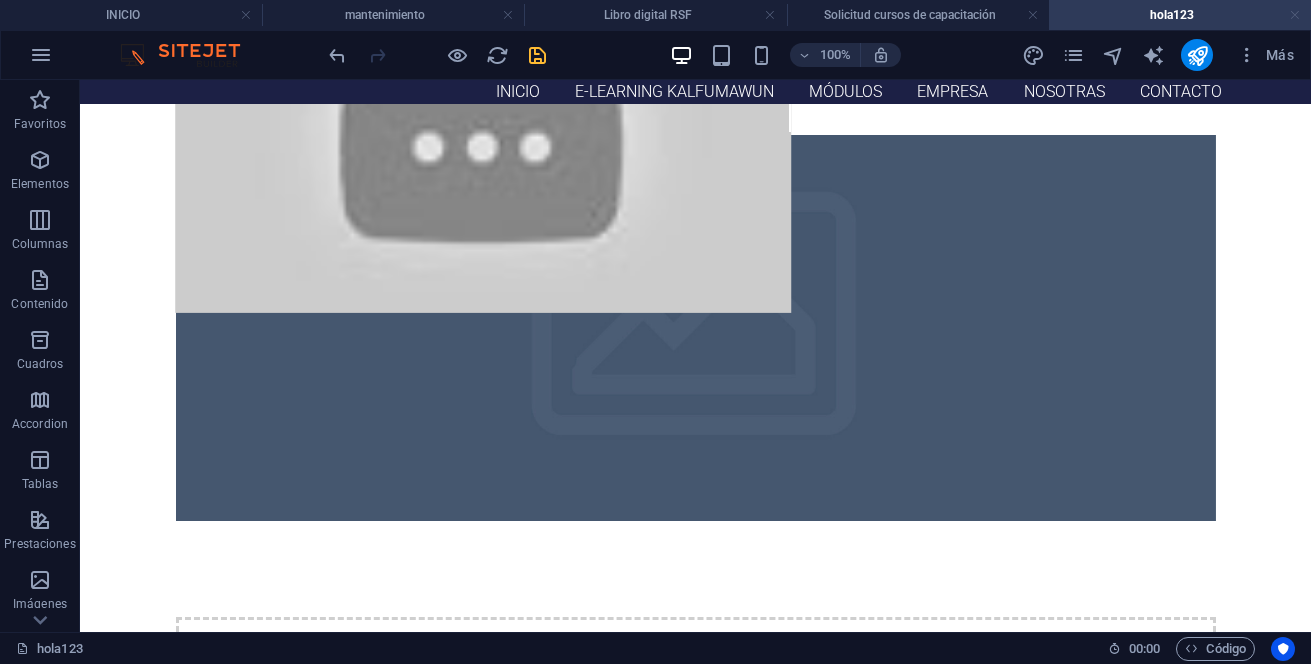 click at bounding box center (1295, 15) 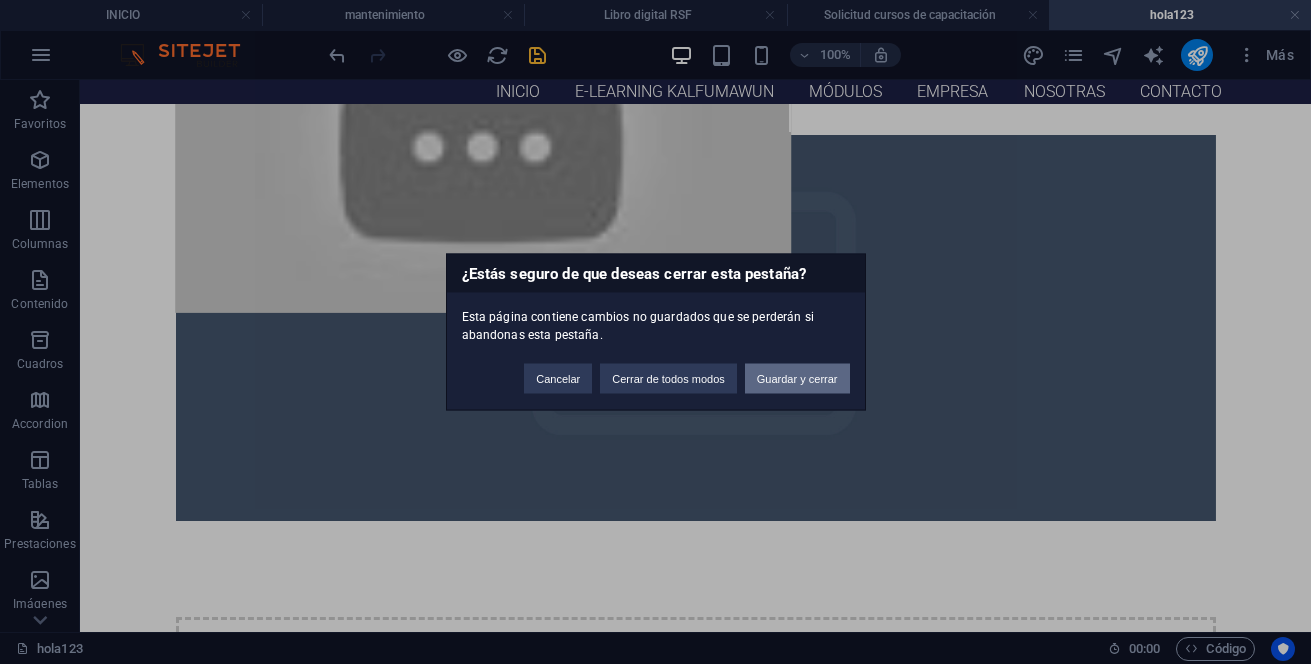 drag, startPoint x: 761, startPoint y: 292, endPoint x: 841, endPoint y: 377, distance: 116.72617 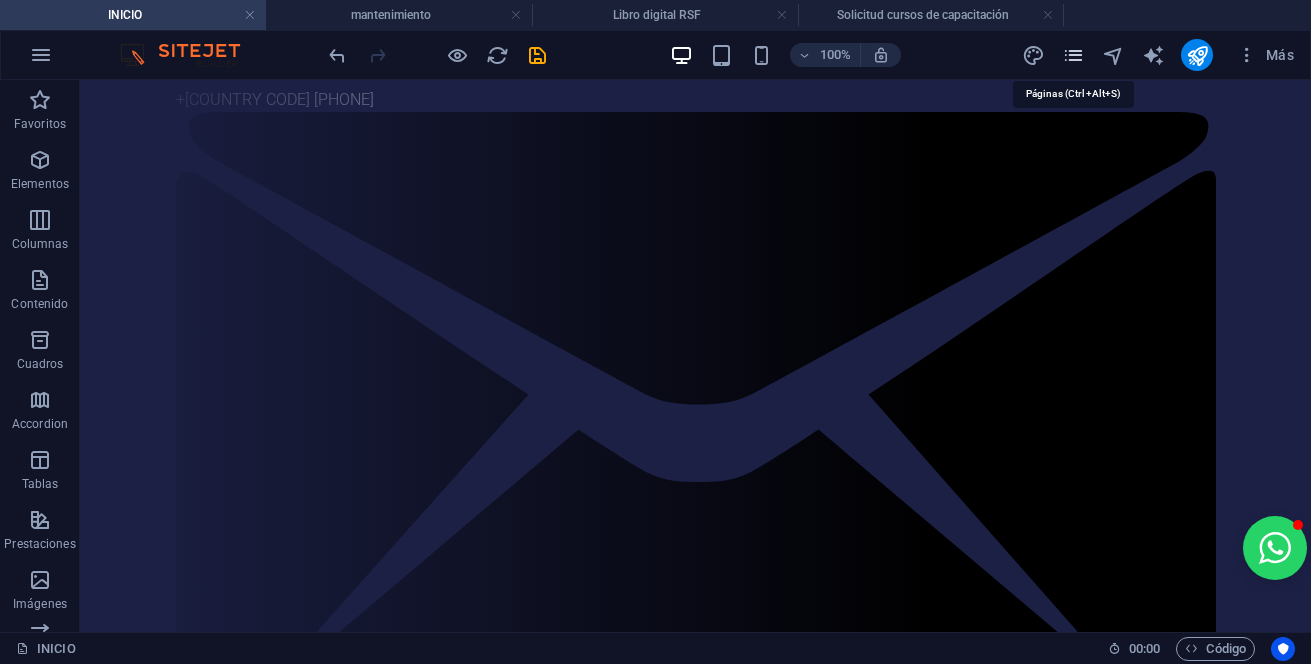 click at bounding box center [1073, 55] 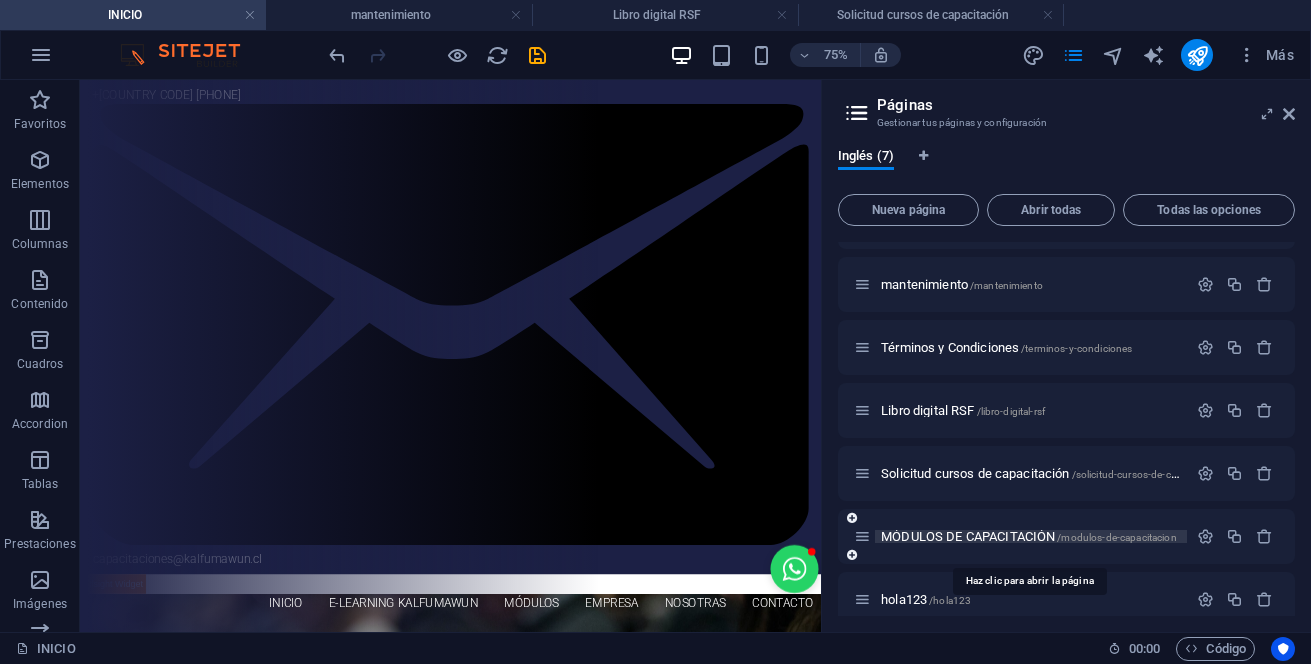 scroll, scrollTop: 67, scrollLeft: 0, axis: vertical 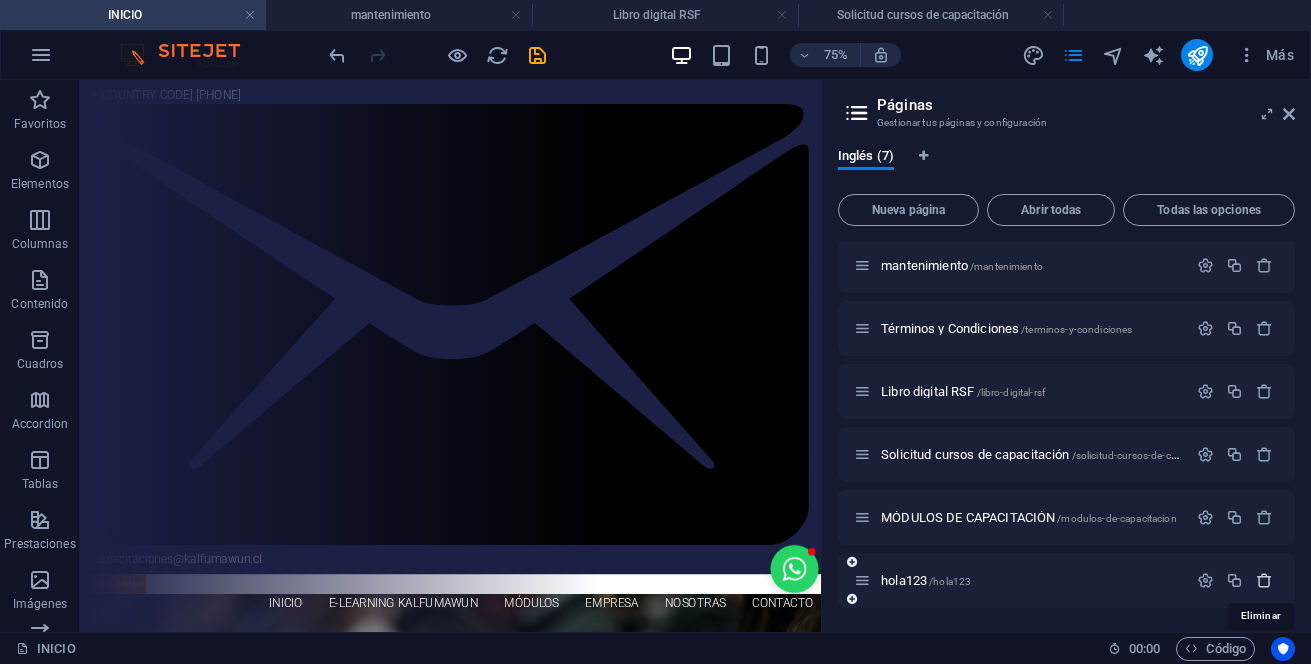 click at bounding box center [1264, 580] 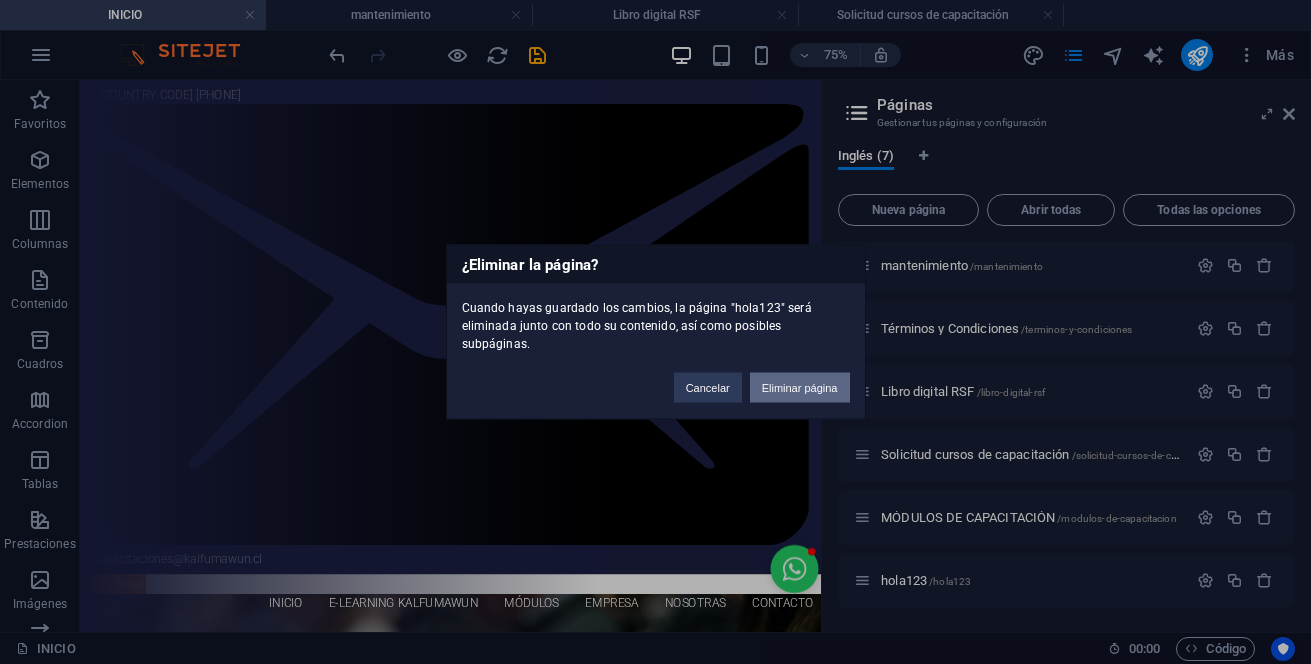 click on "Eliminar página" at bounding box center (800, 388) 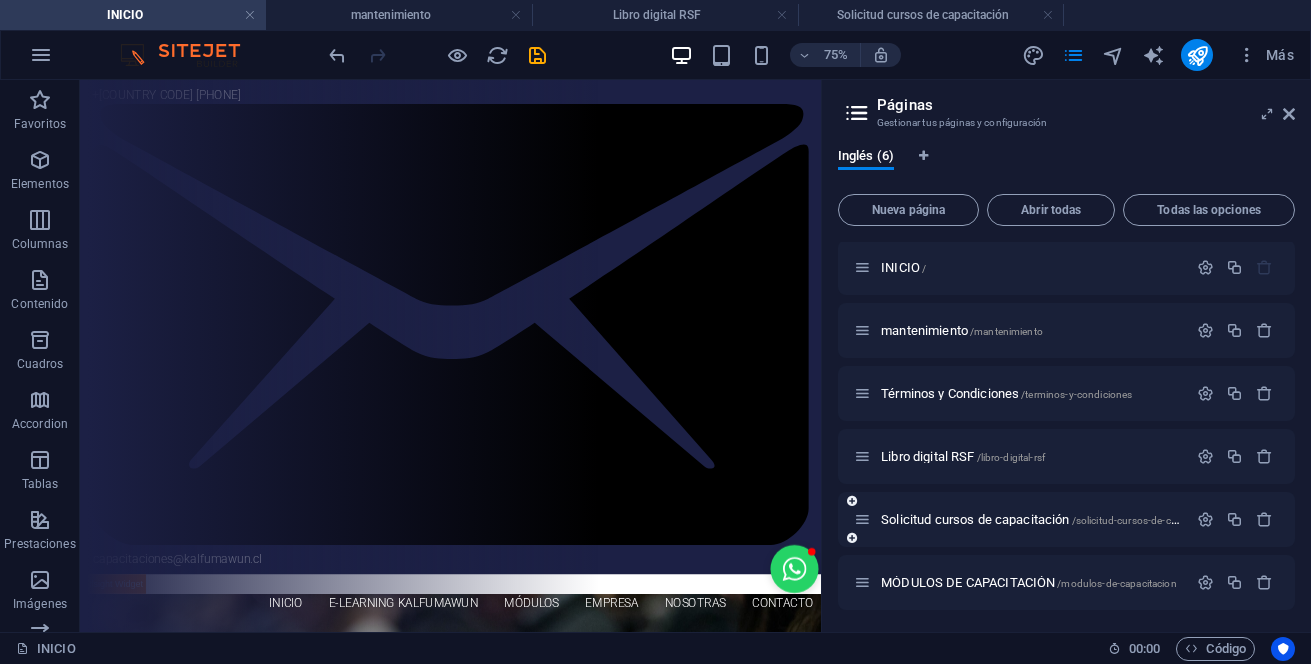 scroll, scrollTop: 0, scrollLeft: 0, axis: both 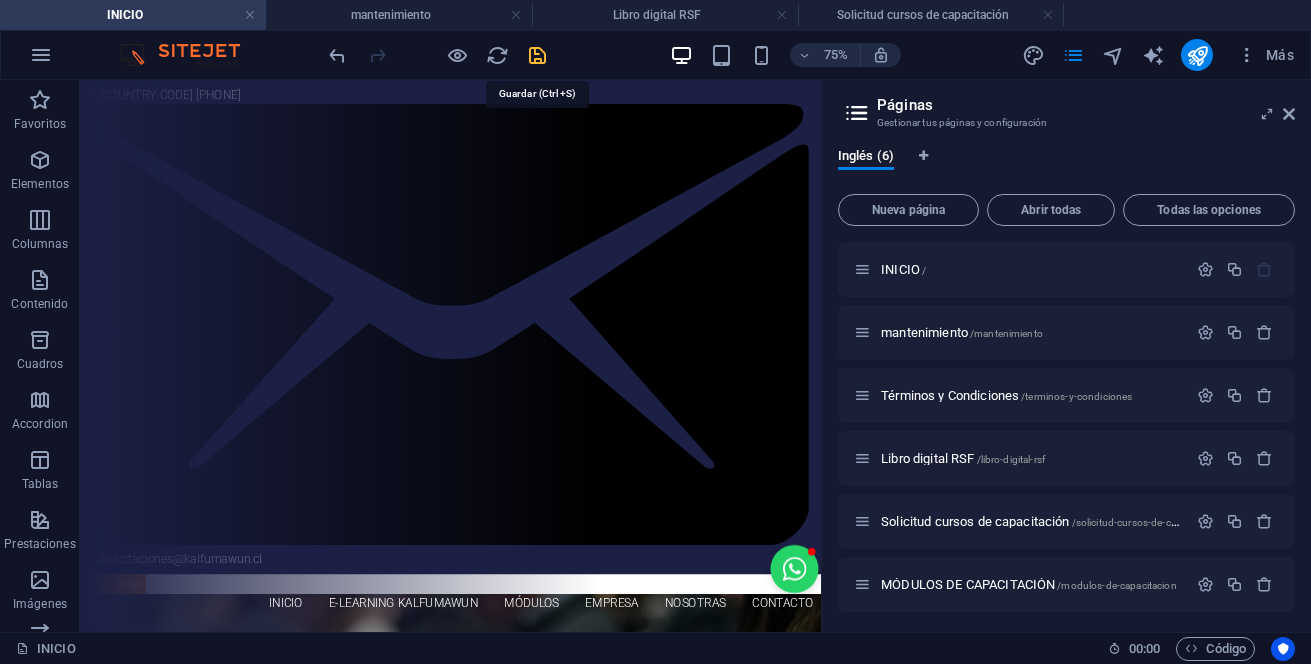 click at bounding box center [537, 55] 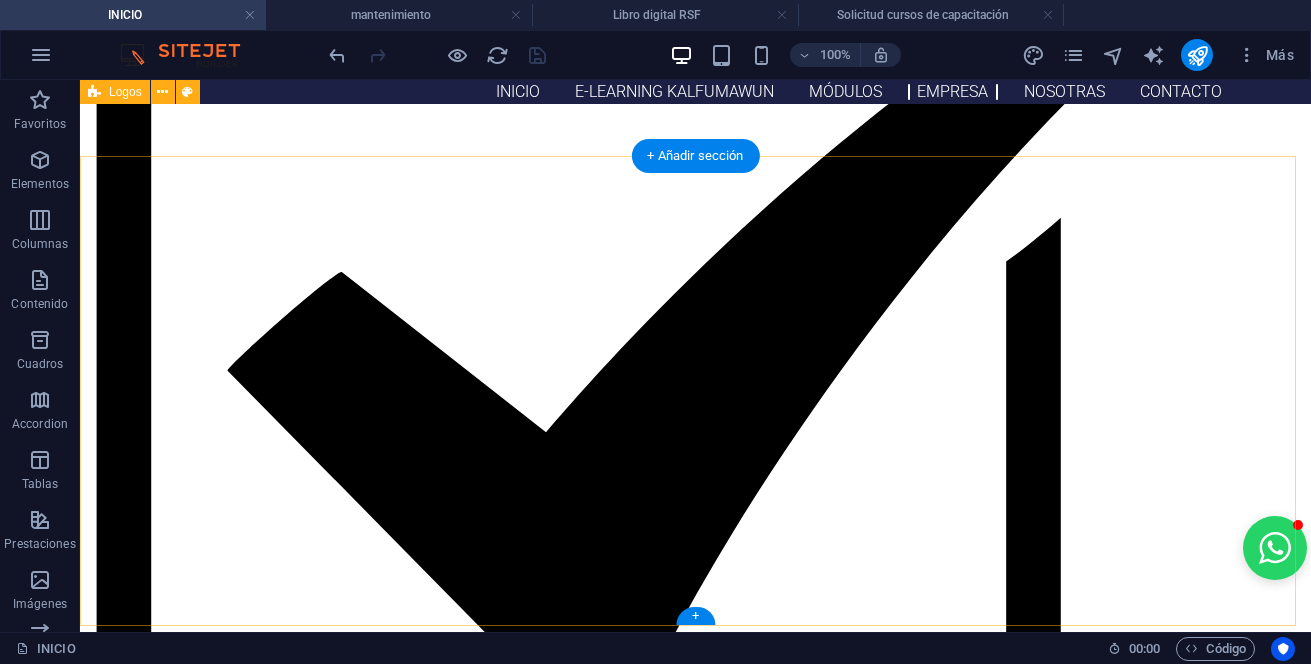 scroll, scrollTop: 1800, scrollLeft: 0, axis: vertical 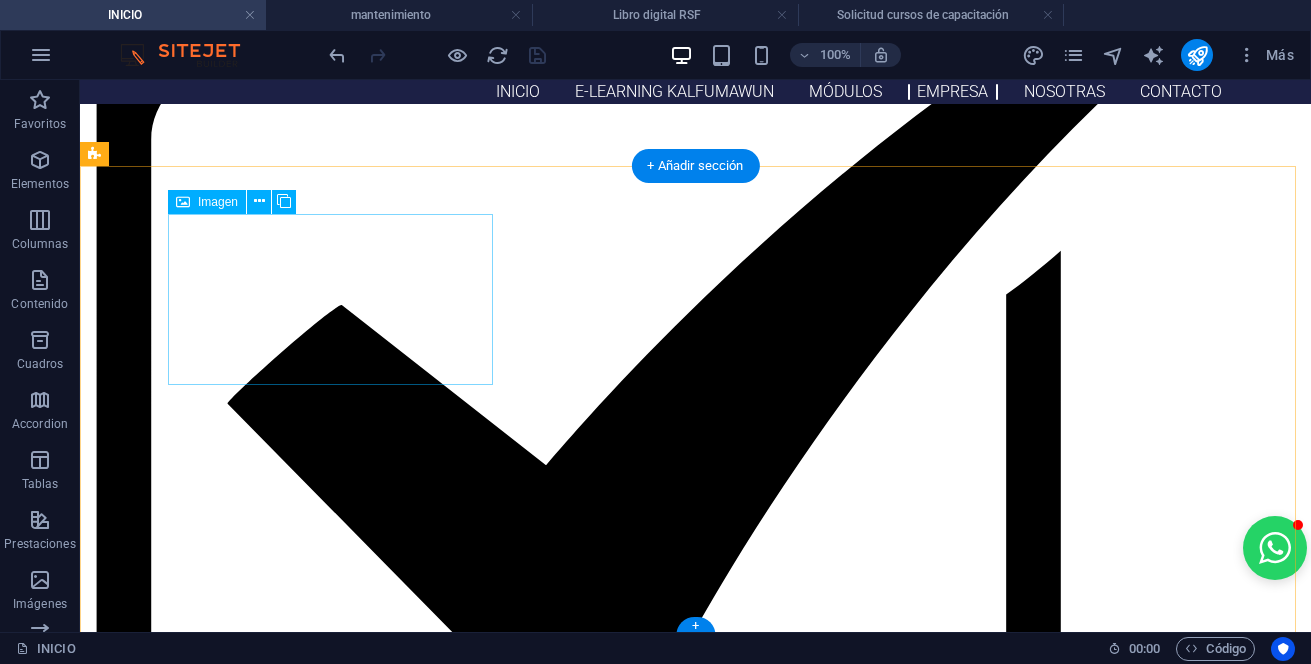 click at bounding box center [258, 2427] 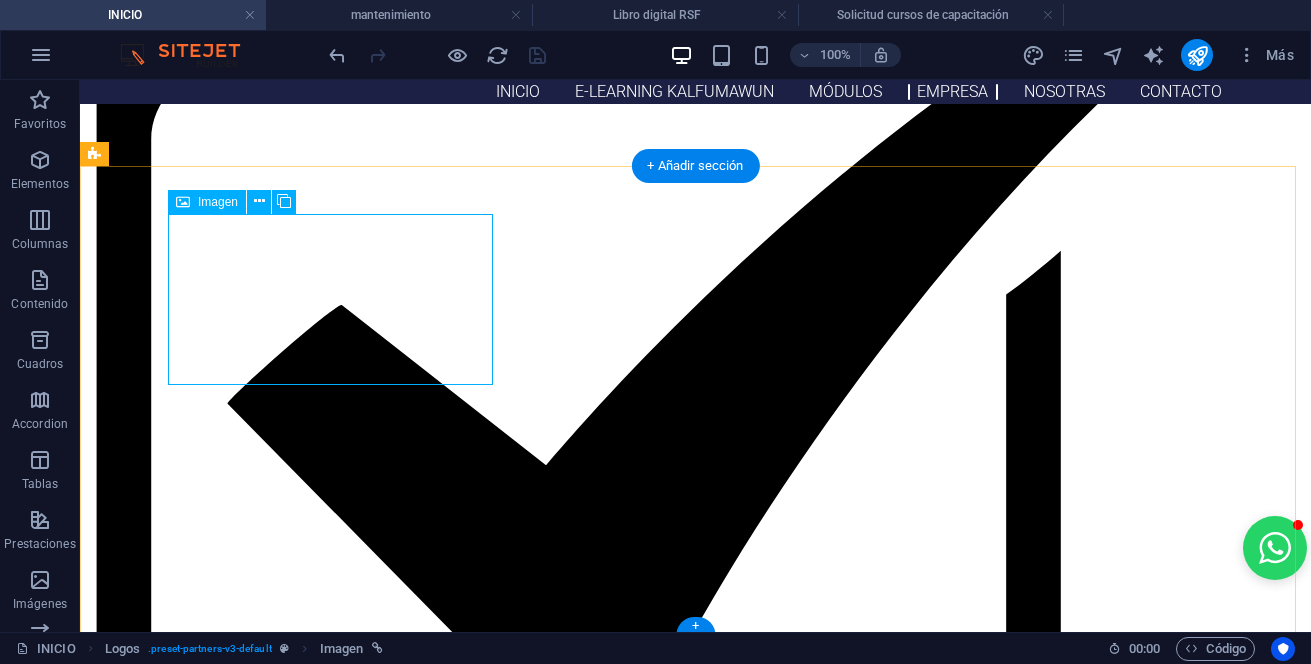 click at bounding box center [258, 2427] 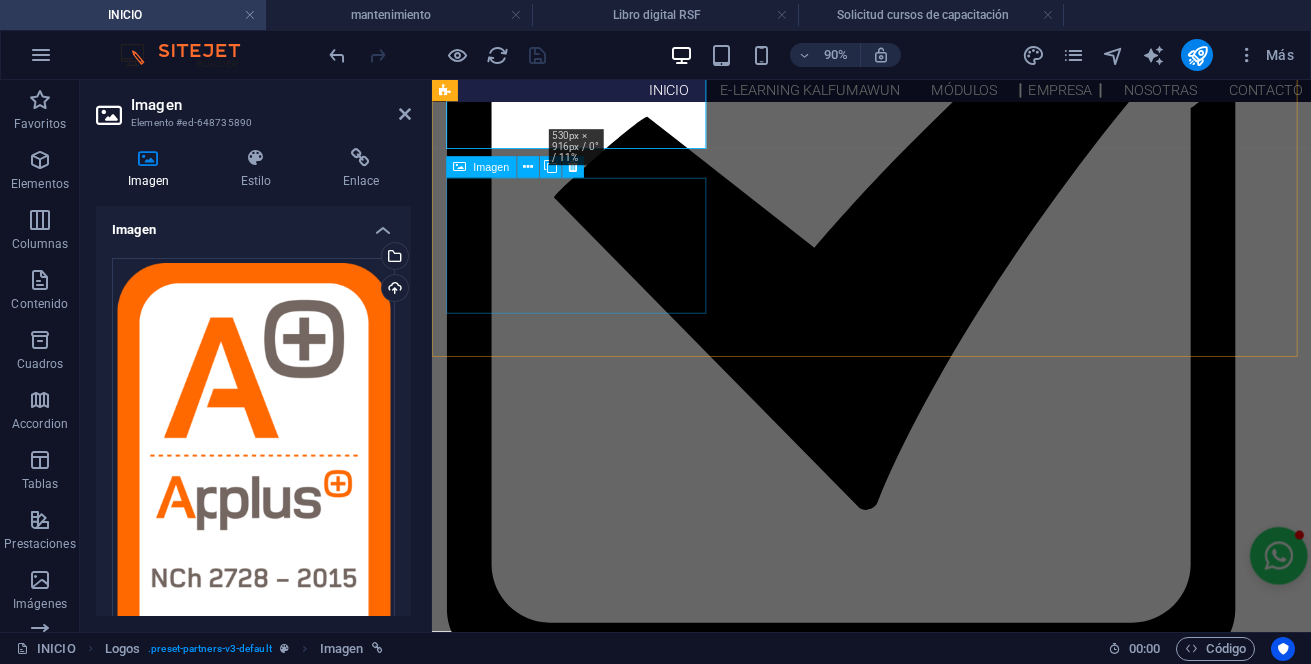 scroll, scrollTop: 1900, scrollLeft: 0, axis: vertical 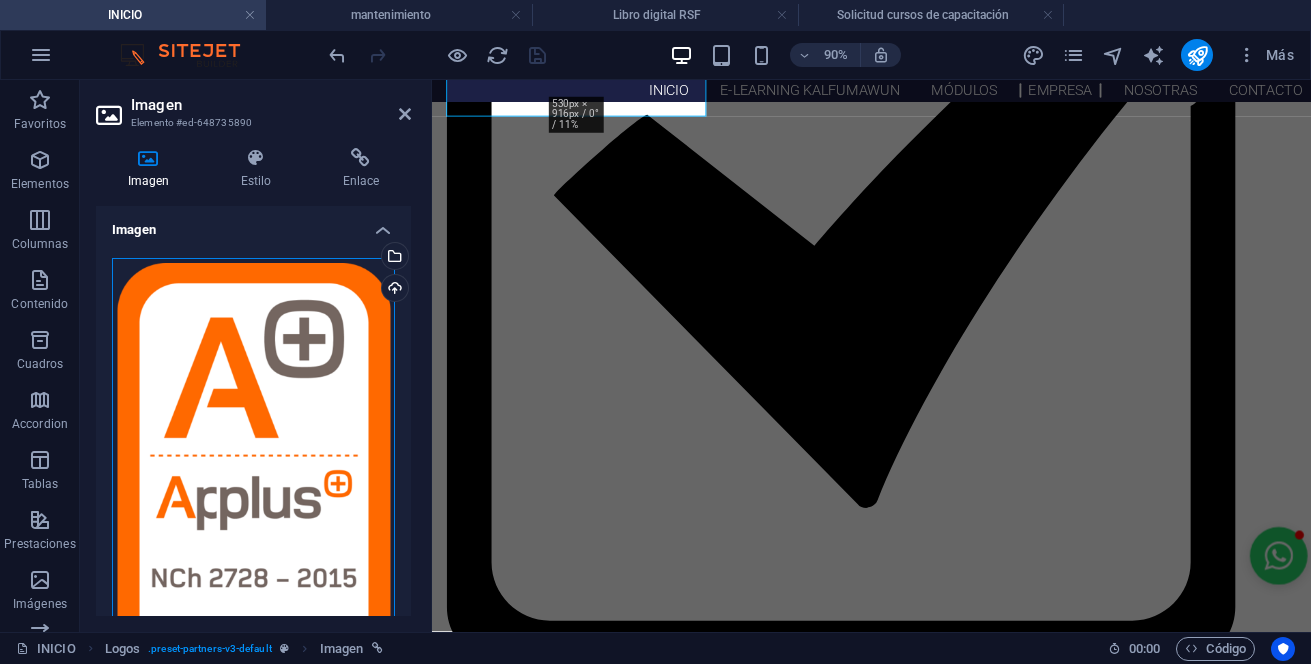 click on "Arrastra archivos aquí, haz clic para escoger archivos o  selecciona archivos de Archivos o de nuestra galería gratuita de fotos y vídeos" at bounding box center [253, 501] 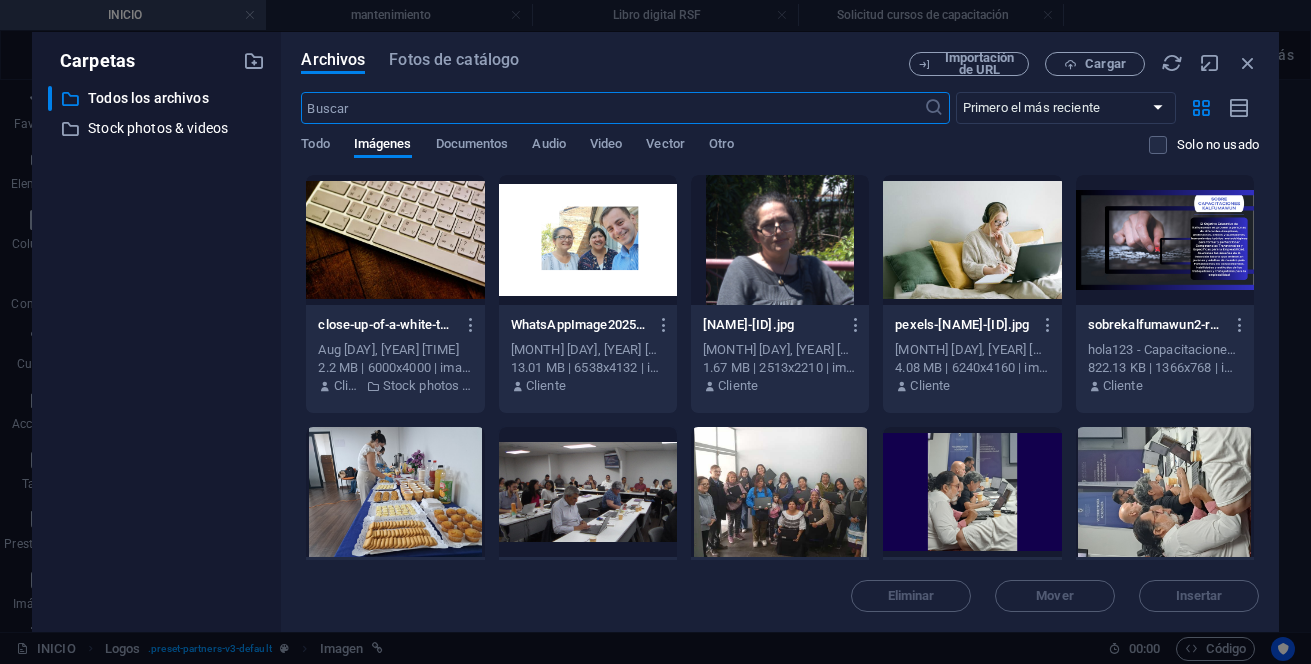 scroll, scrollTop: 2902, scrollLeft: 0, axis: vertical 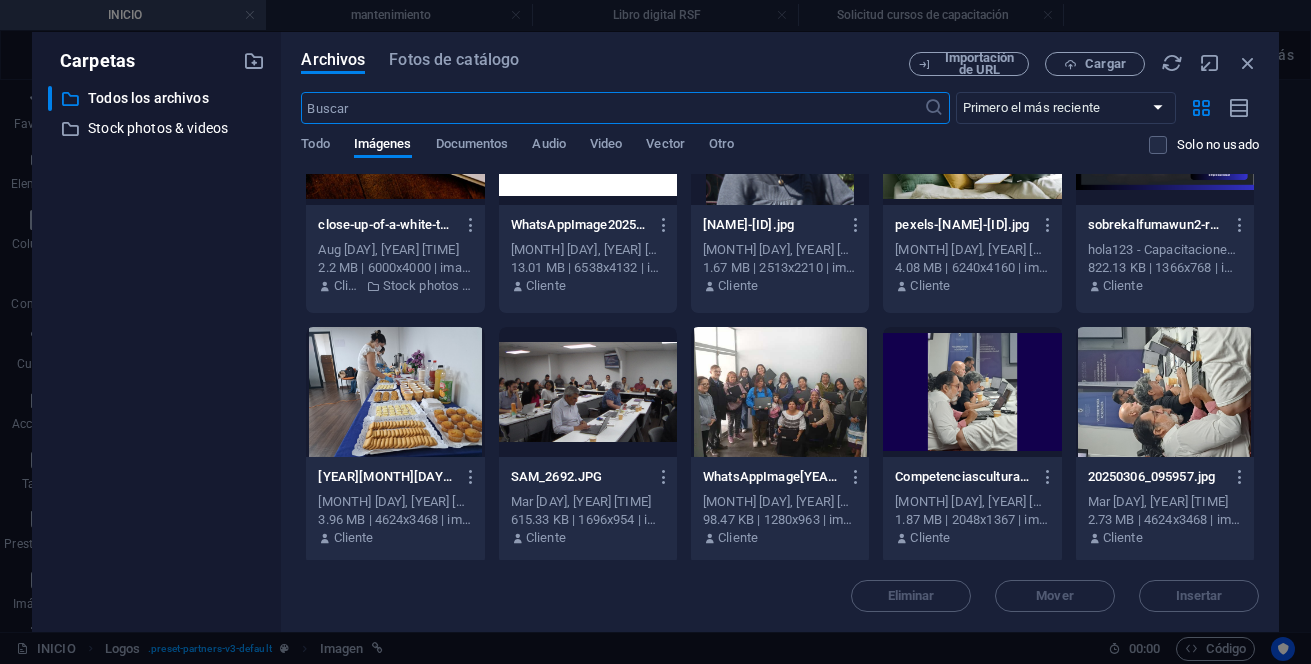 click on "Archivos Fotos de catálogo Importación de URL Cargar ​ Primero el más reciente Primero el más antiguo Nombre (A-Z) Nombre (Z-A) Tamaño (0-9) Tamaño (9-0) Resolución (0-9) Resolución (9-0) Todo Imágenes Documentos Audio Video Vector Otro Solo no usado Arrastra archivos aquí para cargarlos de inmediato [FILENAME] [FILENAME] [MONTH] [DAY], [YEAR] [HOUR]:[MINUTE] [AM/PM] [FILESIZE] | [RESOLUTION] | [FILETYPE] Cliente Stock photos & videos WhatsAppImage[YEAR]-[MONTH]-[DAY]at[HOUR].[MINUTE].[SECOND] [ID].png WhatsAppImage[YEAR]-[MONTH]-[DAY]at[HOUR].[MINUTE].[SECOND] [ID].png [MONTH] [DAY], [YEAR] [HOUR]:[MINUTE] [AM/PM] [FILESIZE] | [RESOLUTION] | [FILETYPE] Cliente erika51-[ID].jpg erika51-[ID].jpg [MONTH] [DAY], [YEAR] [HOUR]:[MINUTE] [AM/PM] [FILESIZE] | [RESOLUTION] | [FILETYPE] Cliente pexels-ivan-samkov-[ID].jpg [MONTH] [DAY], [YEAR] [HOUR]:[MINUTE] [AM/PM] Cliente Cliente Cliente" at bounding box center (780, 332) 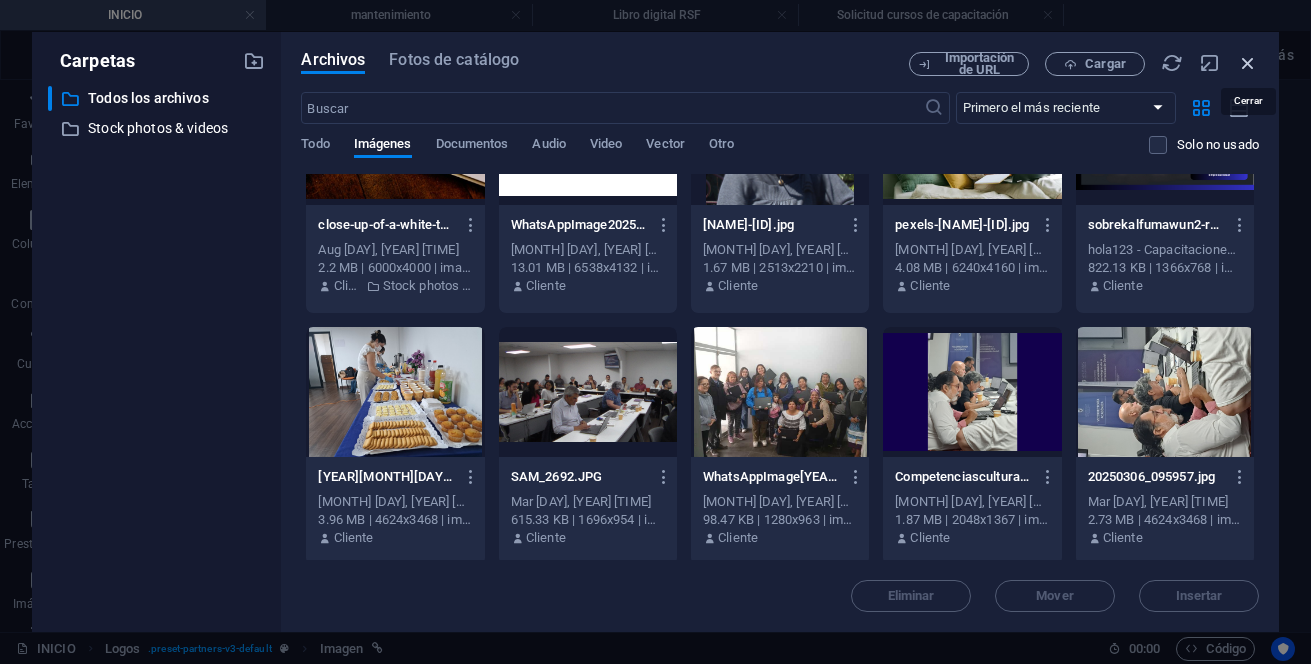 click at bounding box center [1248, 63] 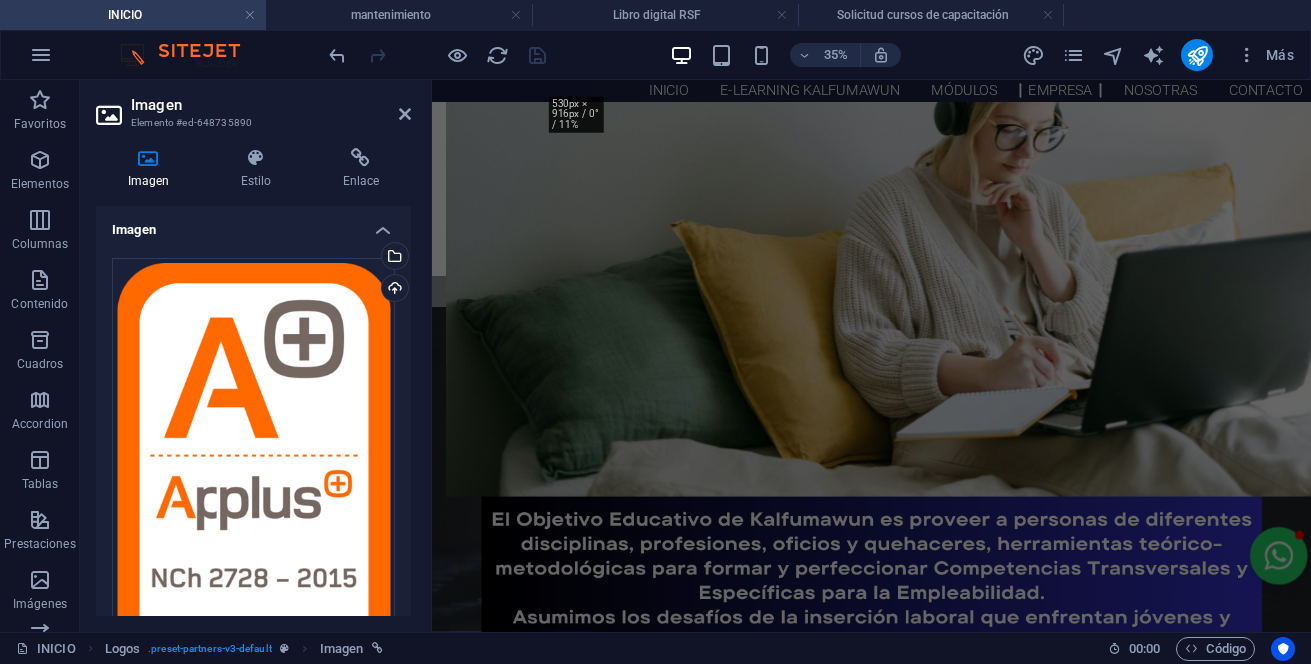 scroll, scrollTop: 1900, scrollLeft: 0, axis: vertical 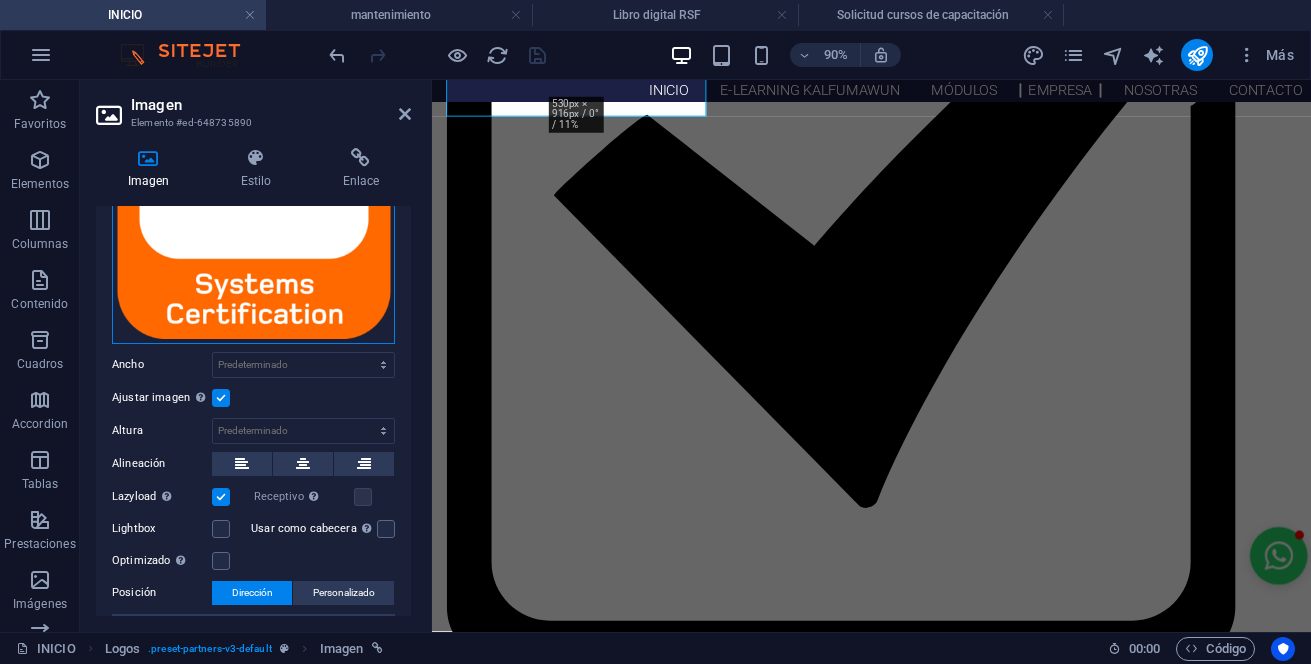 click on "Arrastra archivos aquí, haz clic para escoger archivos o  selecciona archivos de Archivos o de nuestra galería gratuita de fotos y vídeos" at bounding box center [253, 101] 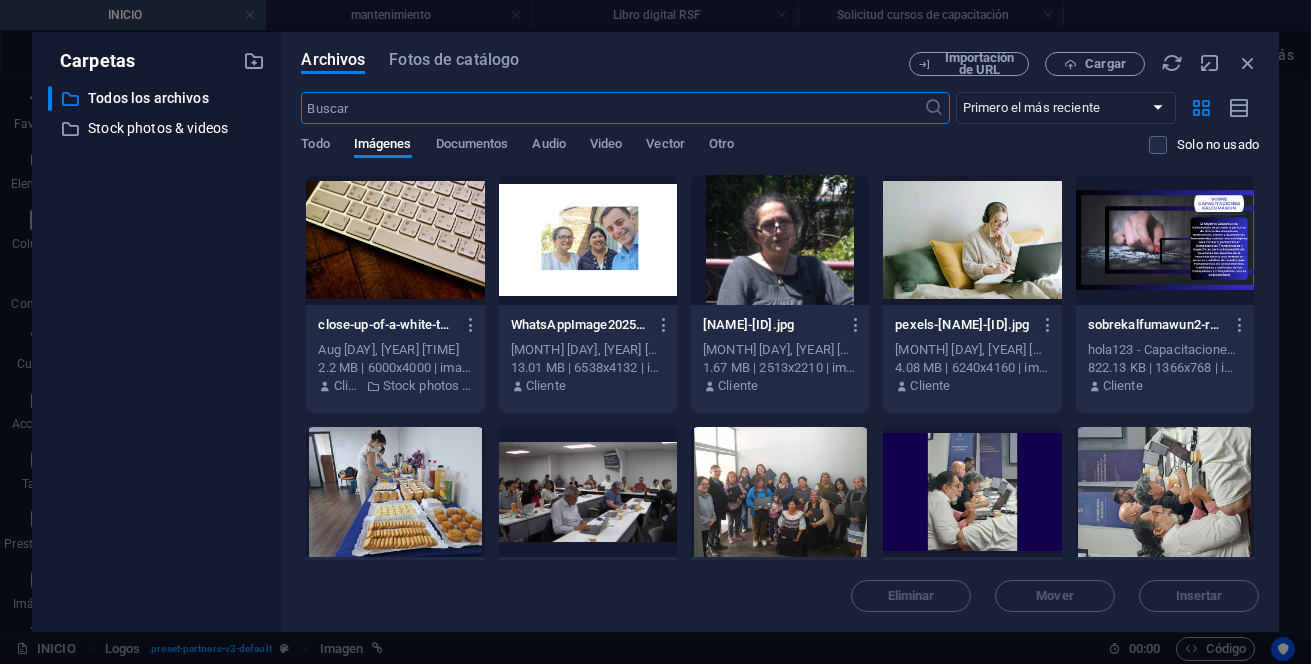 scroll, scrollTop: 2902, scrollLeft: 0, axis: vertical 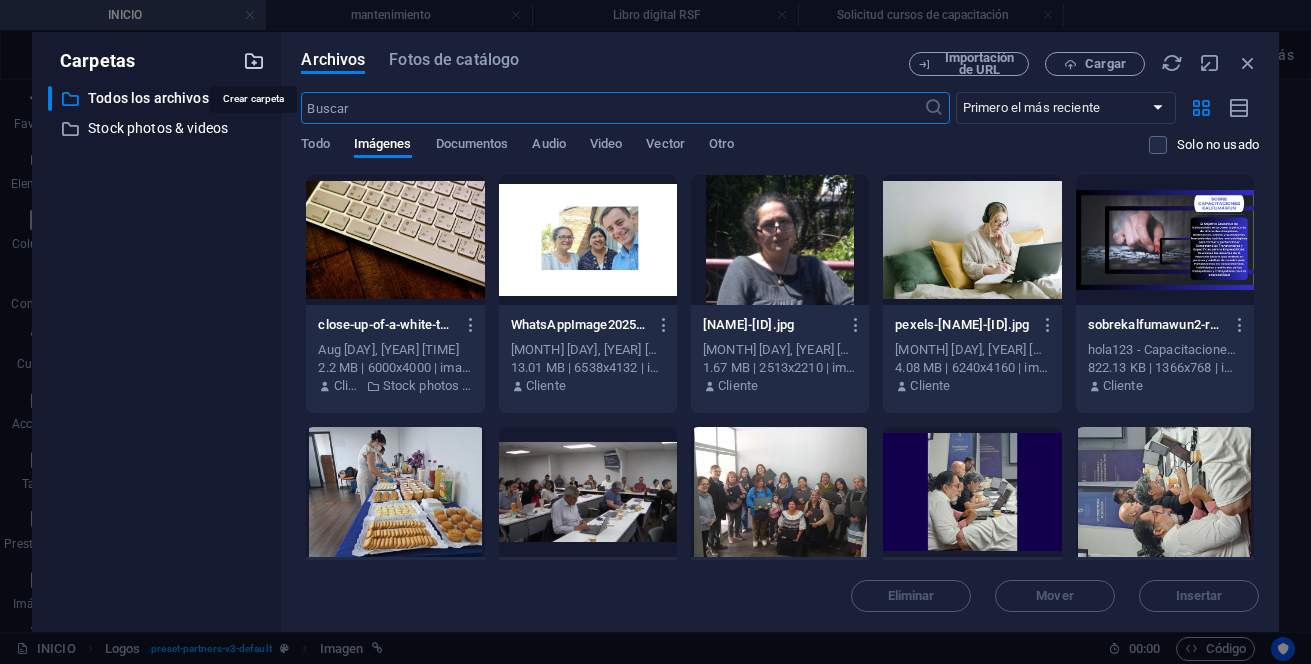 click at bounding box center (254, 61) 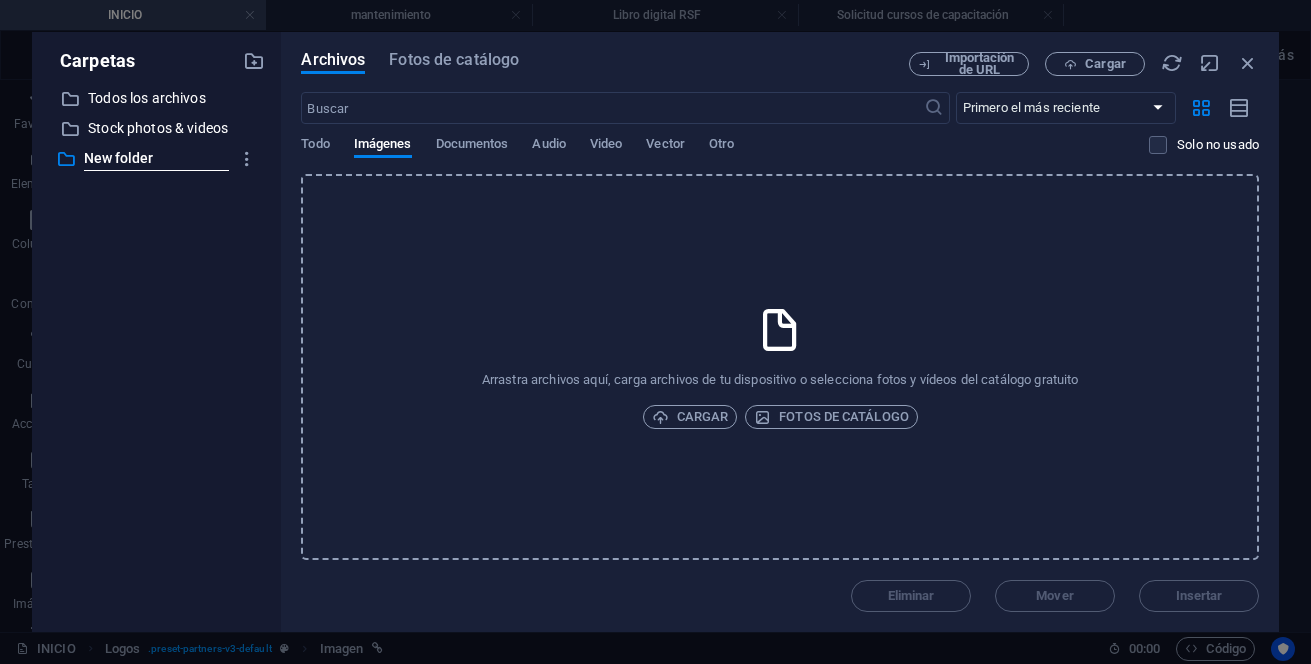 click on "Arrastra archivos aquí, carga archivos de tu dispositivo o selecciona fotos y vídeos del catálogo gratuito Cargar Fotos de catálogo" at bounding box center [780, 367] 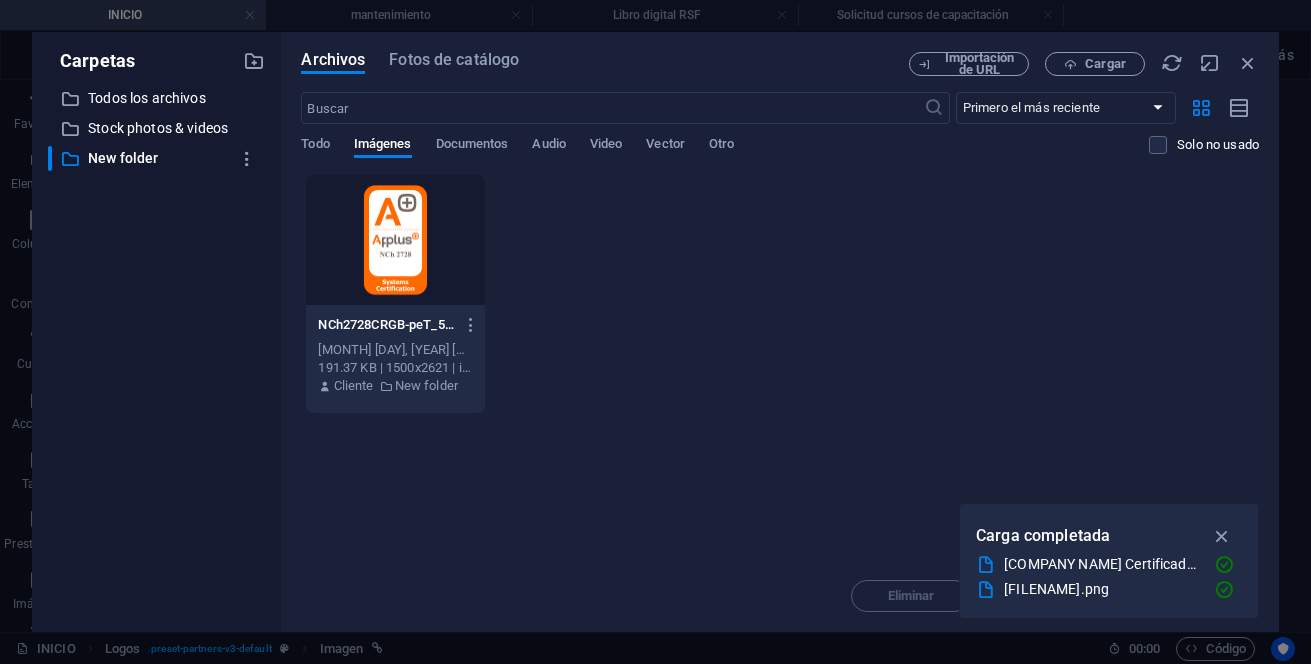 click on "Arrastra archivos aquí para cargarlos de inmediato [FILENAME] [FILENAME] [MONTH] [DAY], [YEAR] [HOUR]:[MINUTE] [AM/PM] [FILESIZE] | [RESOLUTION] | [FILETYPE] Cliente" at bounding box center (780, 367) 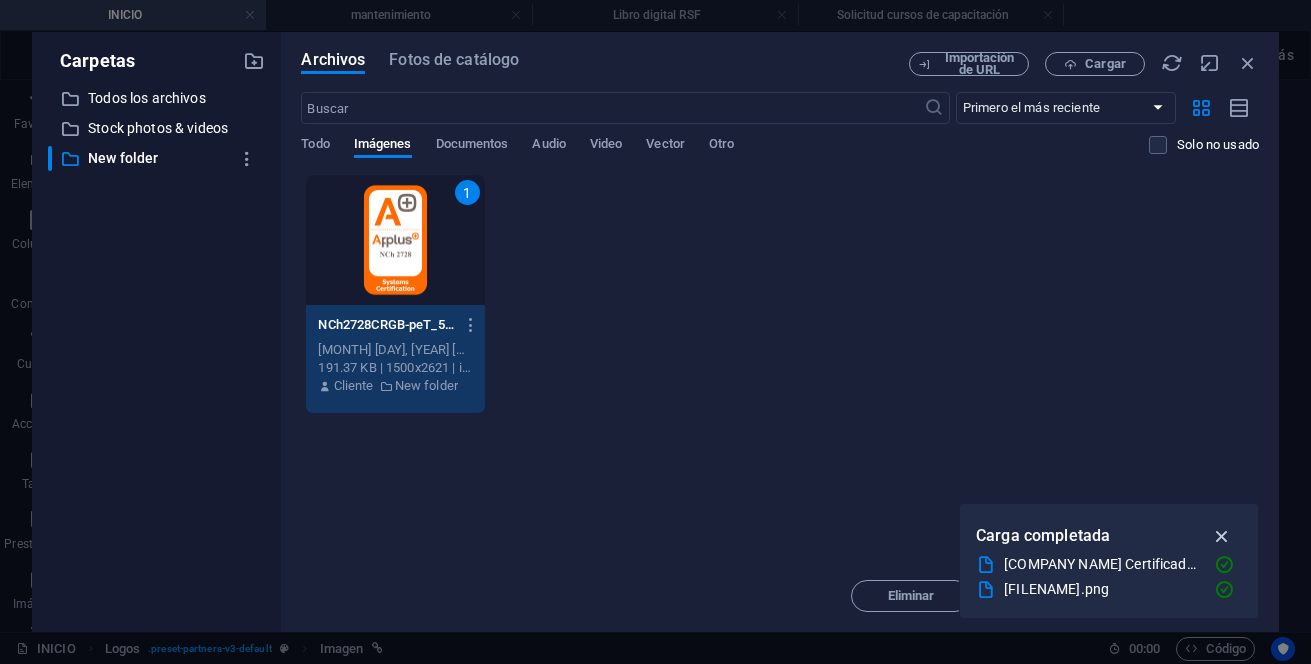 click at bounding box center [1222, 536] 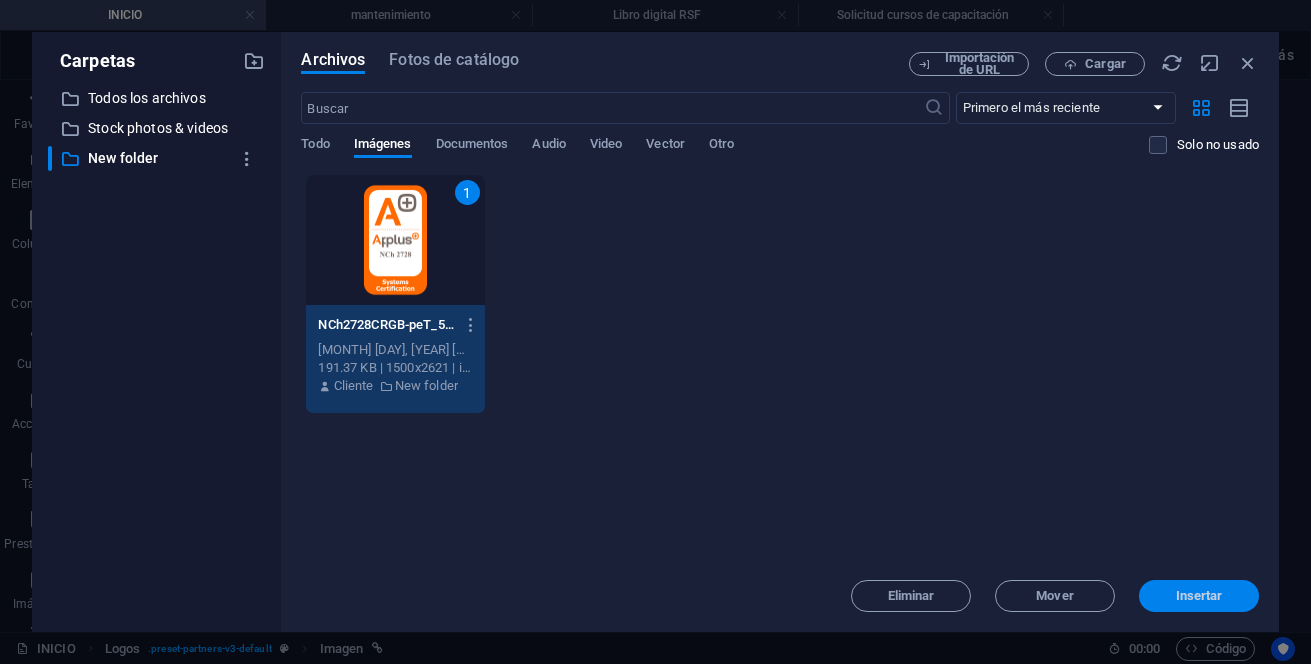 click on "Insertar" at bounding box center (1199, 596) 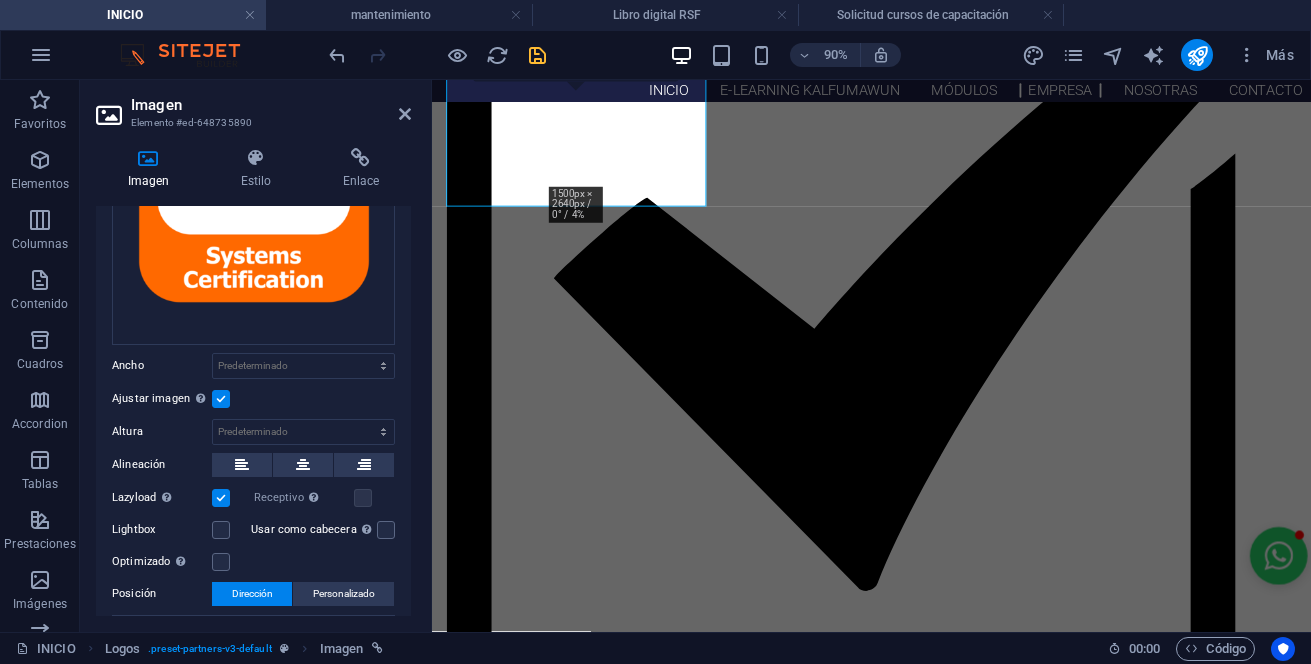 scroll, scrollTop: 1800, scrollLeft: 0, axis: vertical 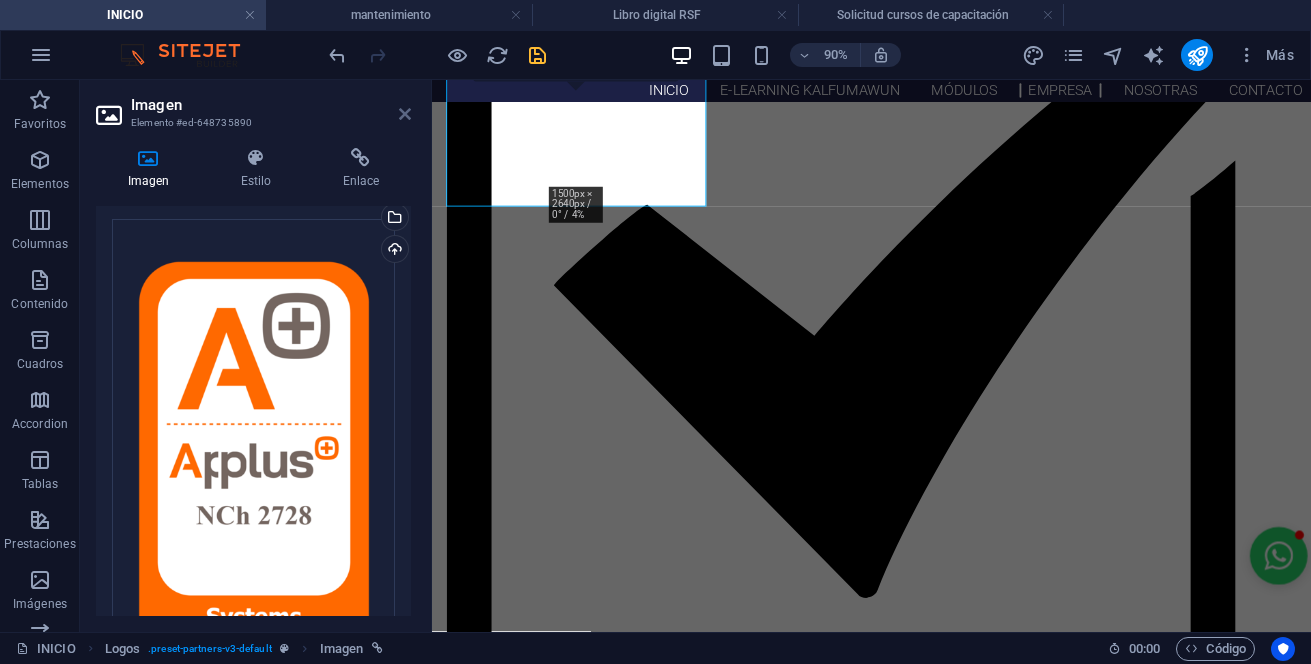 click at bounding box center [405, 114] 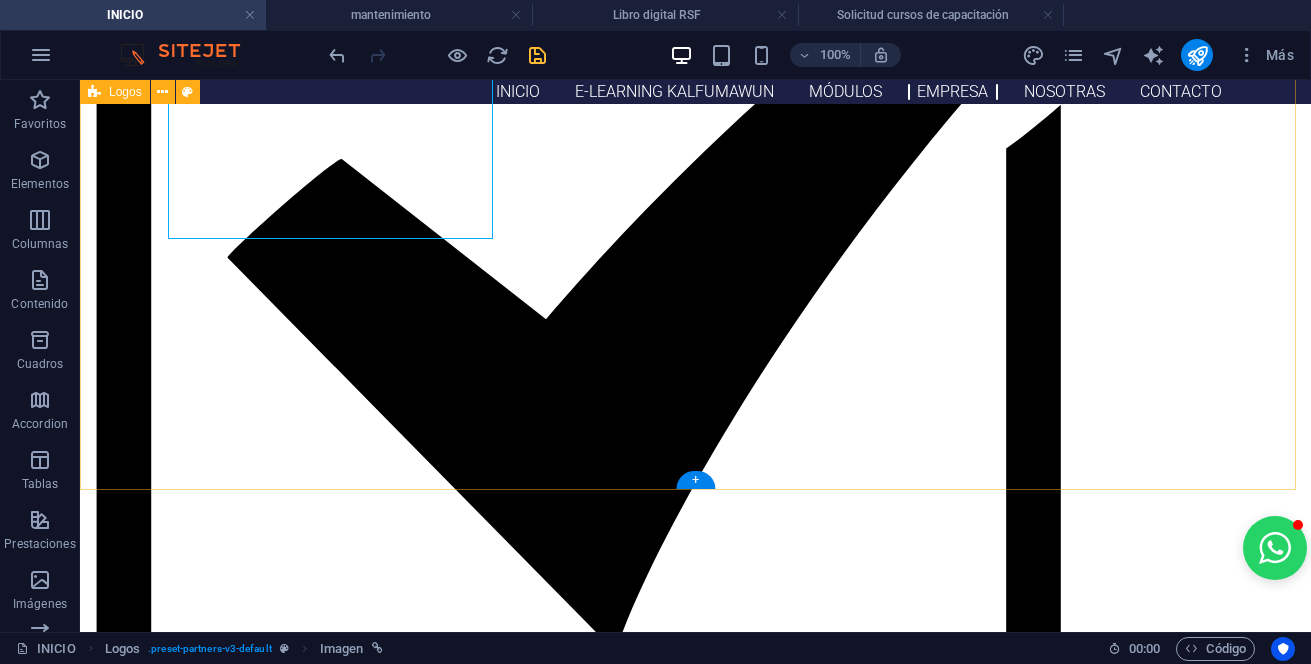 scroll, scrollTop: 1846, scrollLeft: 0, axis: vertical 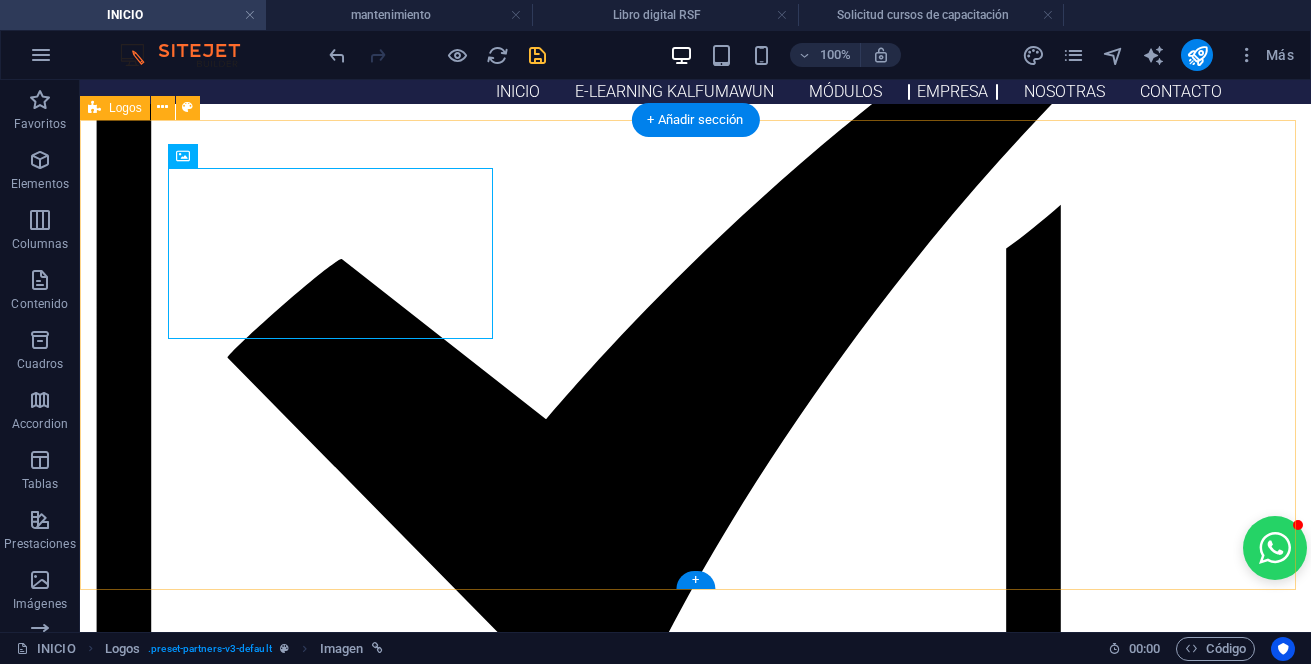 click at bounding box center (258, 2381) 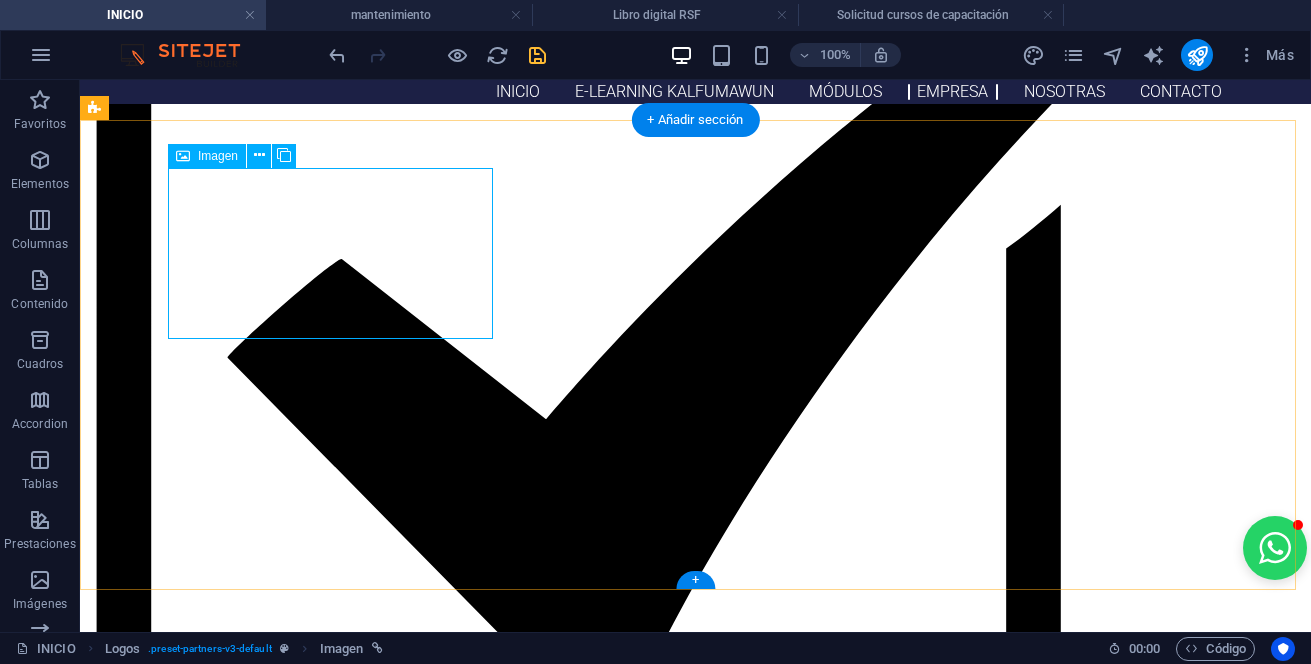 click at bounding box center (258, 2381) 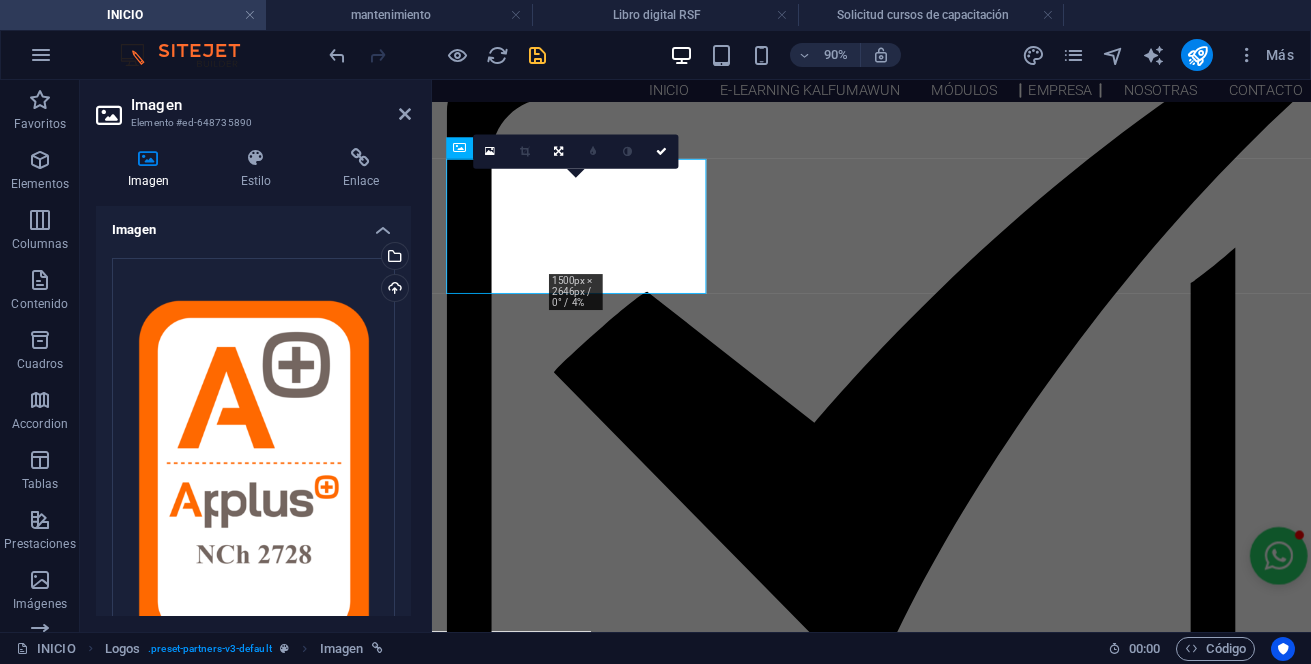 click on "Imagen Elemento #[ID] Imagen Estilo Enlace Imagen Arrastra archivos aquí, haz clic para escoger archivos o  selecciona archivos de Archivos o de nuestra galería gratuita de fotos y vídeos Selecciona archivos del administrador de archivos, de la galería de fotos o carga archivo(s) Cargar Ancho Predeterminado automático px rem % em vh vw Ajustar imagen Ajustar imagen automáticamente a un ancho y alto fijo Altura Predeterminado automático px Alineación Lazyload La carga de imágenes tras la carga de la página mejora la velocidad de la página. Receptivo Automáticamente cargar tamaños optimizados de smartphone e imagen retina. Lightbox Usar como cabecera La imagen se ajustará en una etiqueta de cabecera H1. Resulta útil para dar al texto alternativo el peso de una cabecera H1, por ejemplo, para el logo. En caso de duda, dejar deseleccionado. Optimizado Las imágenes se comprimen para así mejorar la velocidad de las páginas. Posición Dirección Personalizado X offset 50 px rem % vh vw 50 px" at bounding box center [256, 356] 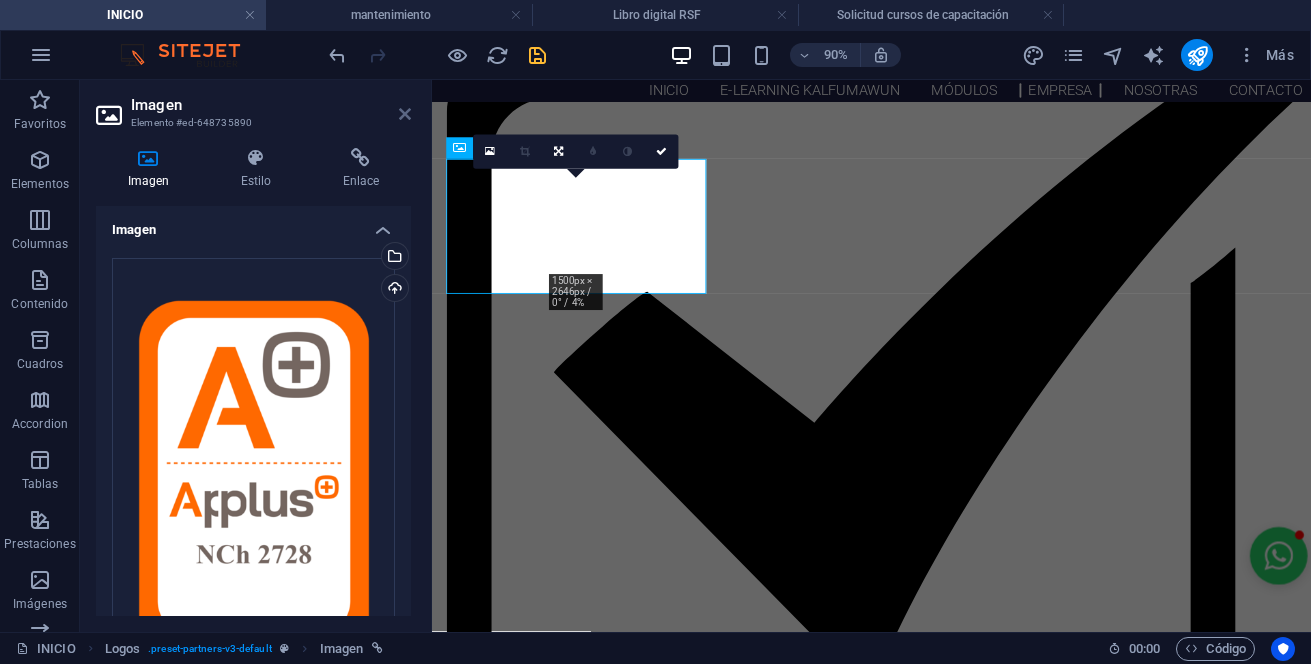 click at bounding box center [405, 114] 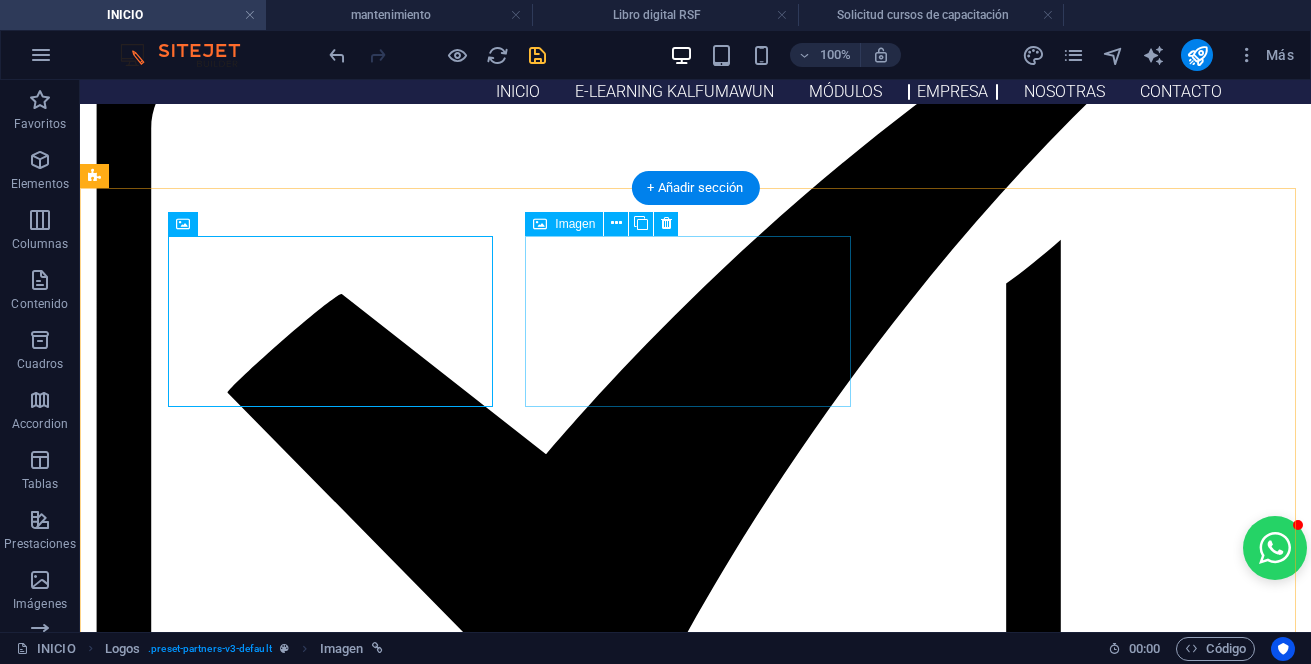 scroll, scrollTop: 1846, scrollLeft: 0, axis: vertical 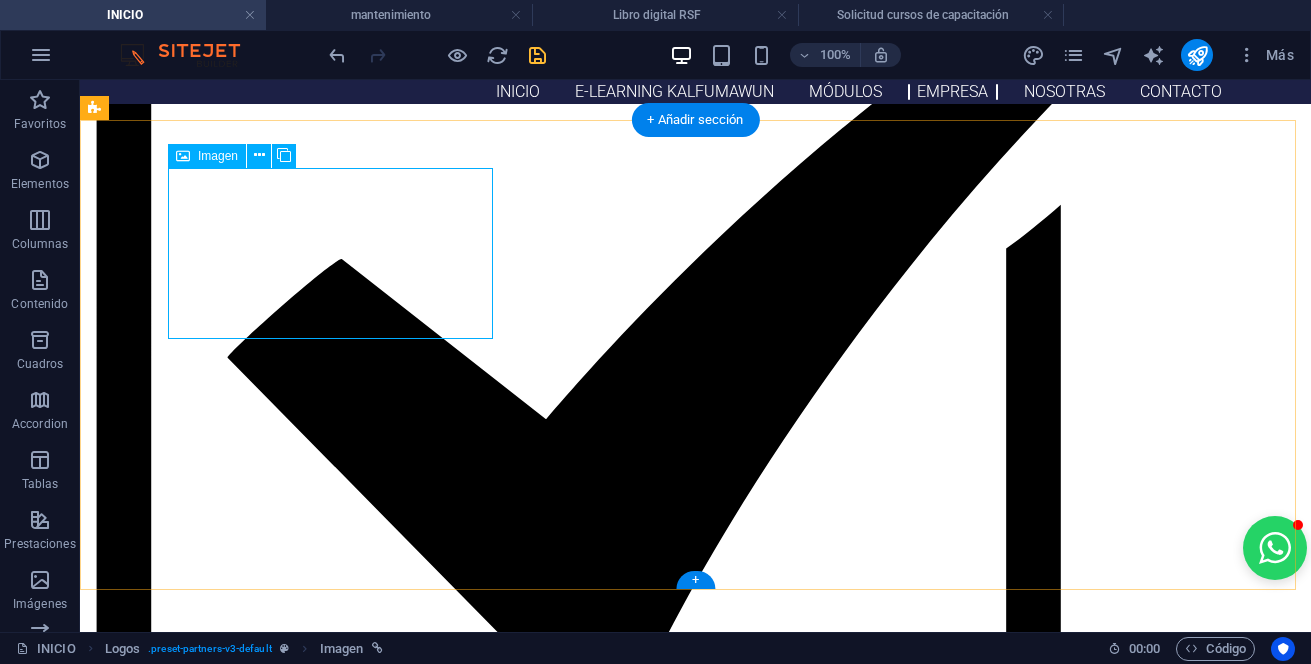 click at bounding box center [258, 2381] 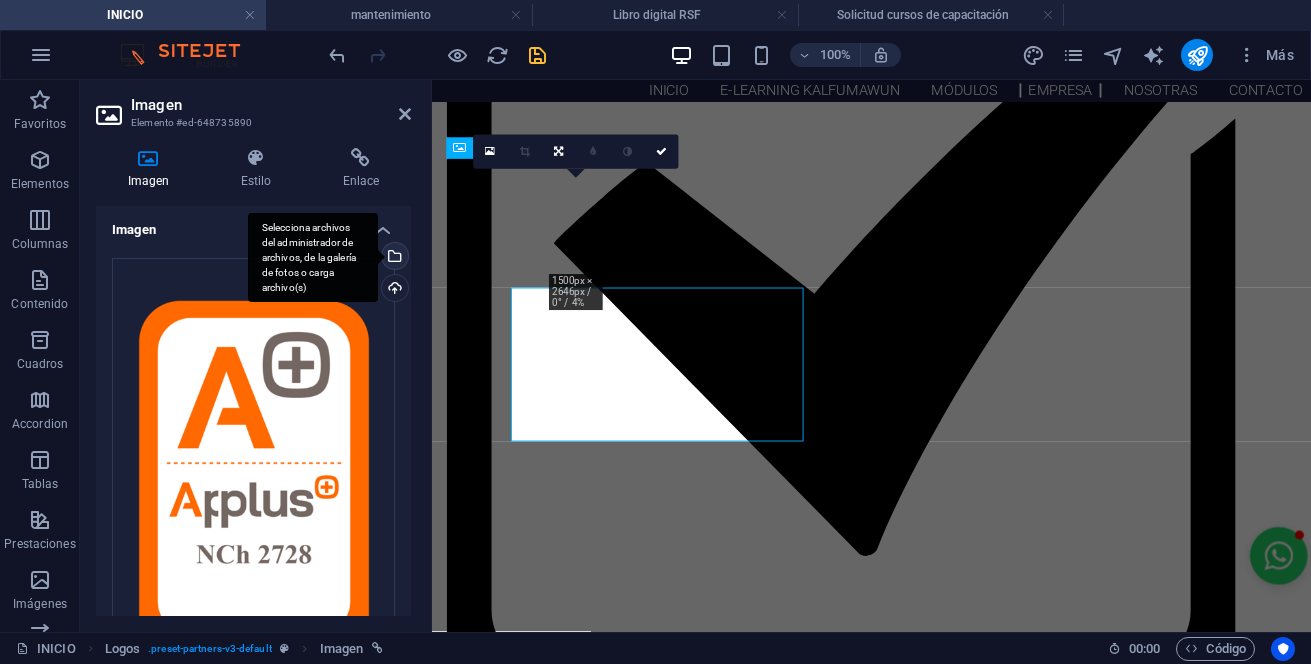 scroll, scrollTop: 1703, scrollLeft: 0, axis: vertical 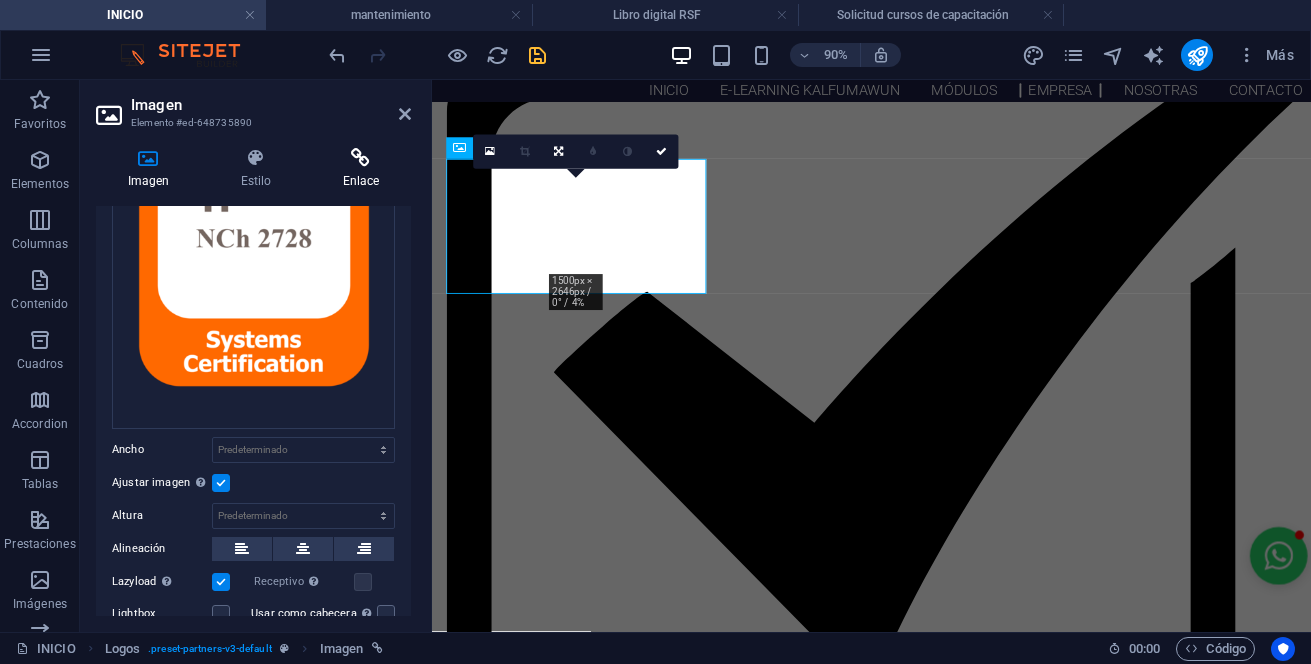 click on "Enlace" at bounding box center (361, 169) 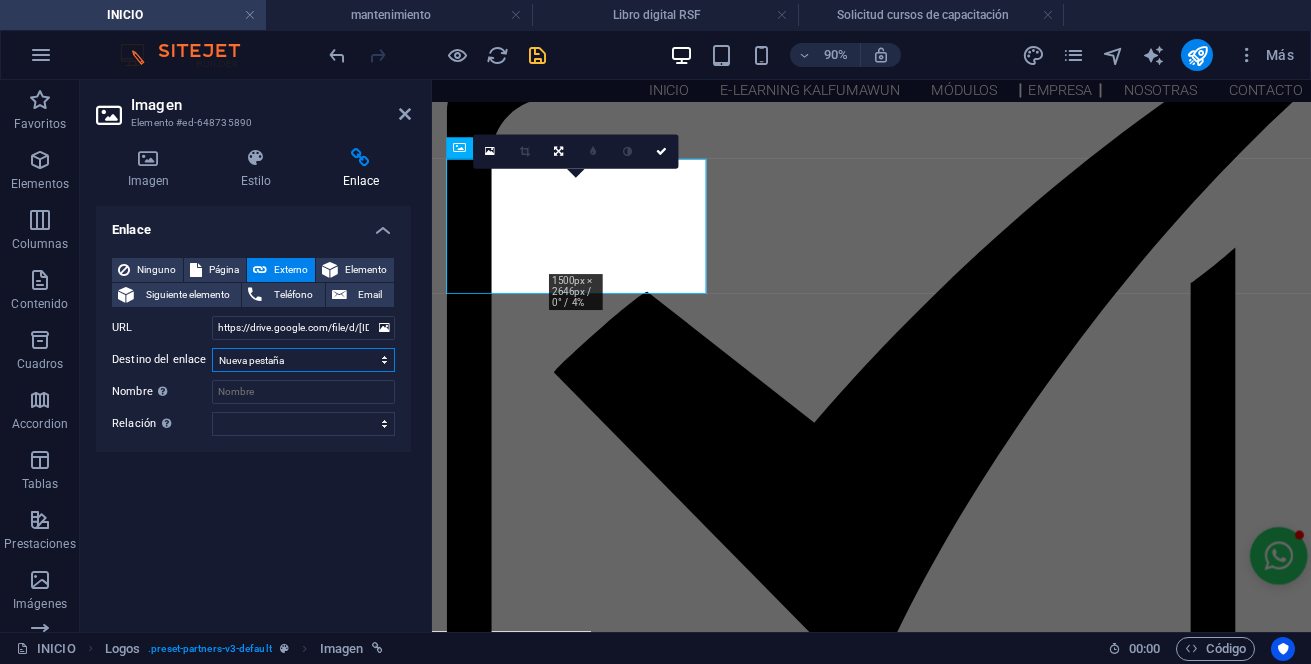 click on "Nueva pestaña Misma pestaña Superposición" at bounding box center (303, 360) 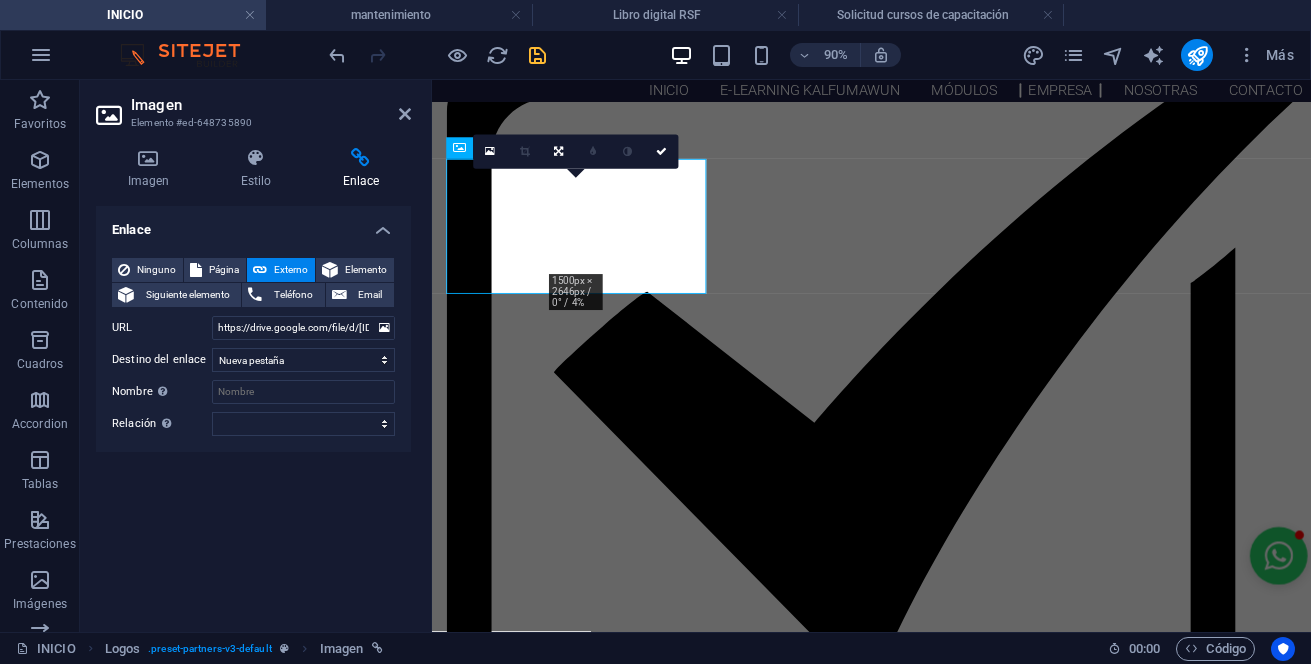 click on "Enlace" at bounding box center [253, 224] 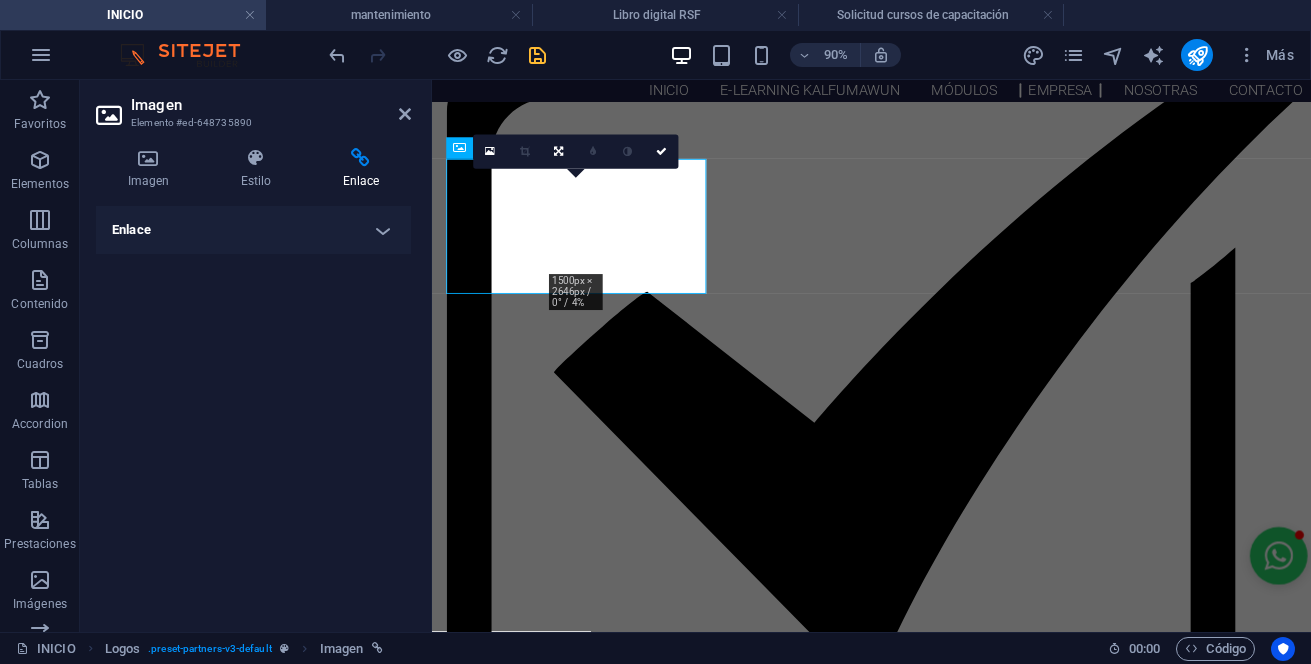 click on "Enlace" at bounding box center [253, 230] 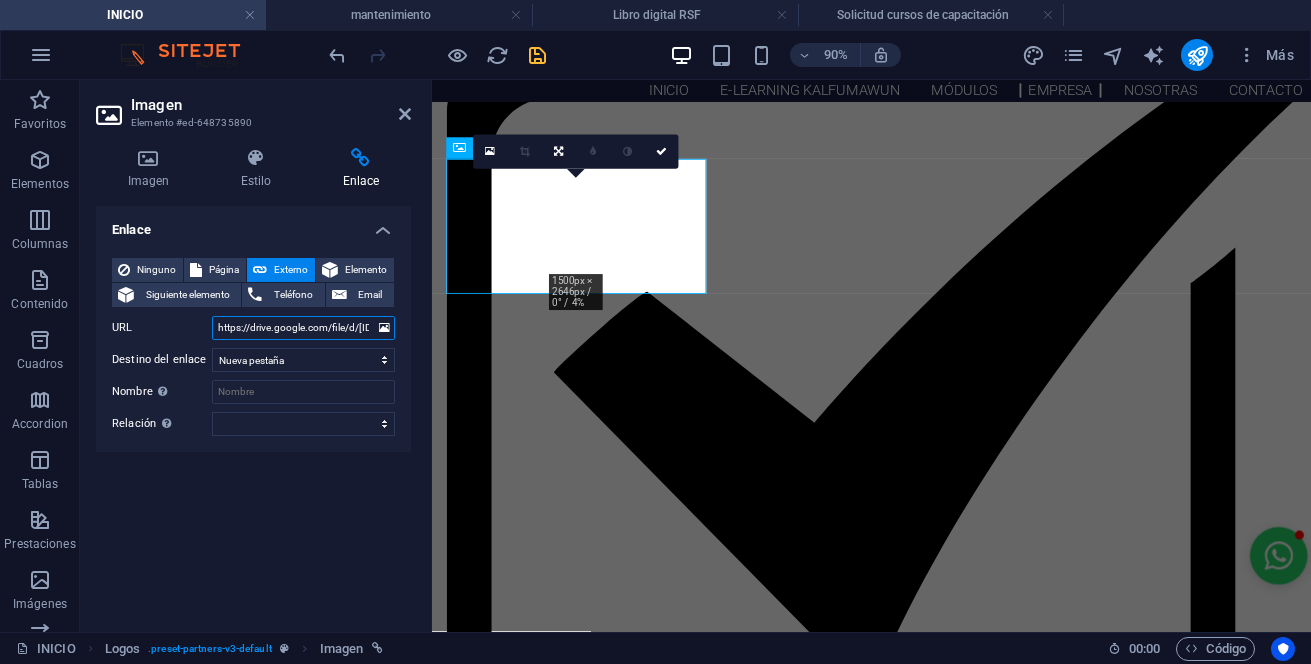 click on "https://drive.google.com/file/d/[ID]/view?usp=sharing" at bounding box center [303, 328] 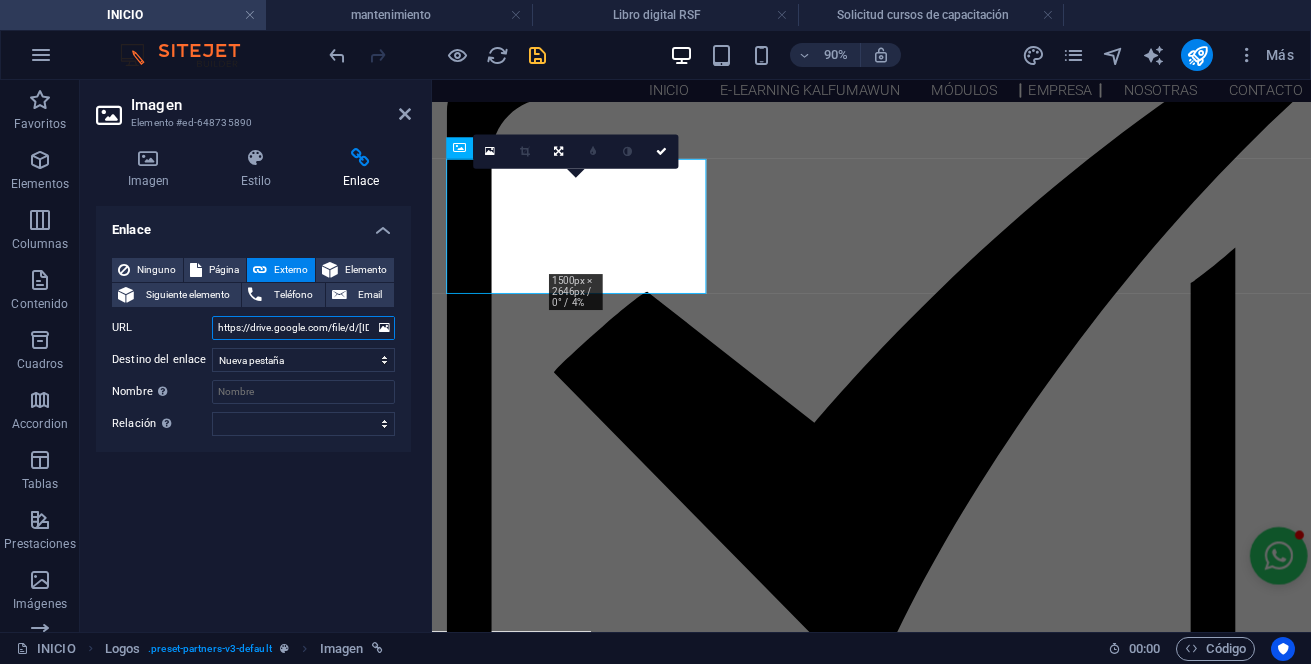 paste on "[ID]" 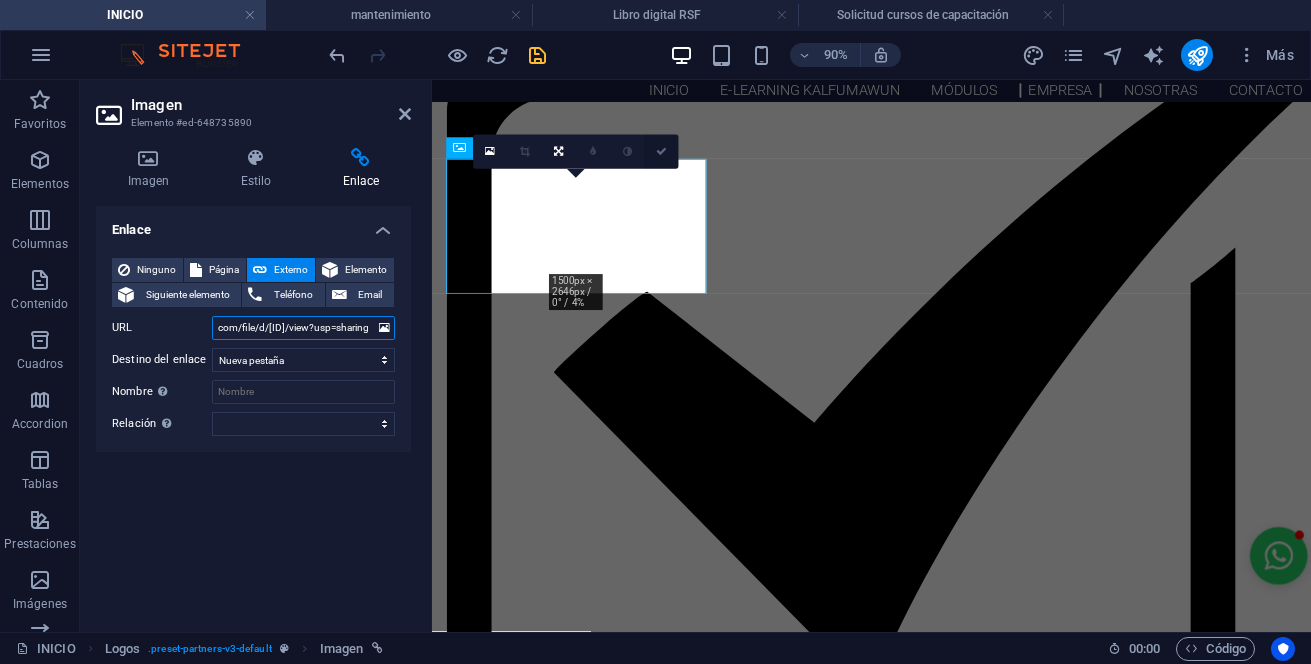 type on "https://drive.google.com/file/d/[ID]/view?usp=sharing" 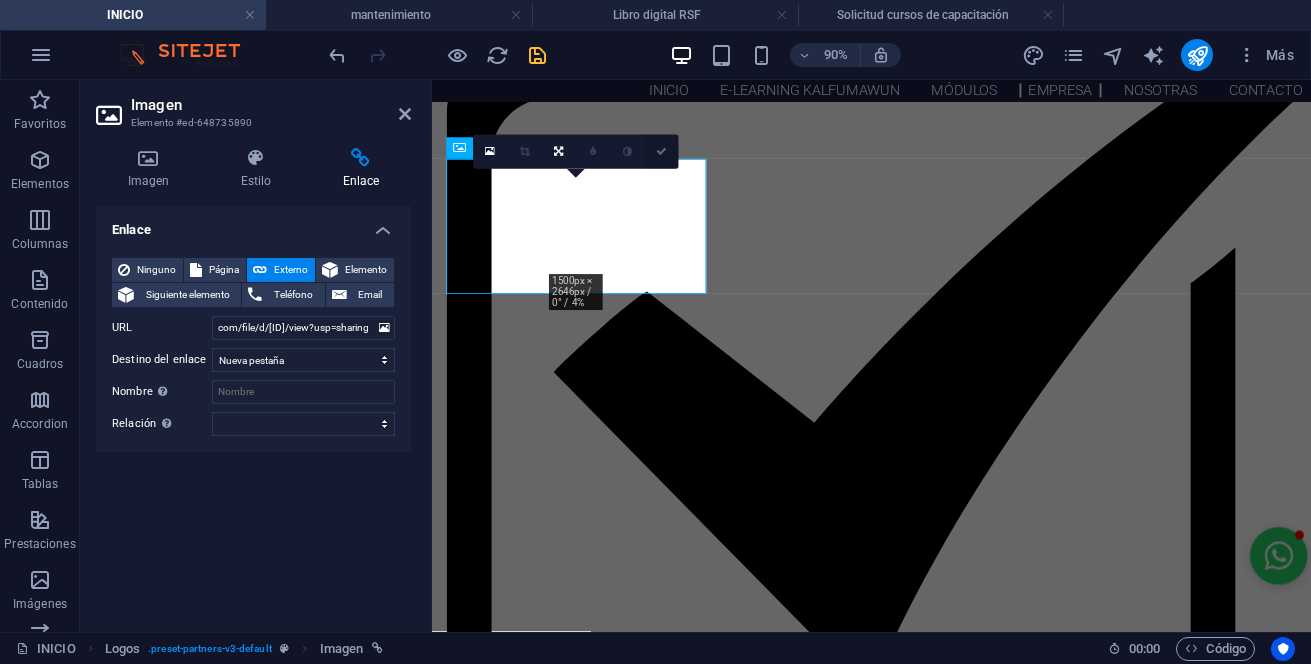 drag, startPoint x: 660, startPoint y: 148, endPoint x: 567, endPoint y: 76, distance: 117.61378 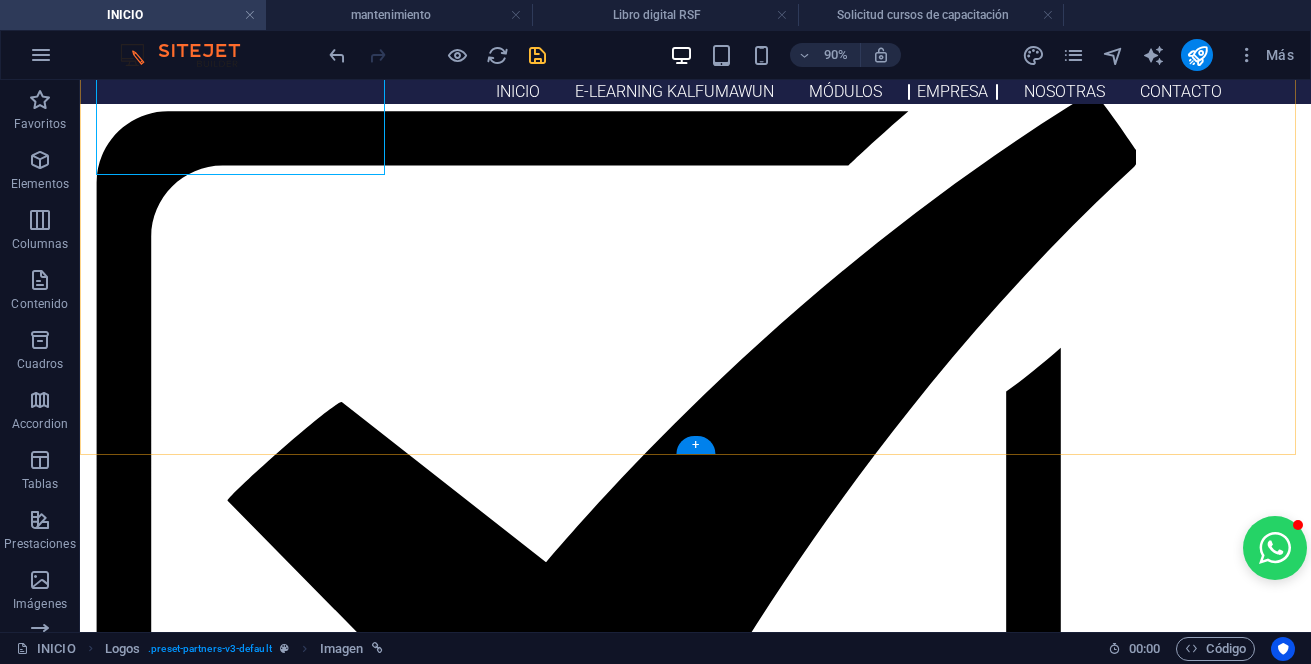 scroll, scrollTop: 1846, scrollLeft: 0, axis: vertical 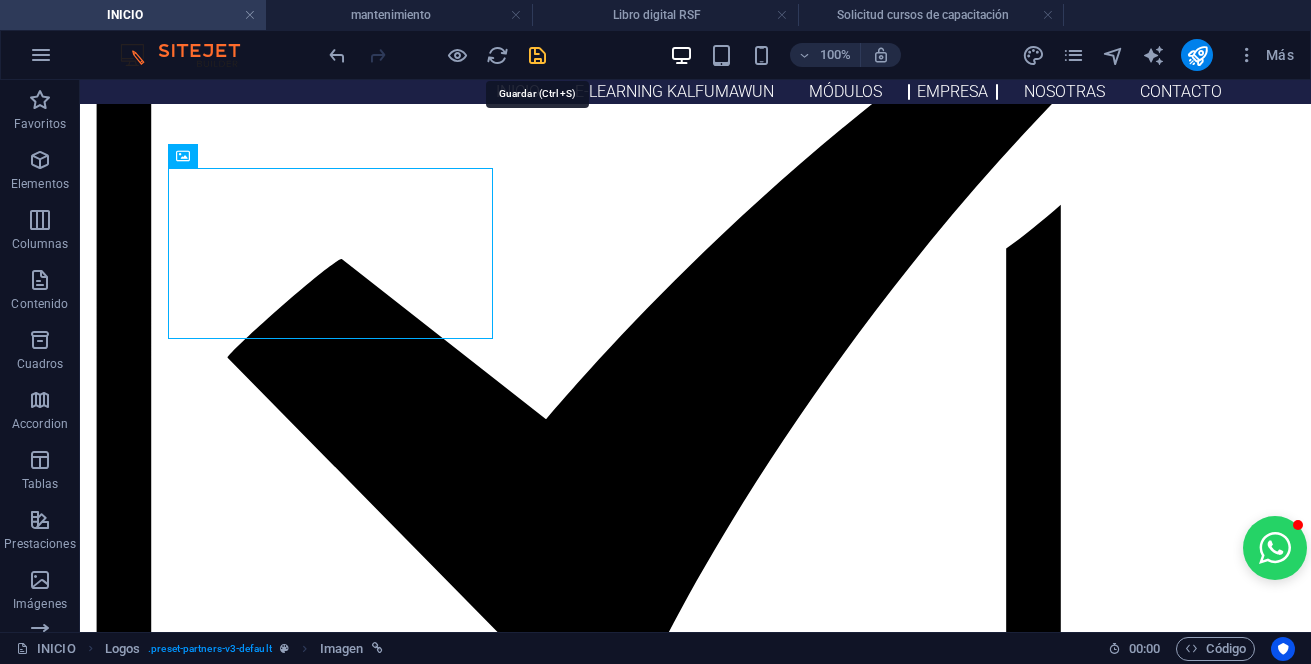 click at bounding box center [537, 55] 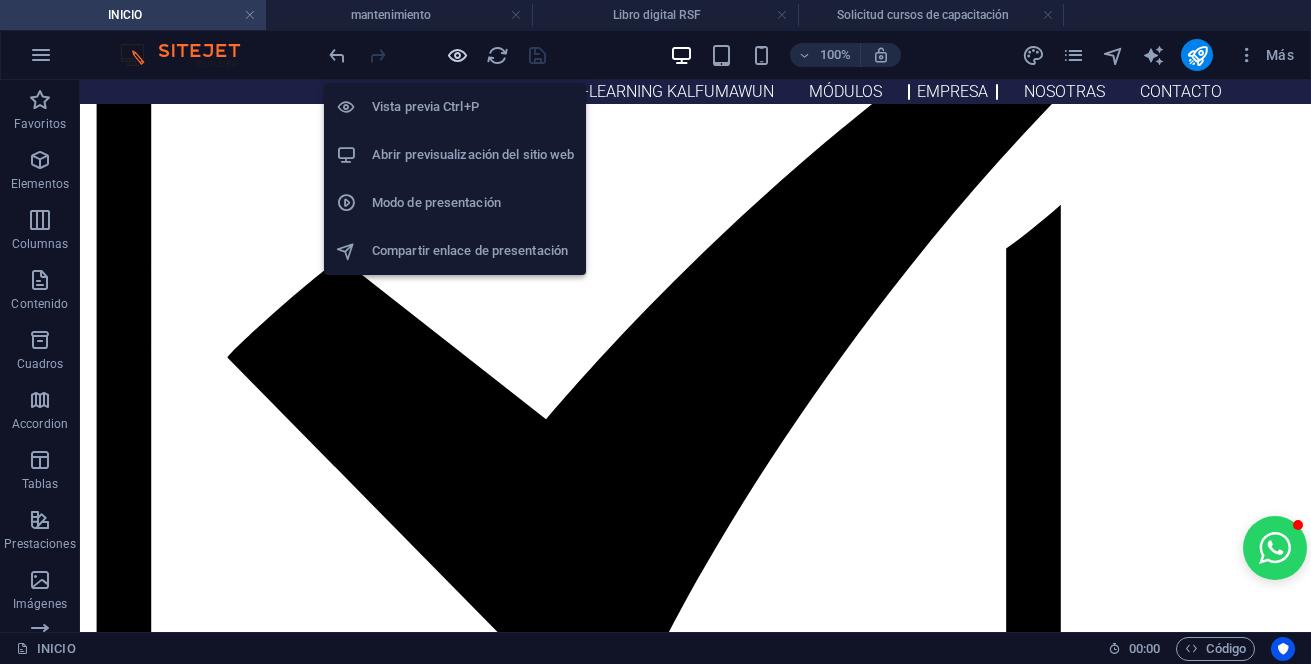 click at bounding box center [457, 55] 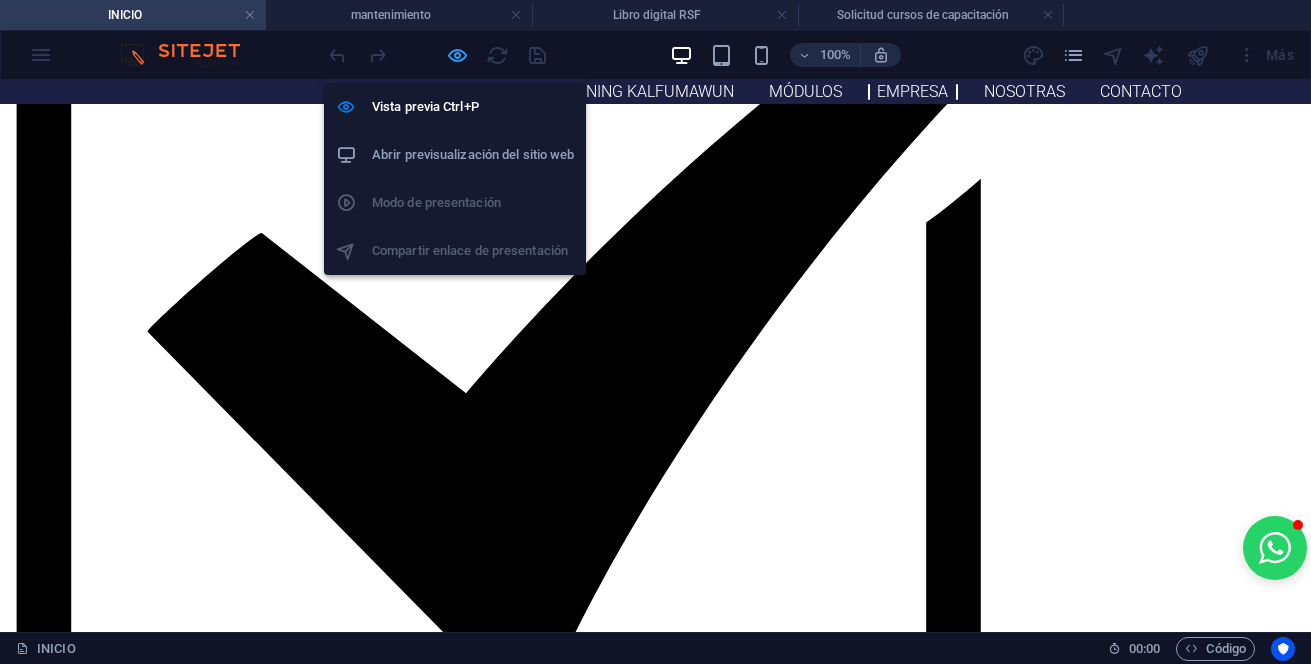 scroll, scrollTop: 1865, scrollLeft: 0, axis: vertical 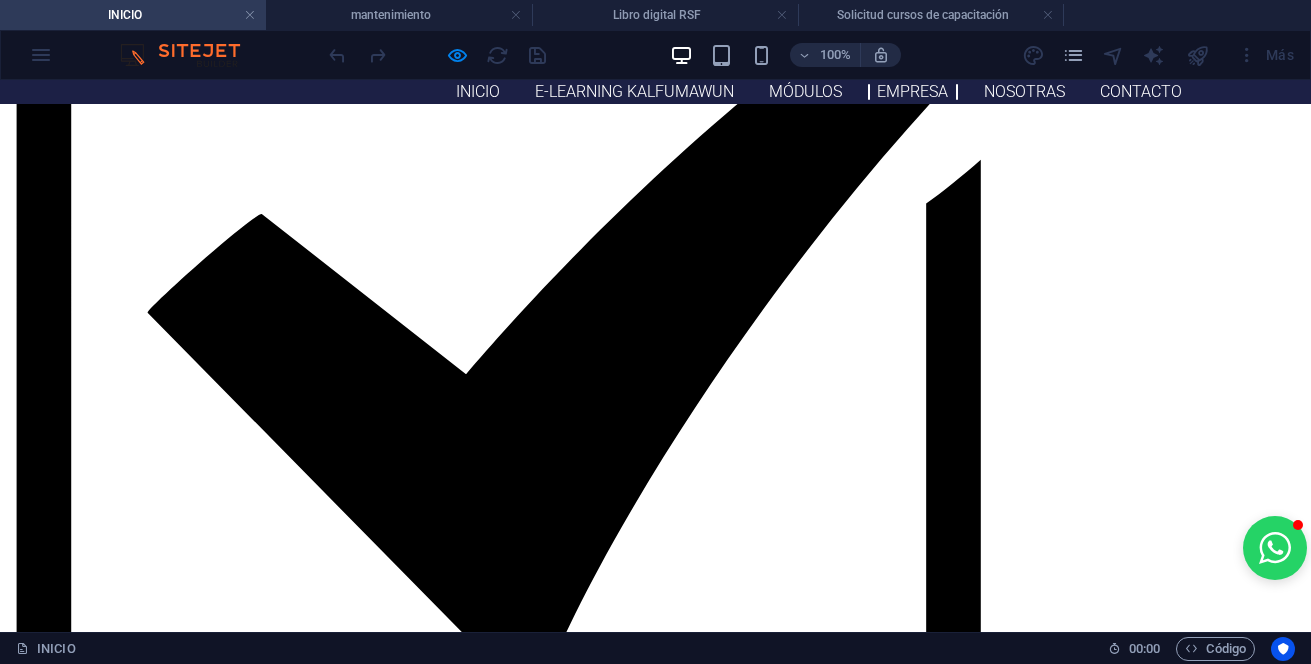 click at bounding box center [178, 2239] 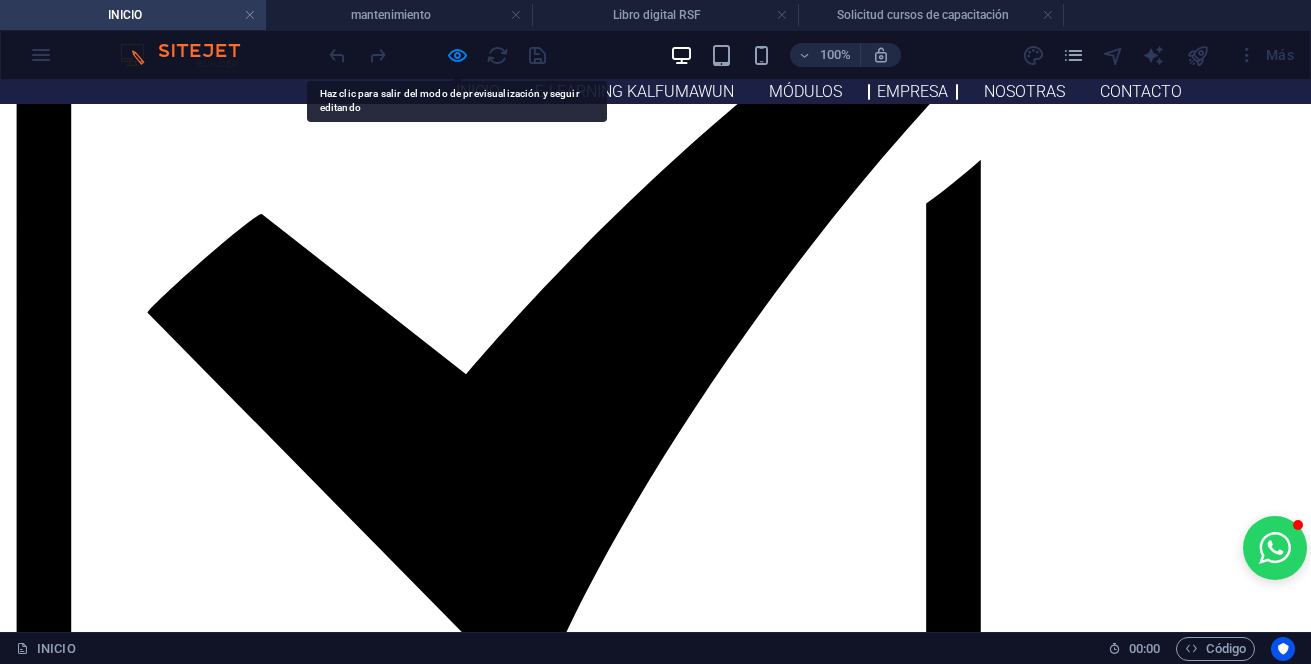 drag, startPoint x: 325, startPoint y: 242, endPoint x: 338, endPoint y: 271, distance: 31.780497 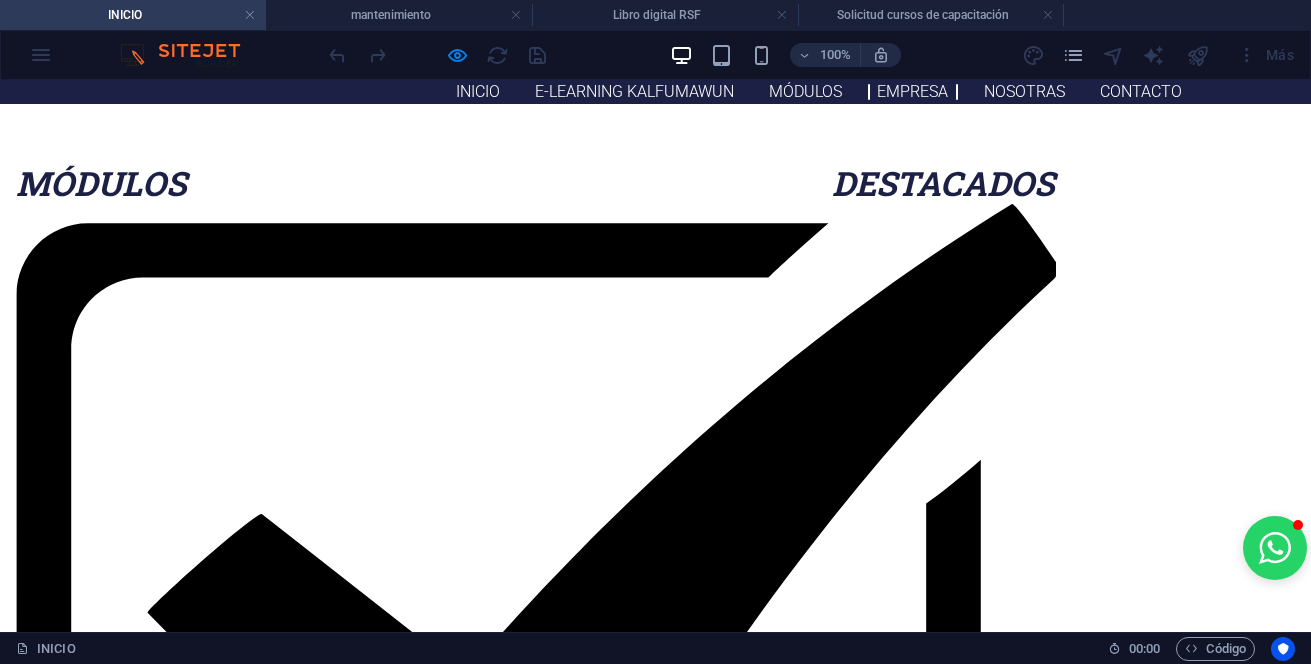 scroll, scrollTop: 1465, scrollLeft: 0, axis: vertical 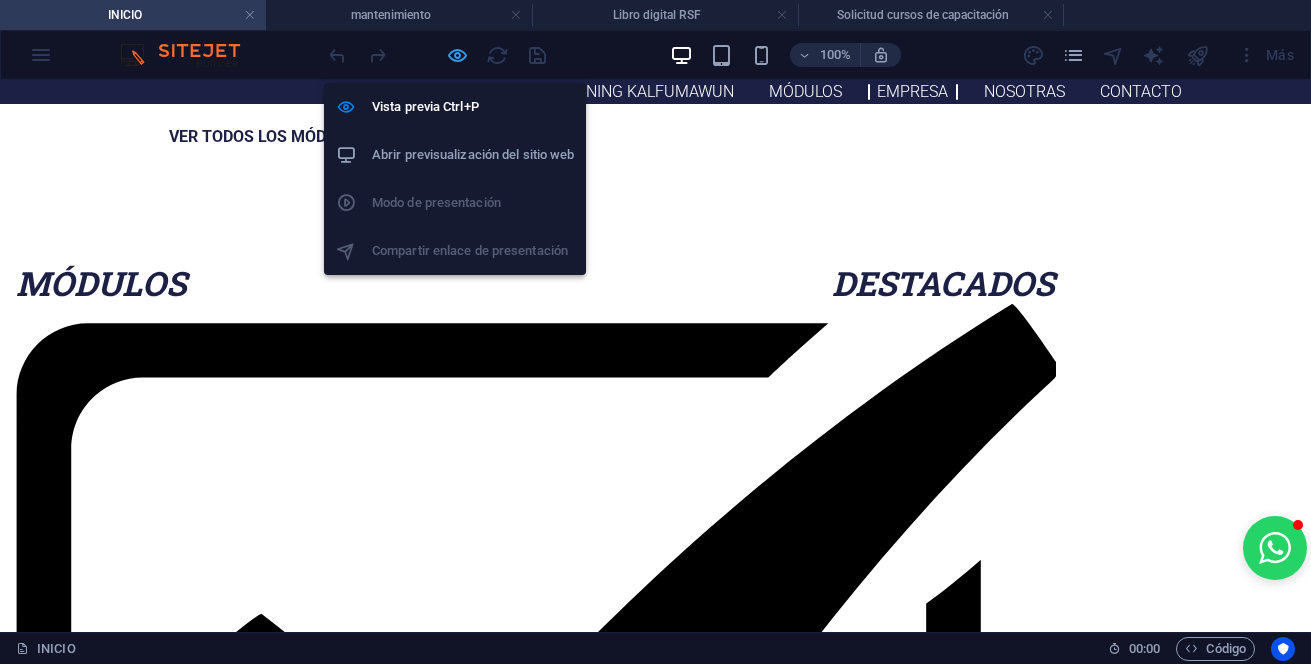 click at bounding box center (457, 55) 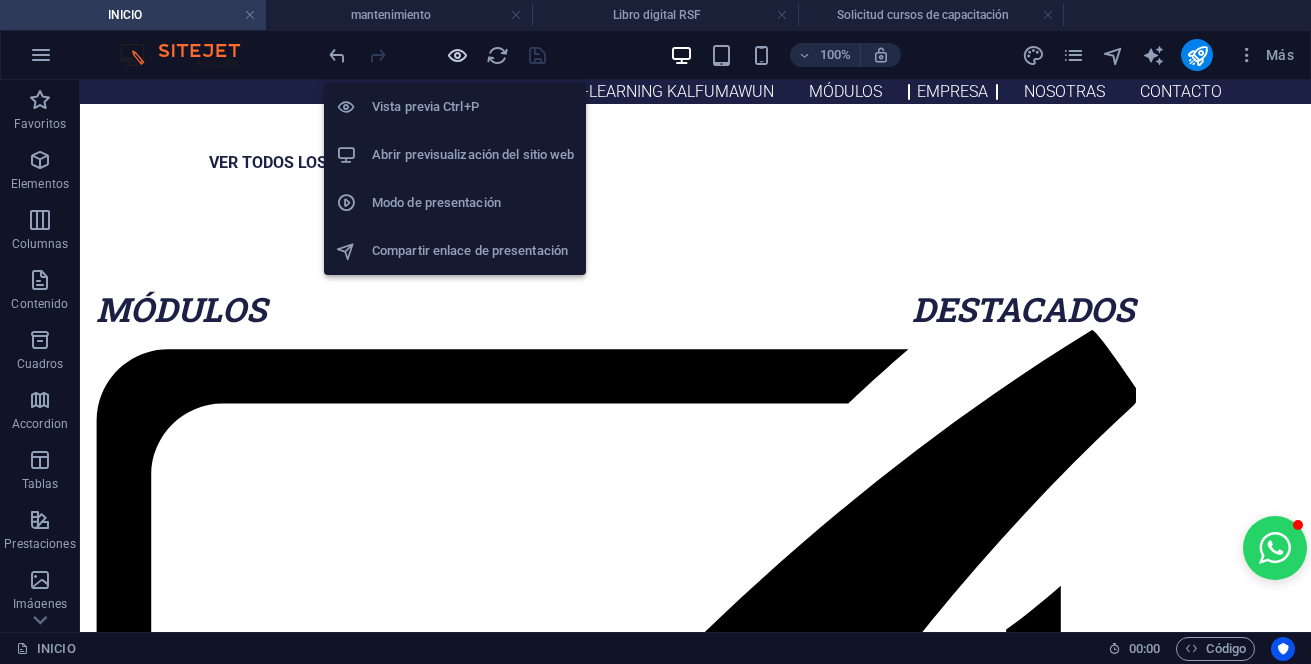 scroll, scrollTop: 1491, scrollLeft: 0, axis: vertical 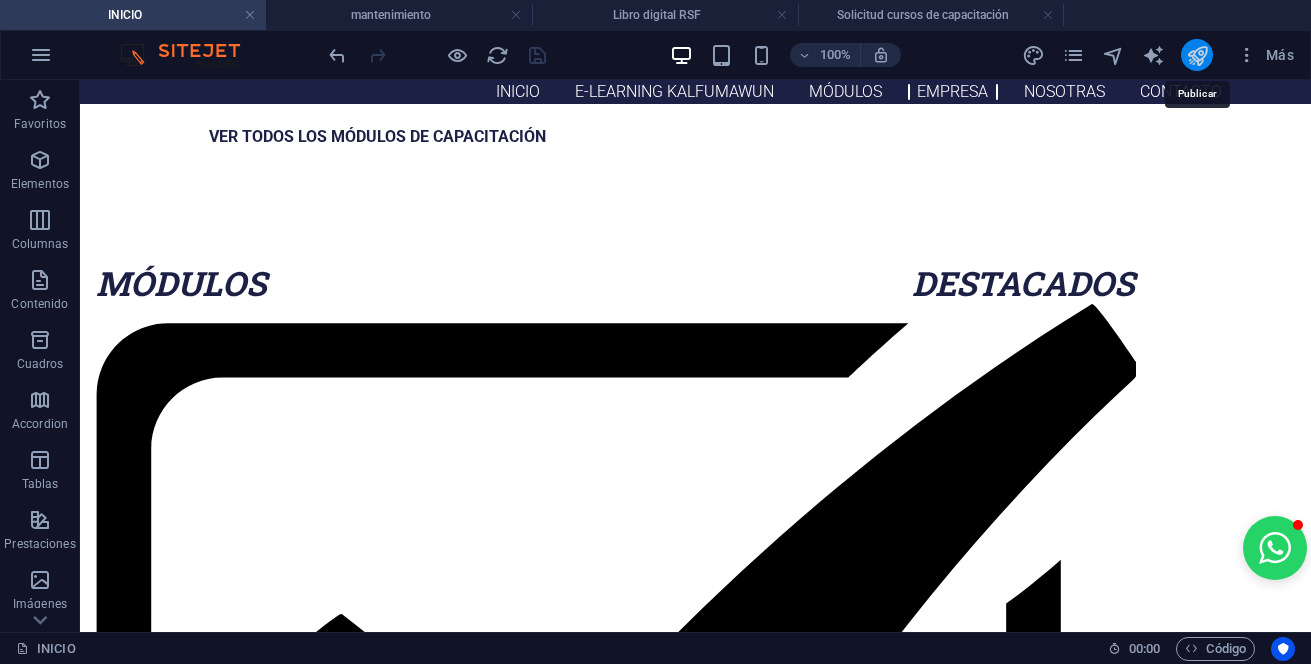 click at bounding box center (1197, 55) 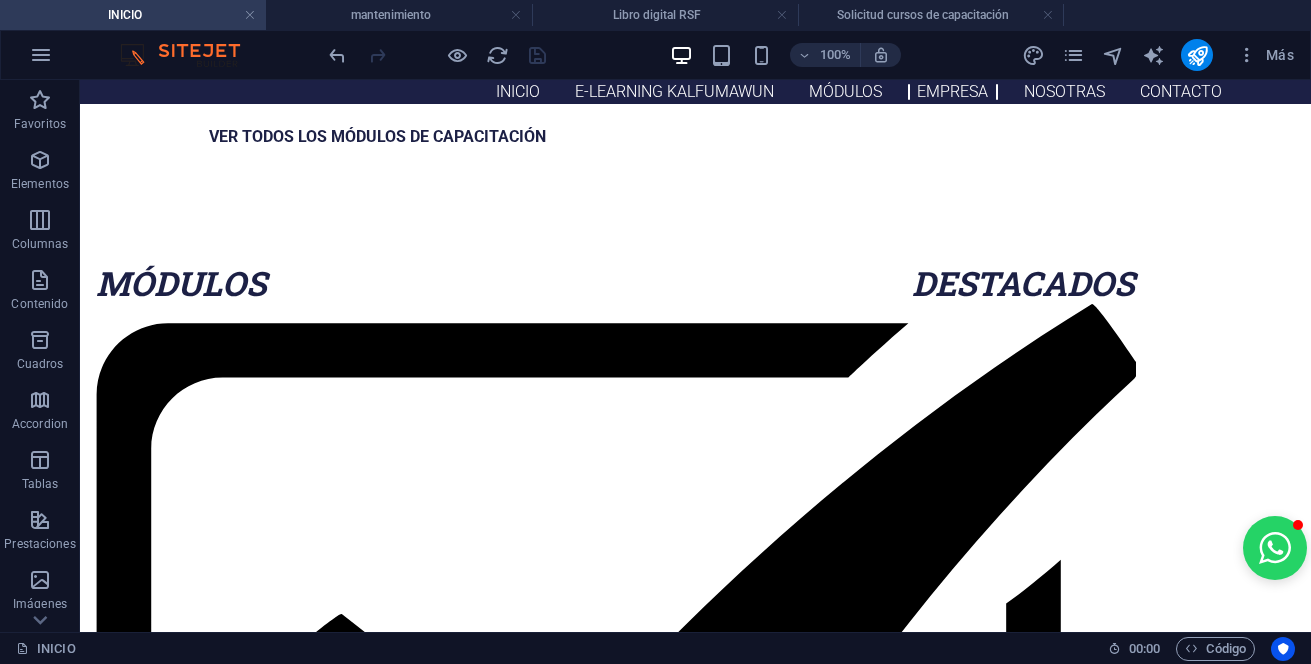 click at bounding box center (437, 55) 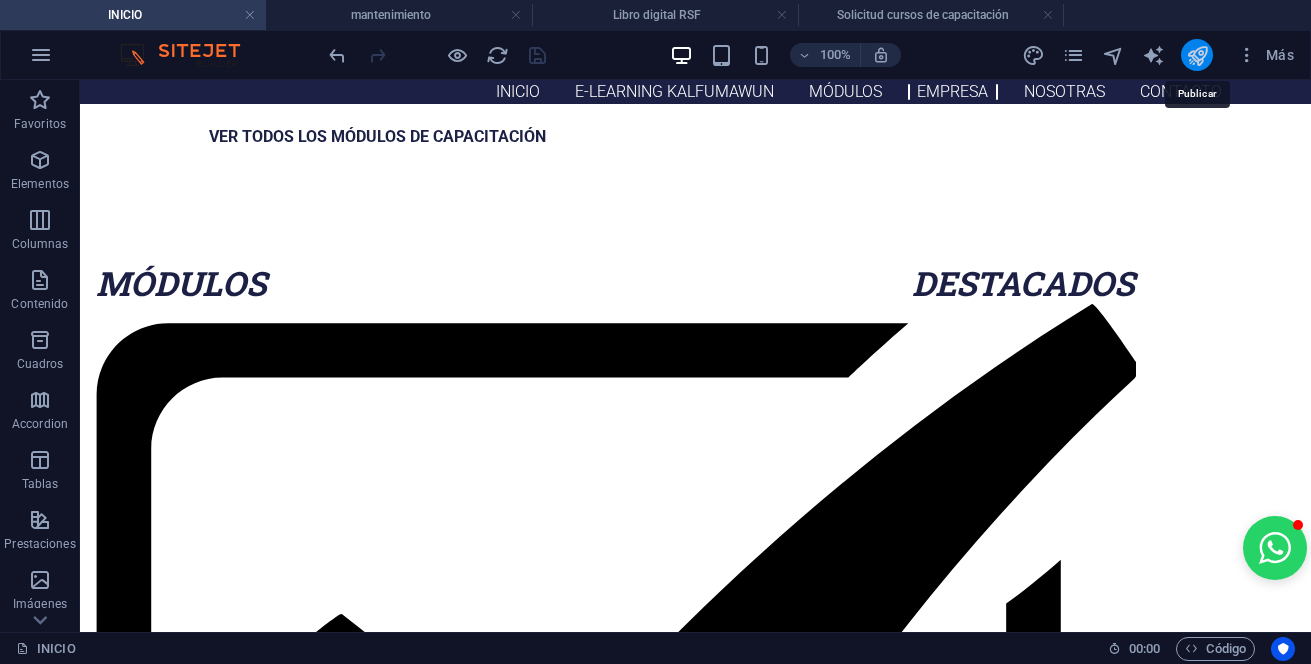 click at bounding box center [1197, 55] 